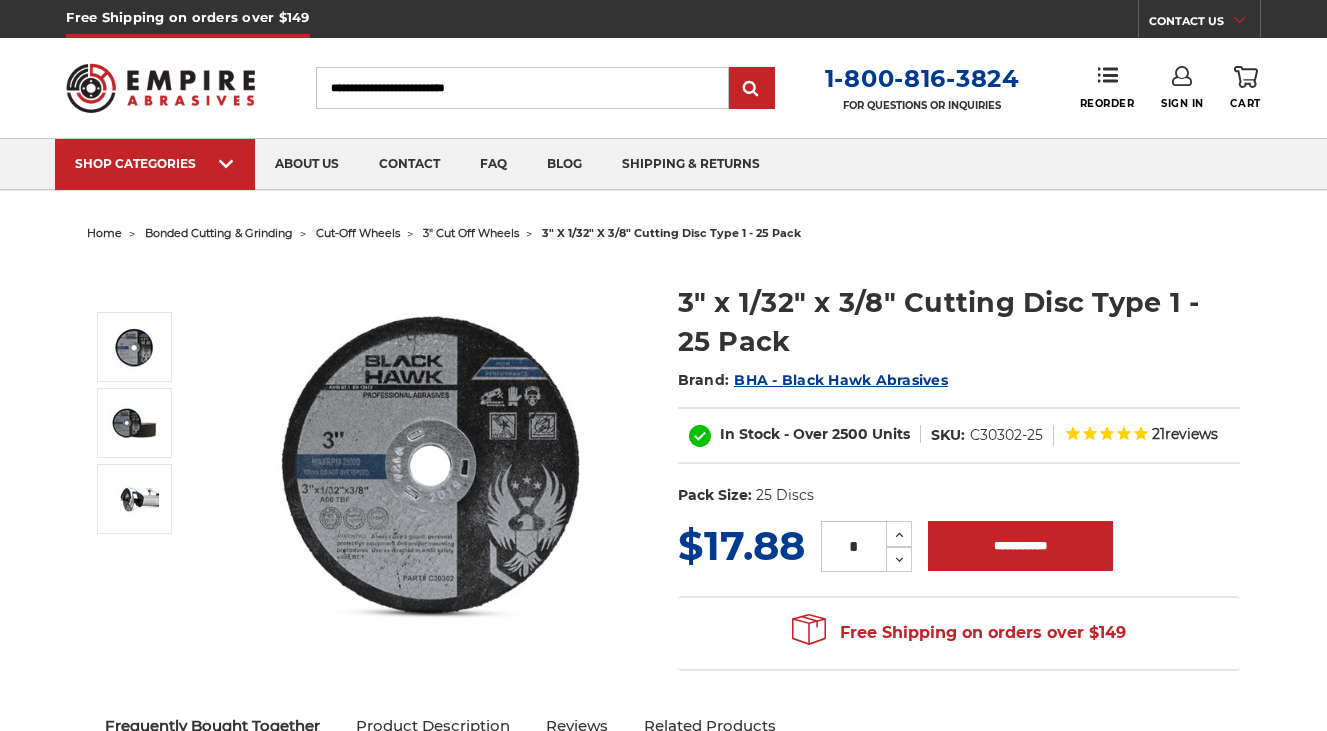 scroll, scrollTop: 0, scrollLeft: 0, axis: both 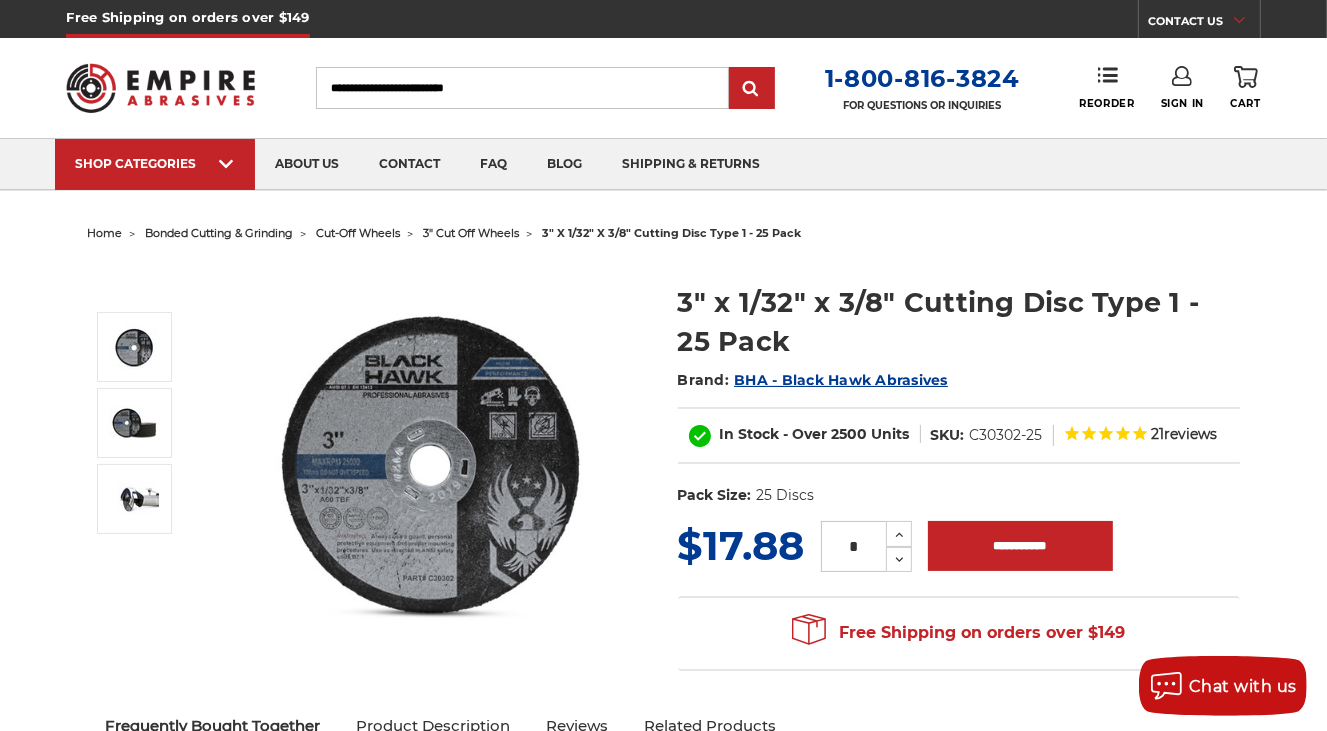 click on "cut-off wheels" at bounding box center (358, 233) 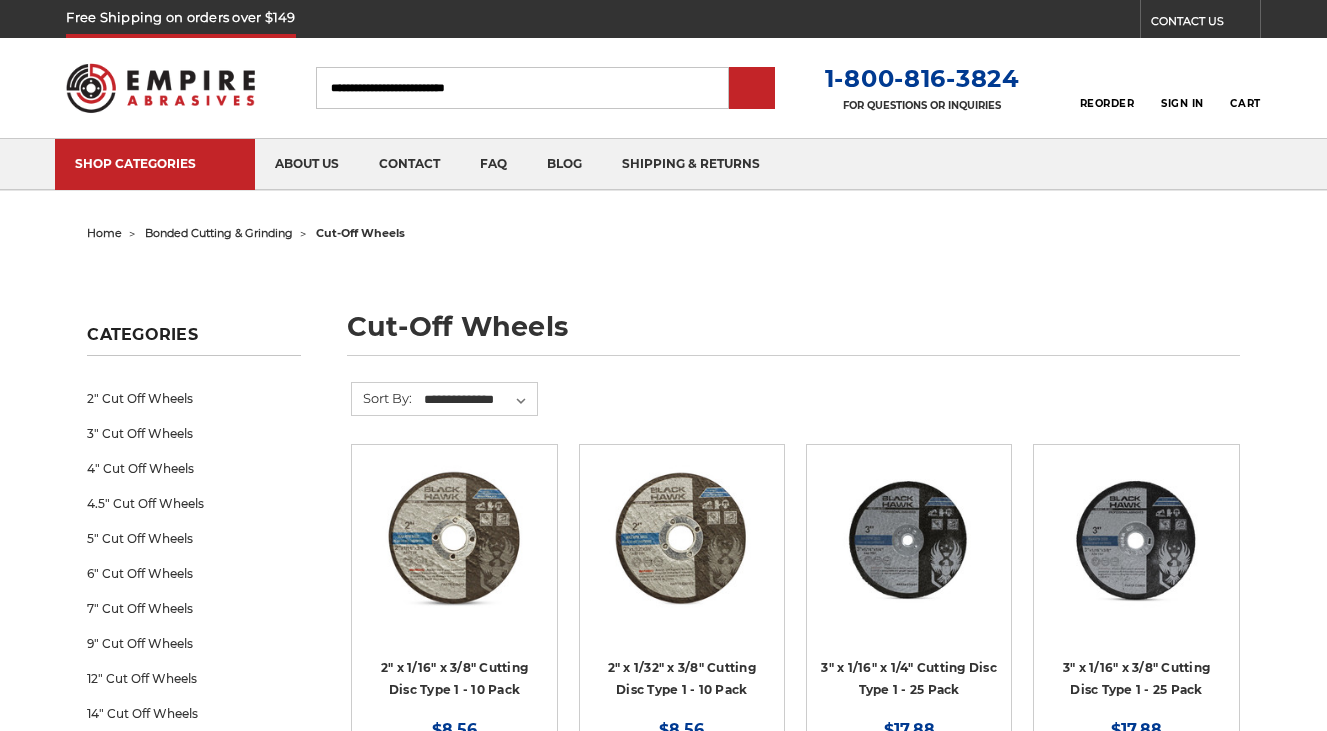 scroll, scrollTop: 0, scrollLeft: 0, axis: both 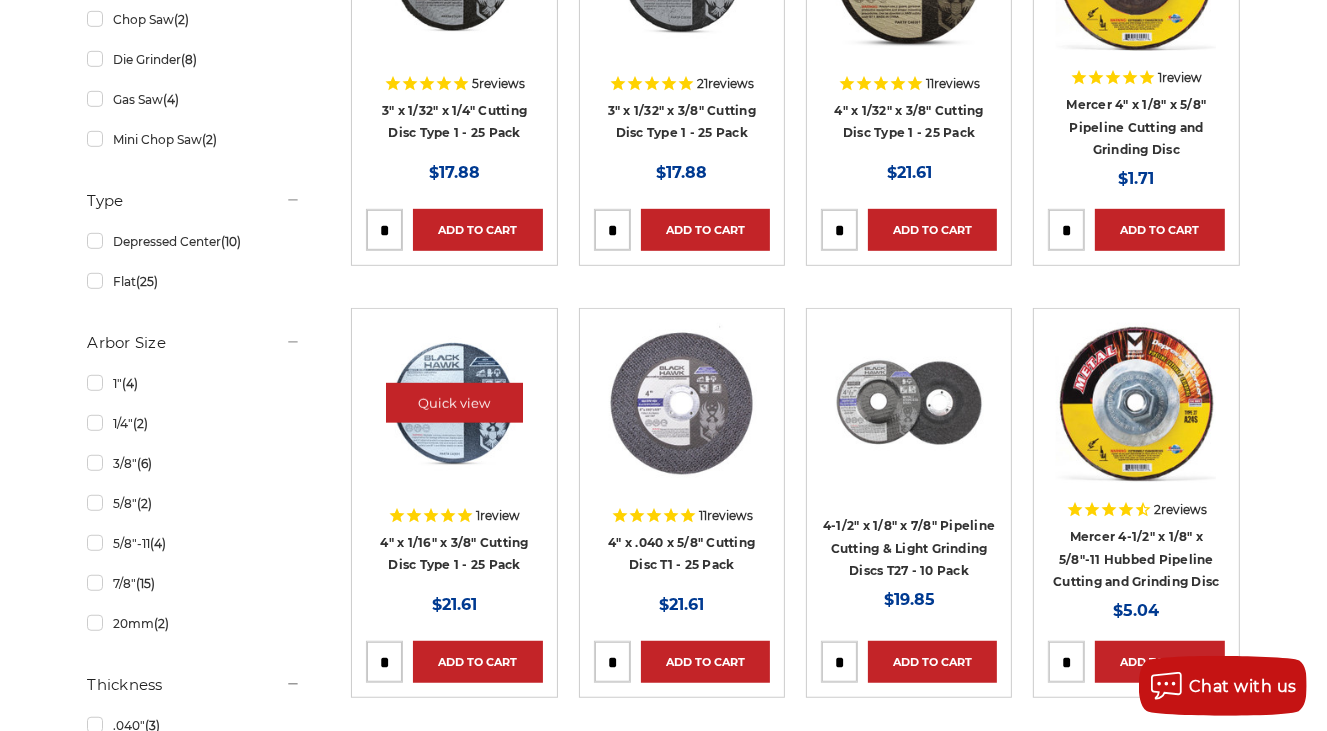 click at bounding box center (454, 403) 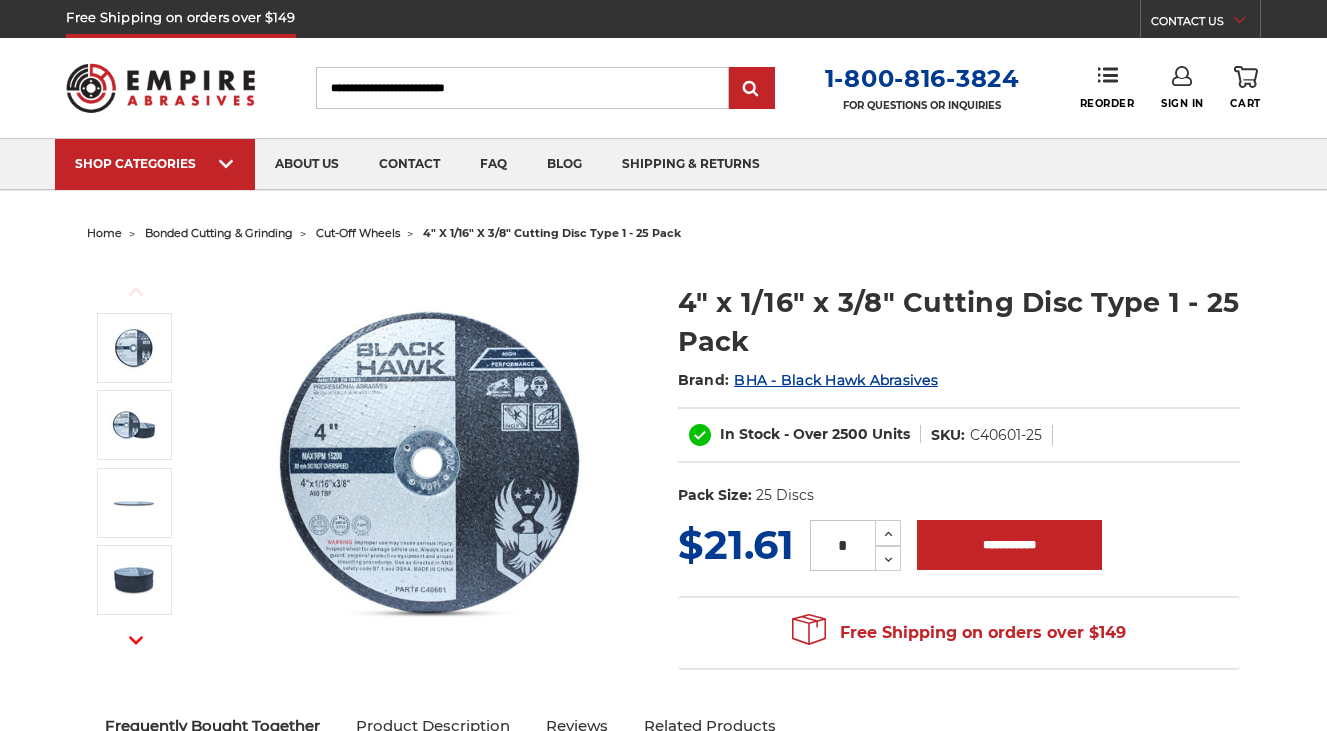 scroll, scrollTop: 0, scrollLeft: 0, axis: both 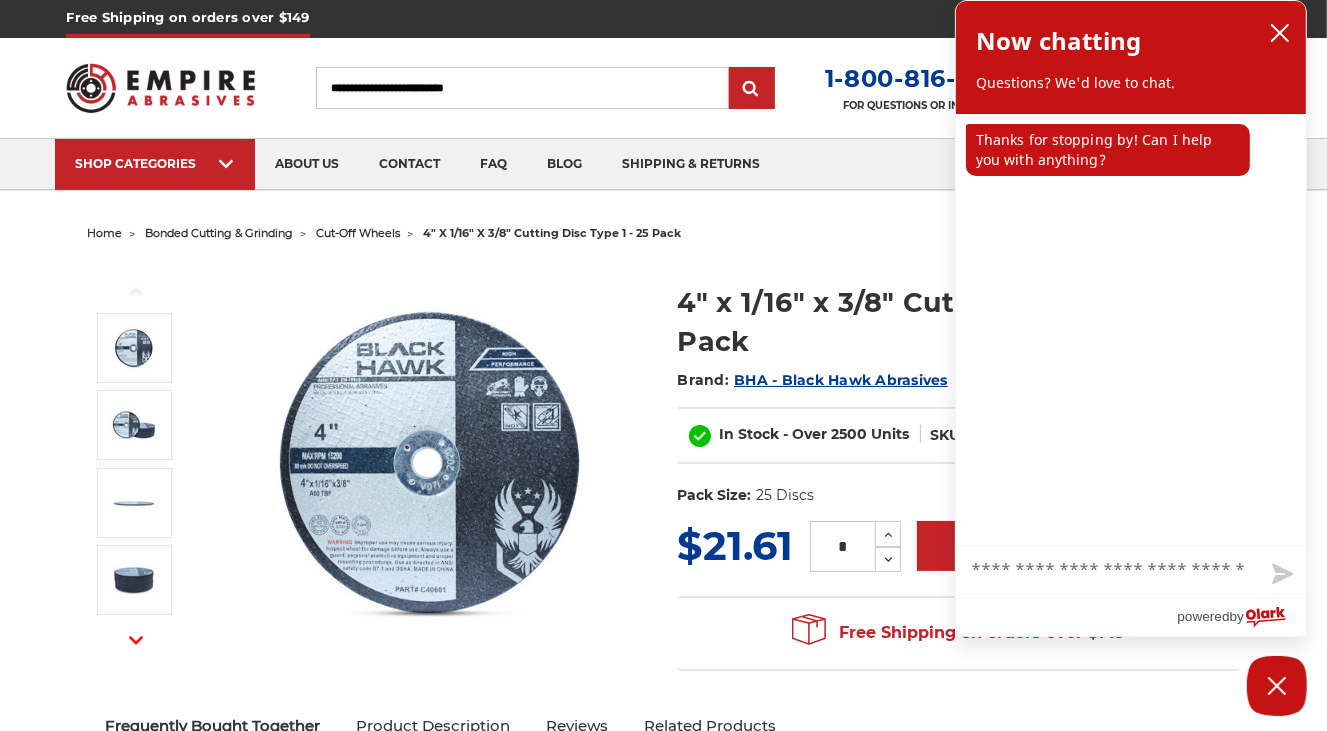 click on "Chat with us" at bounding box center [1131, 572] 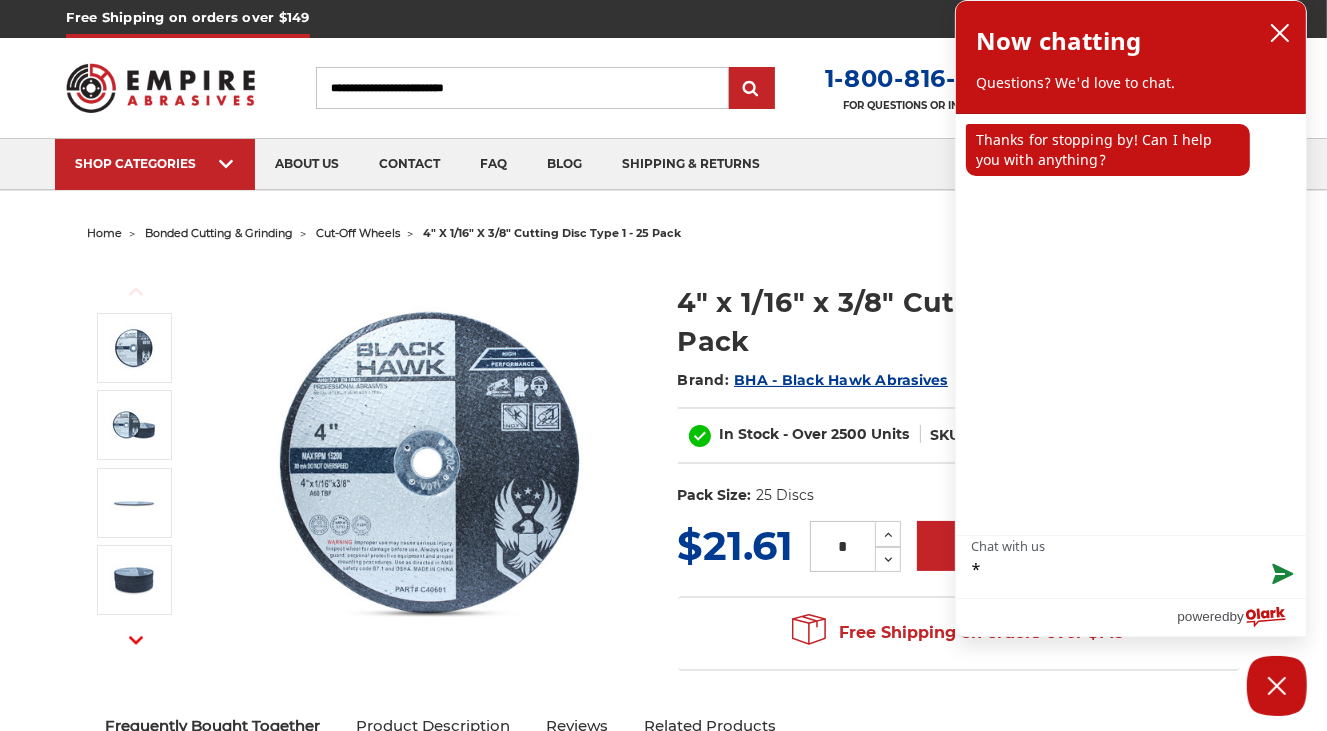 type on "**" 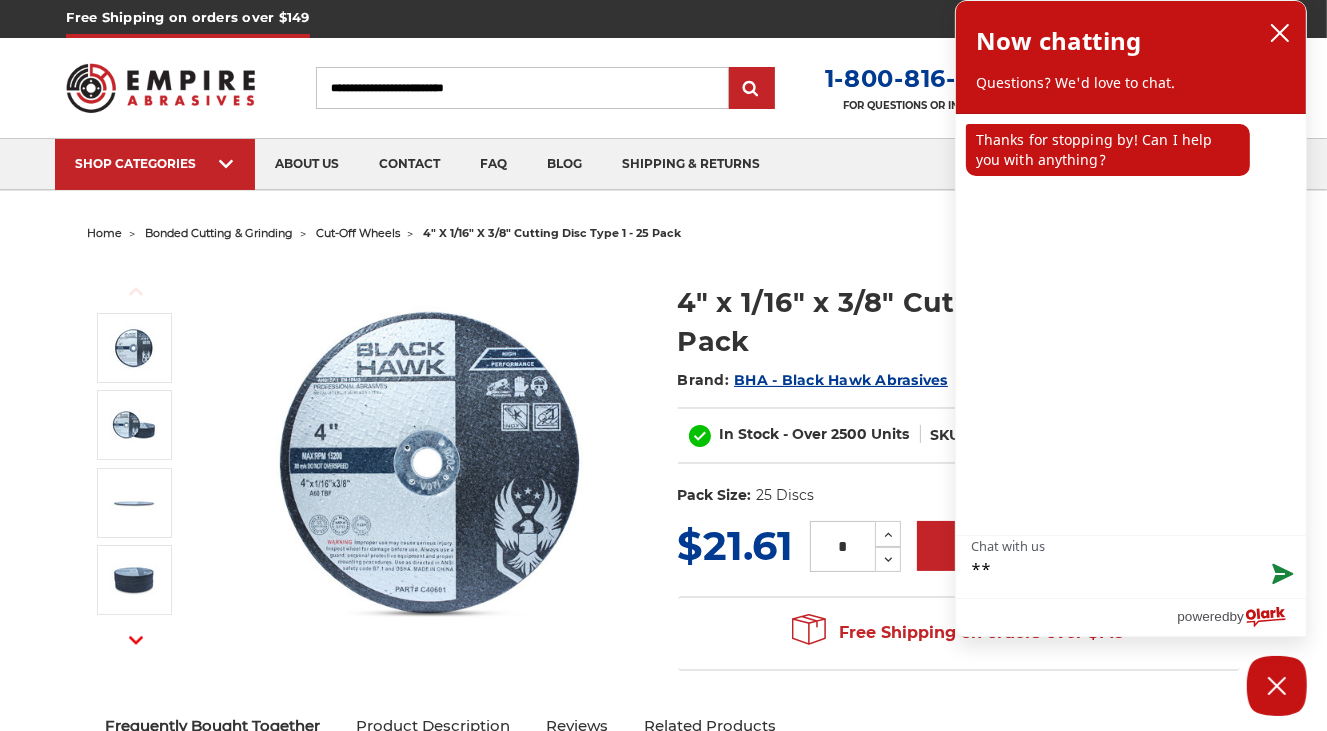 type on "***" 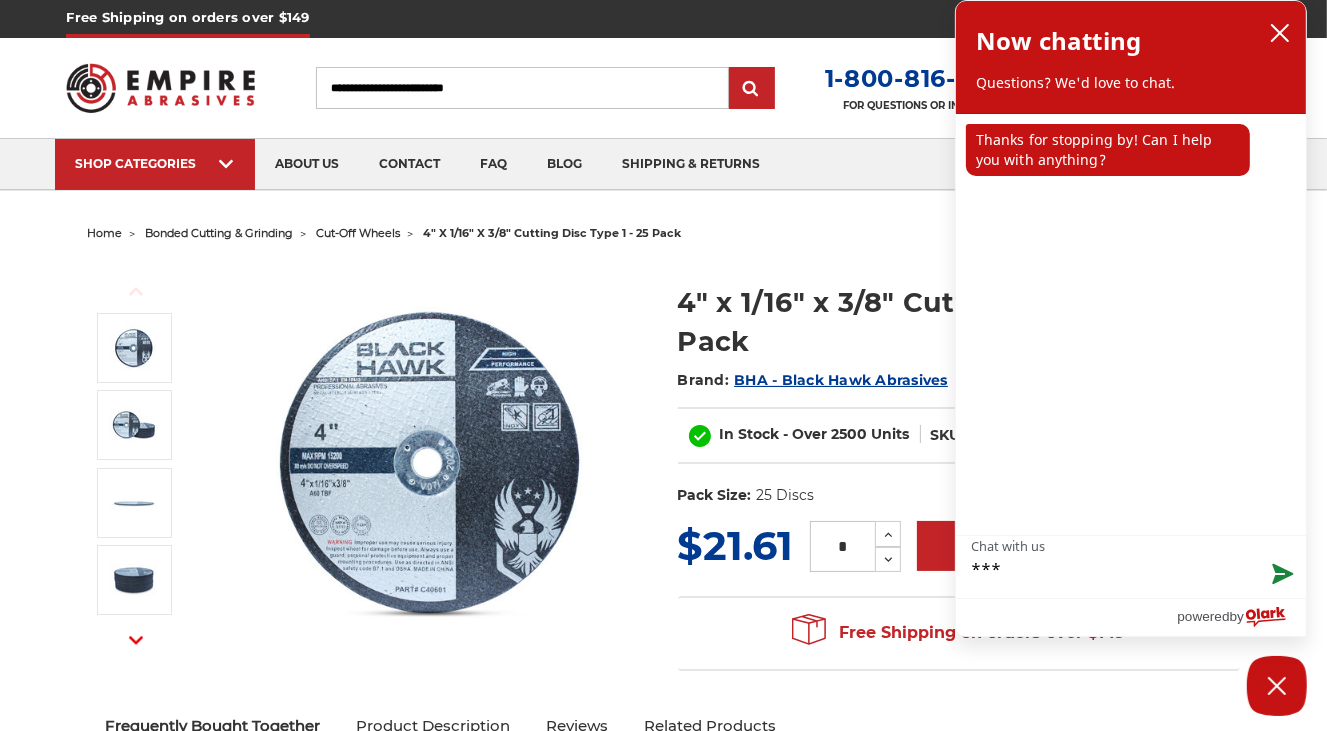 type on "****" 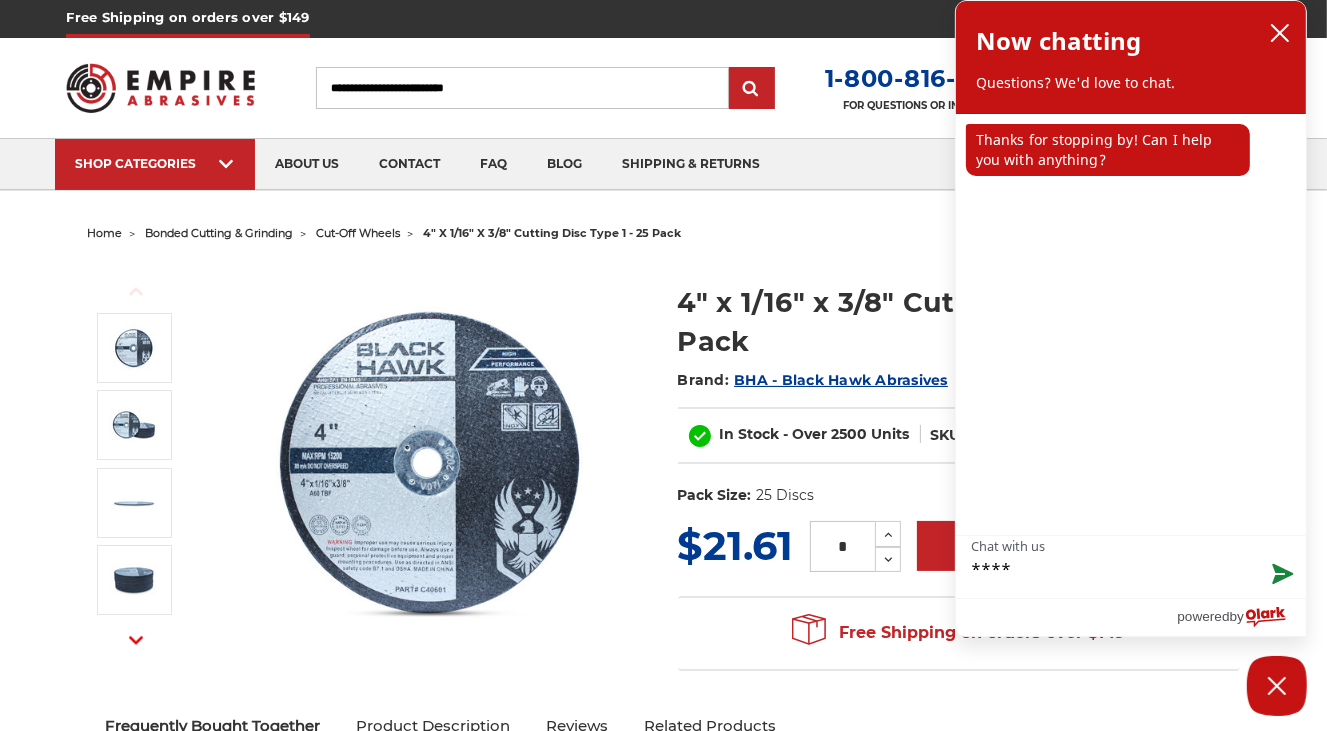 type on "*****" 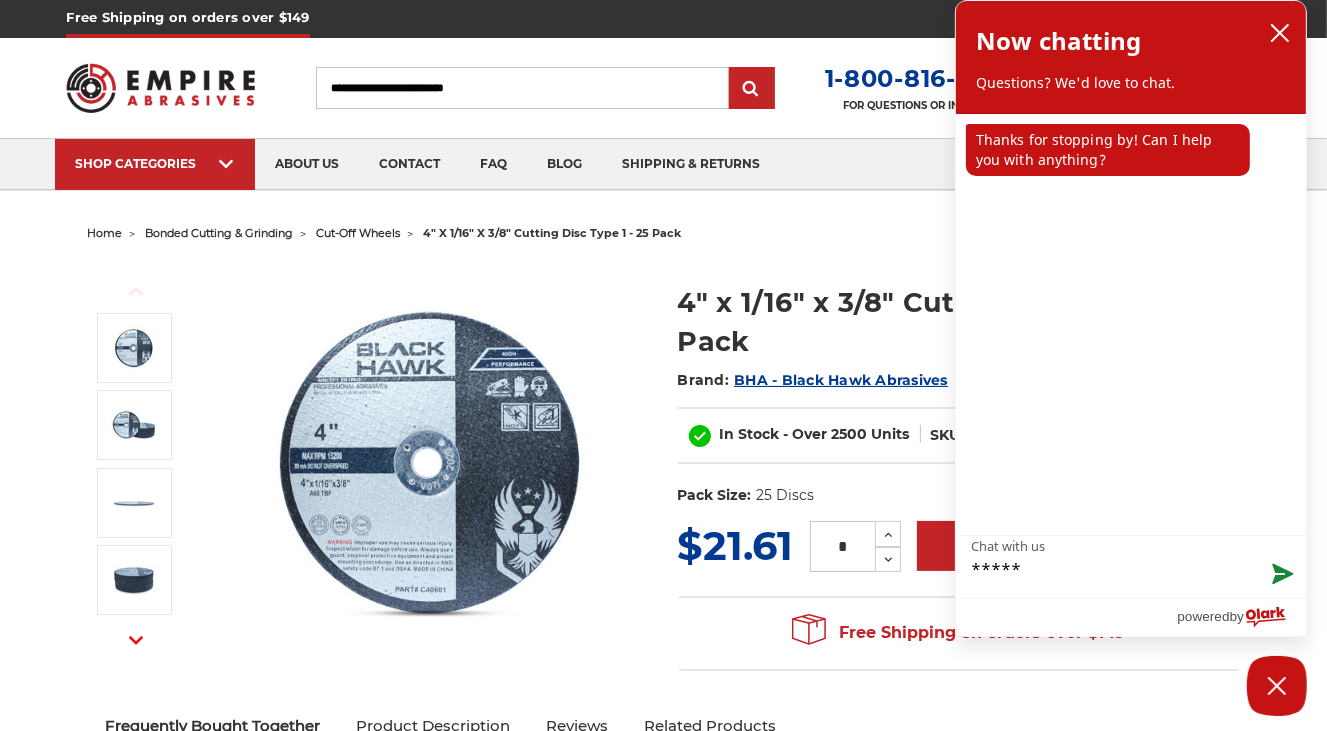 type on "******" 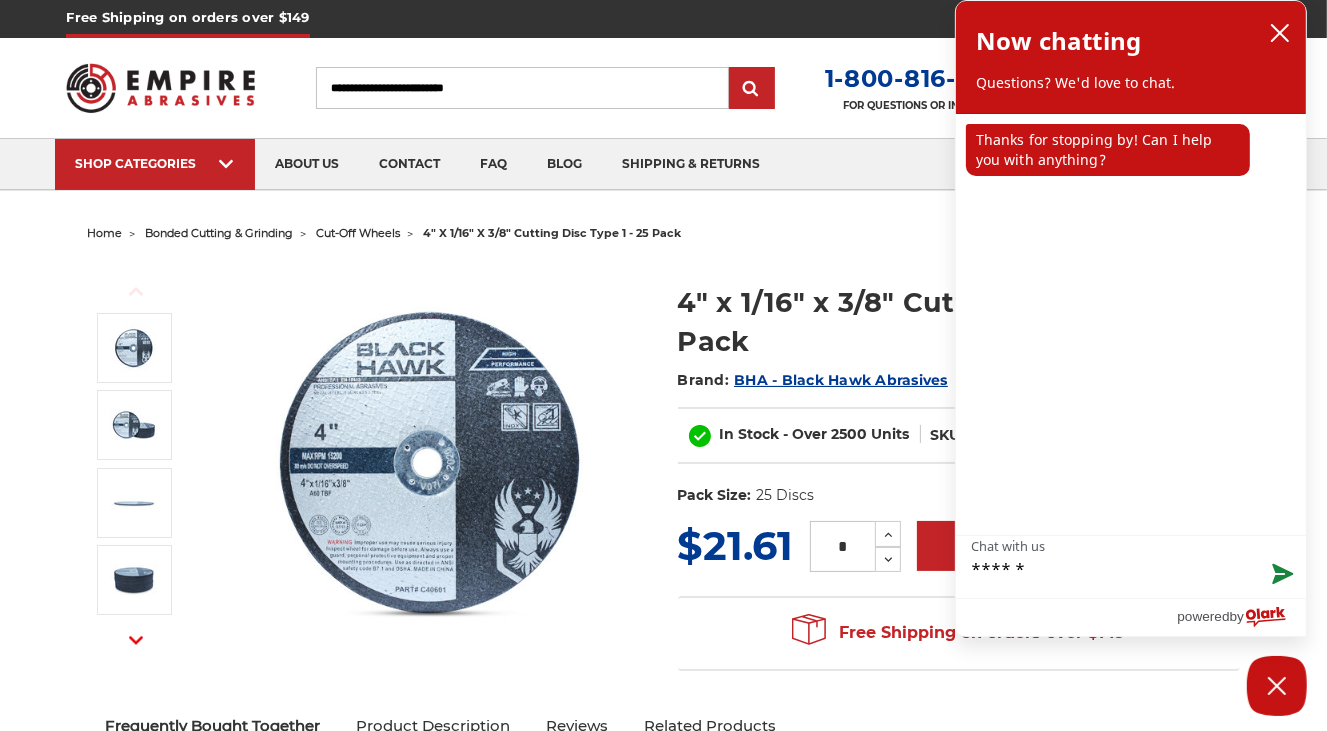 type on "*******" 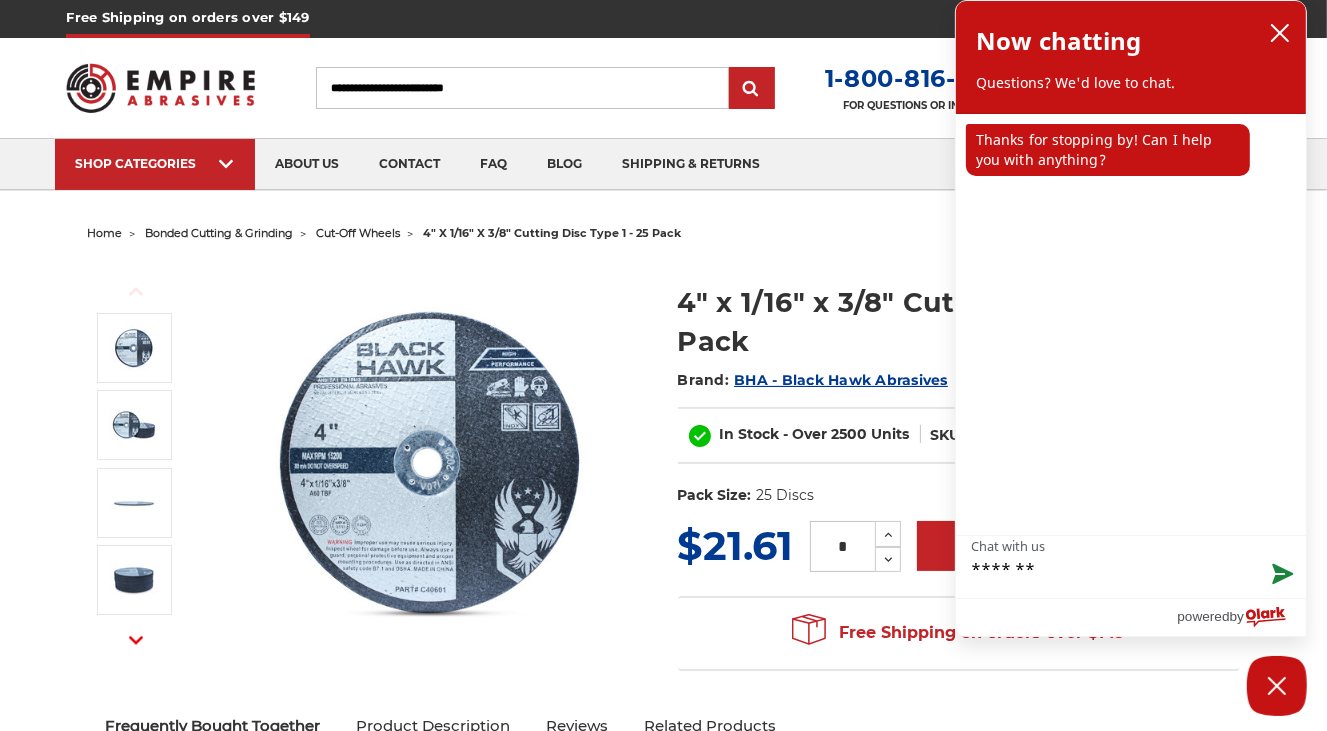 type on "*******" 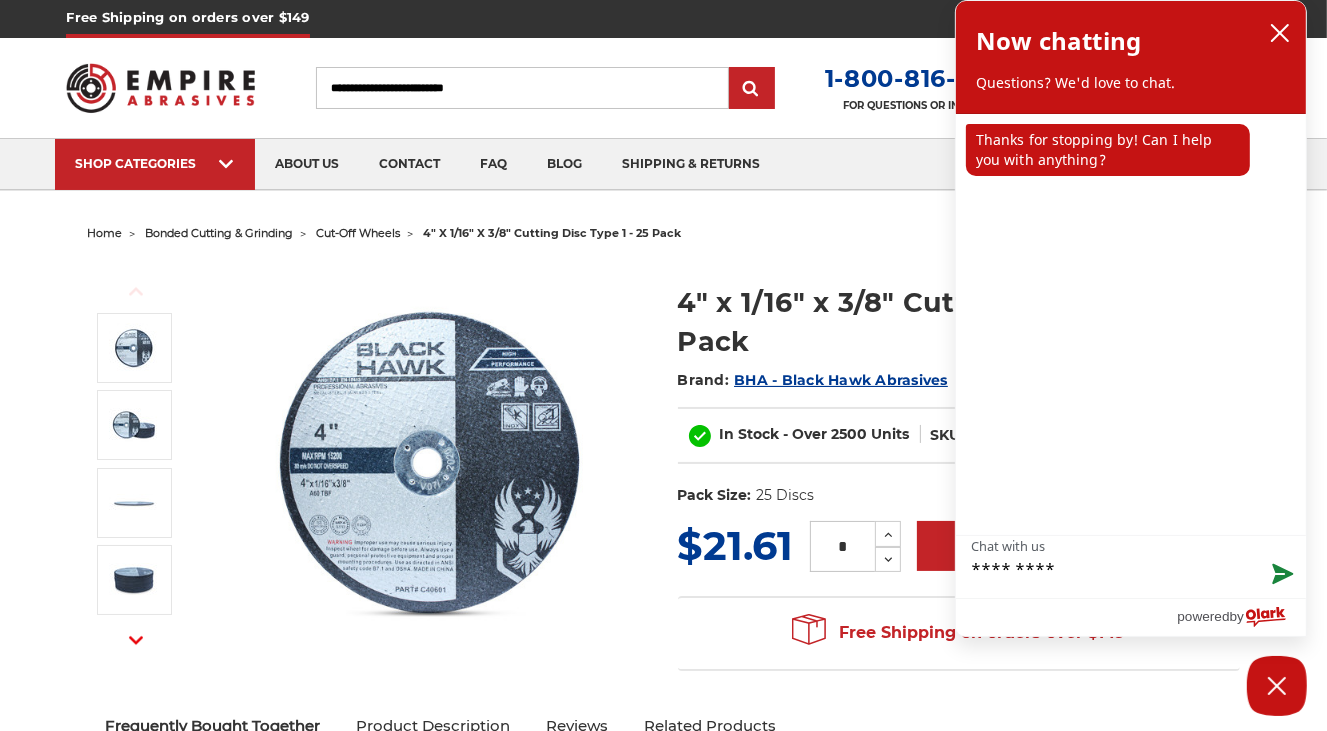 type on "**********" 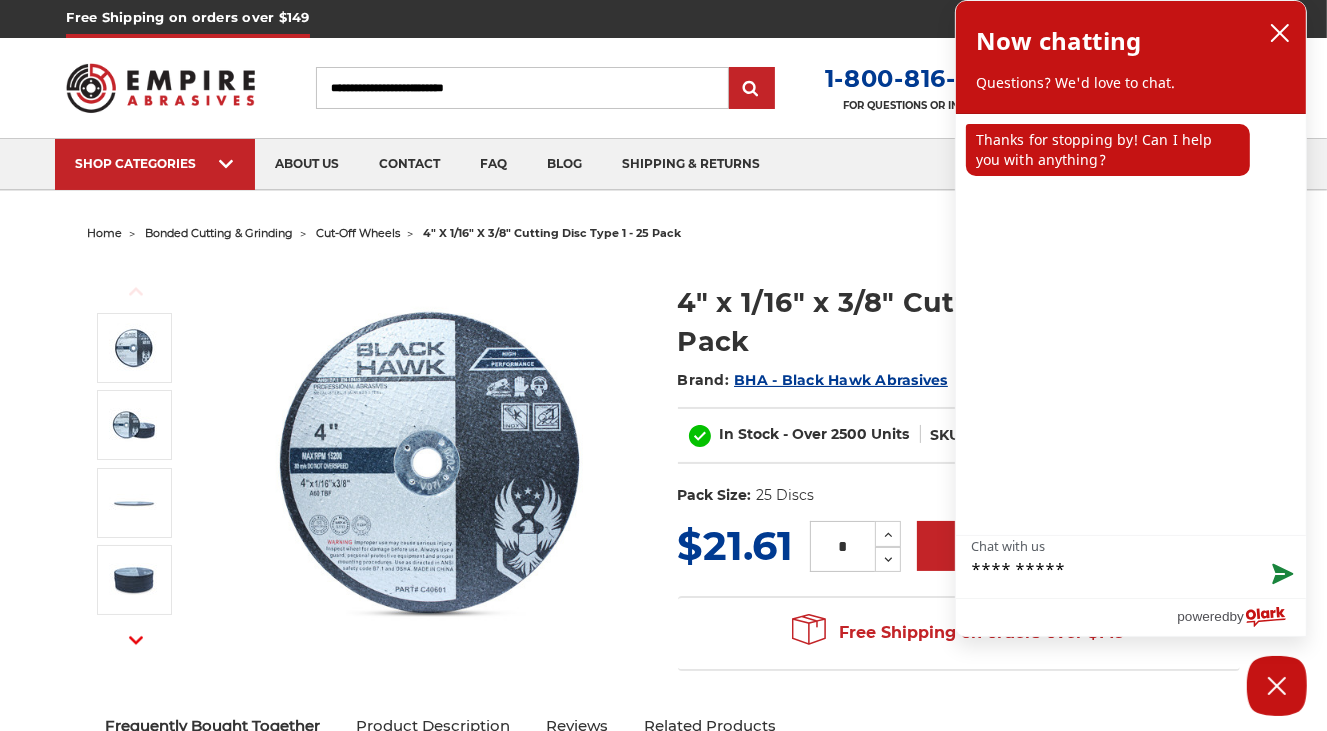 type on "**********" 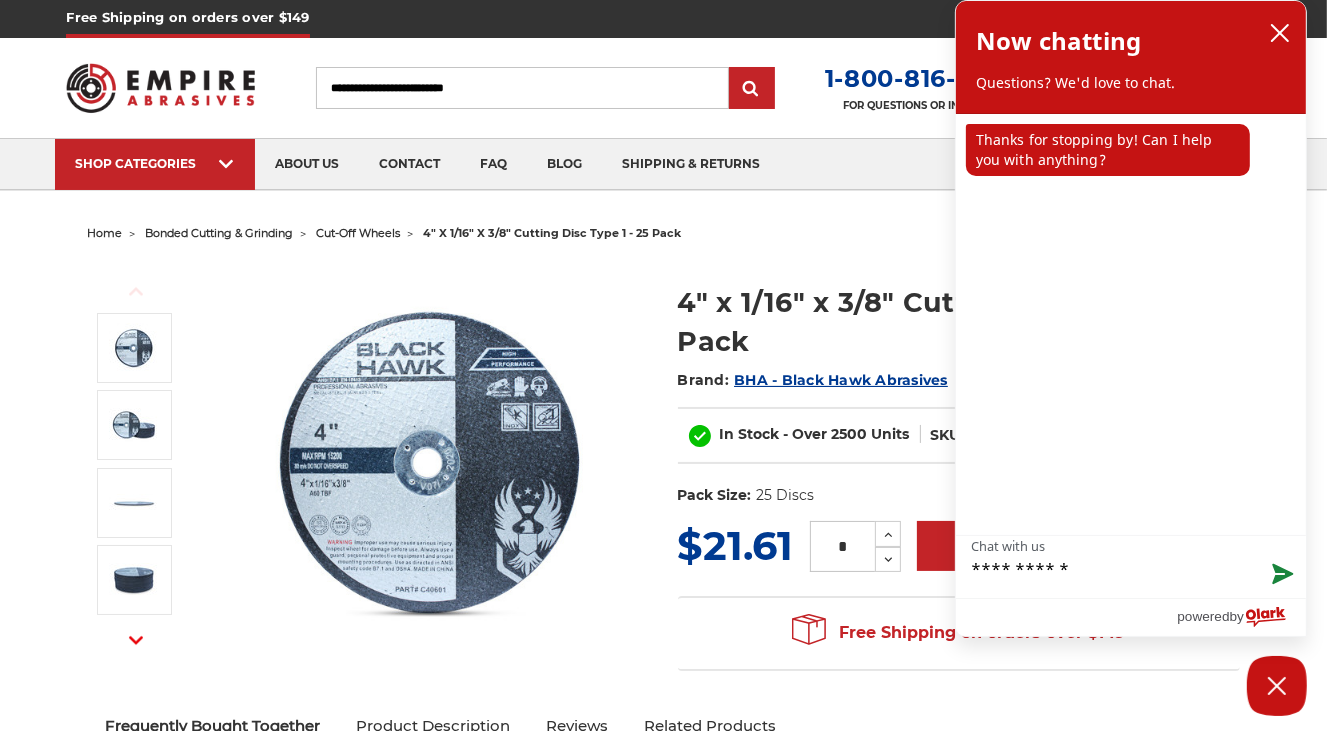 type on "**********" 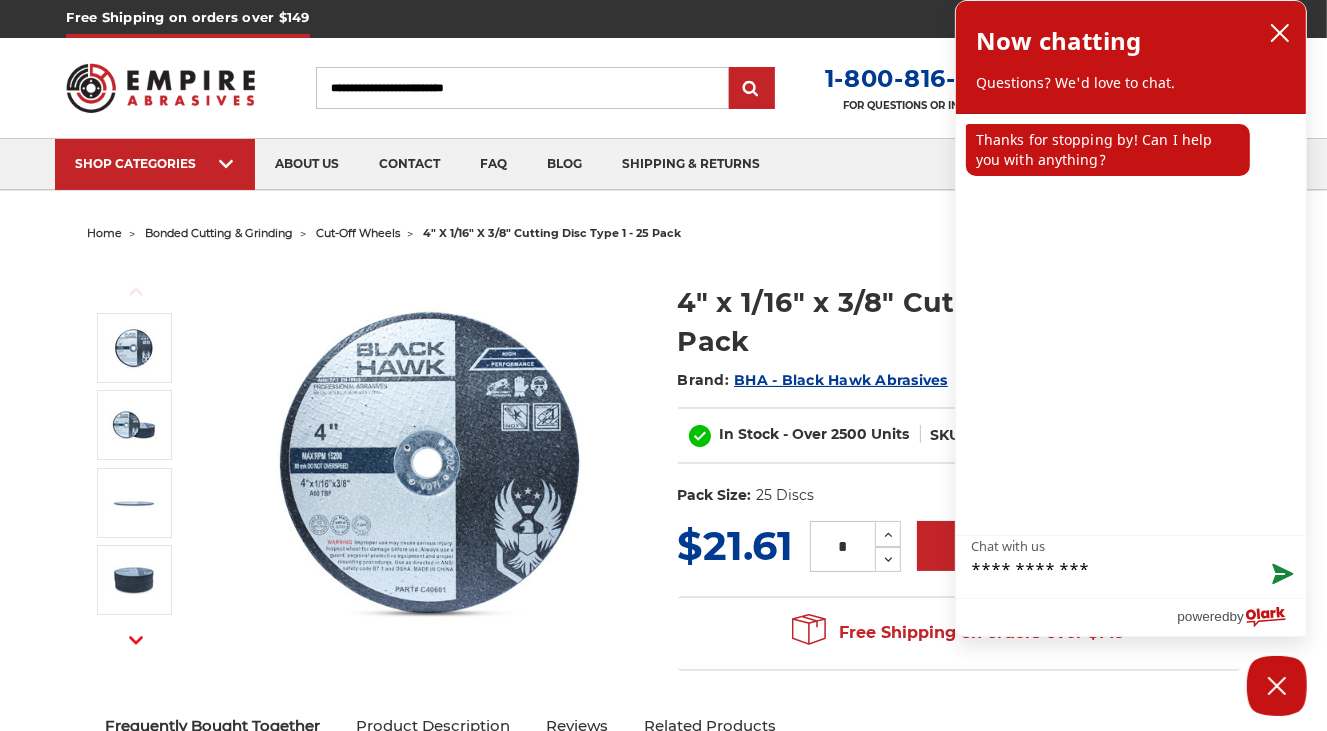 type on "**********" 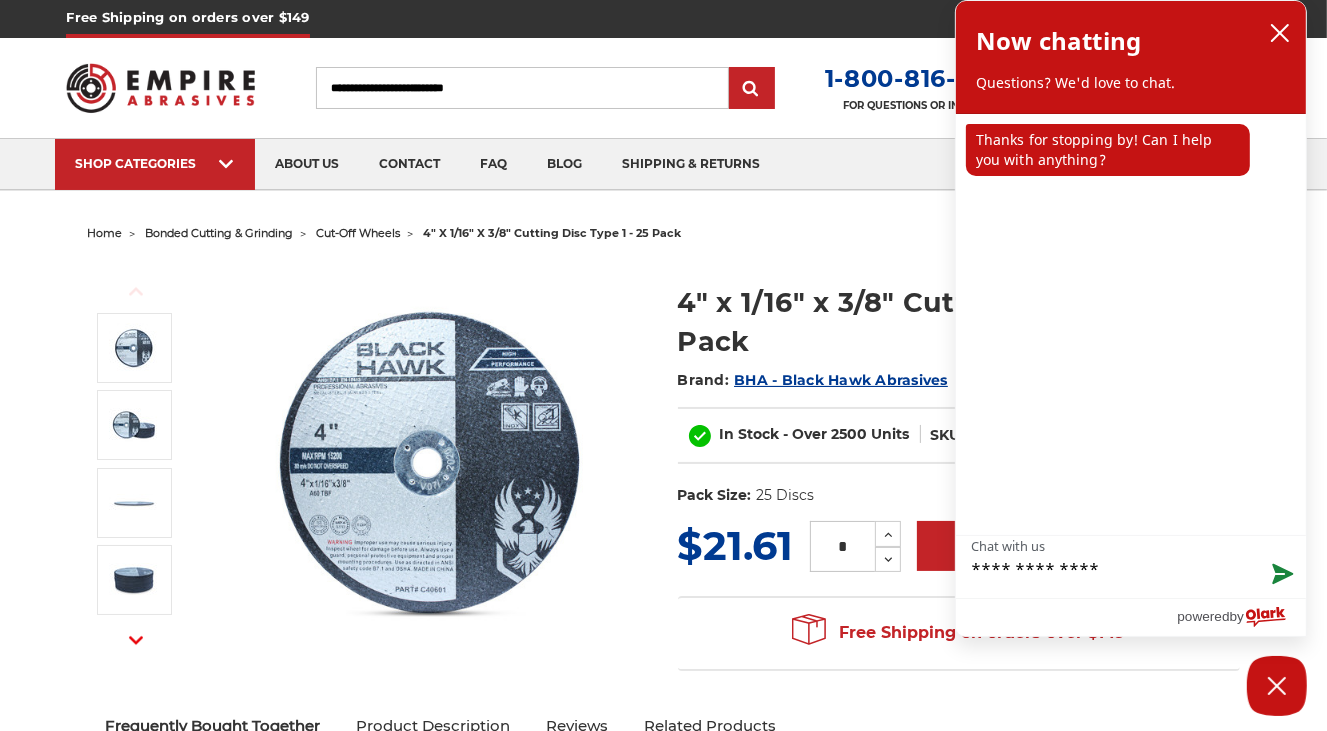 type on "**********" 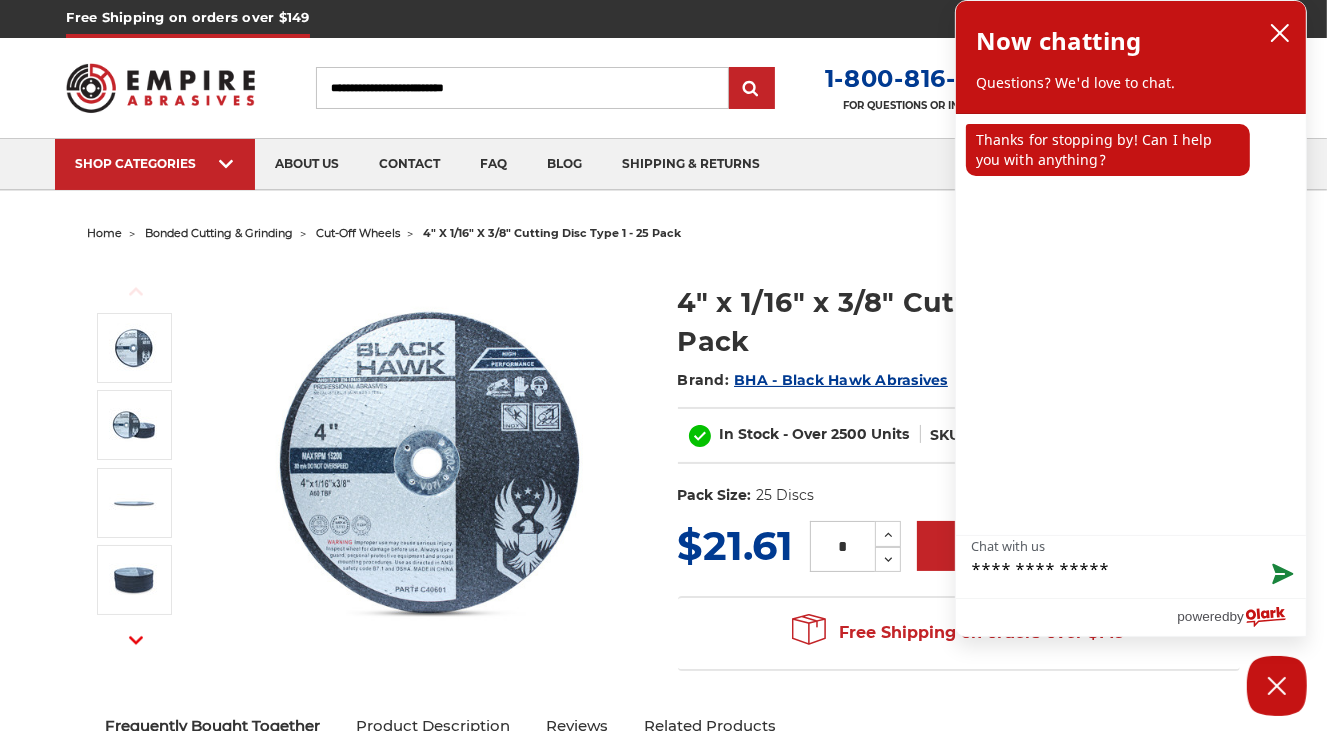 type on "**********" 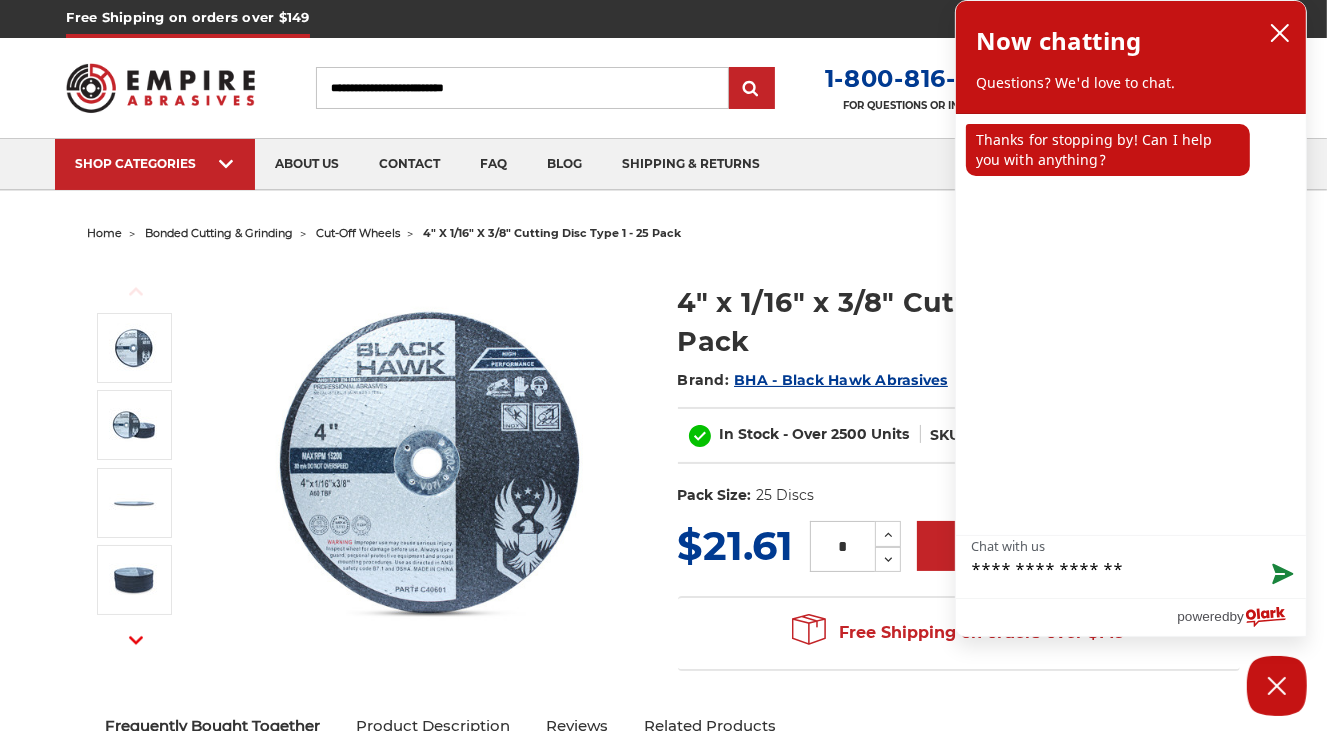 type on "**********" 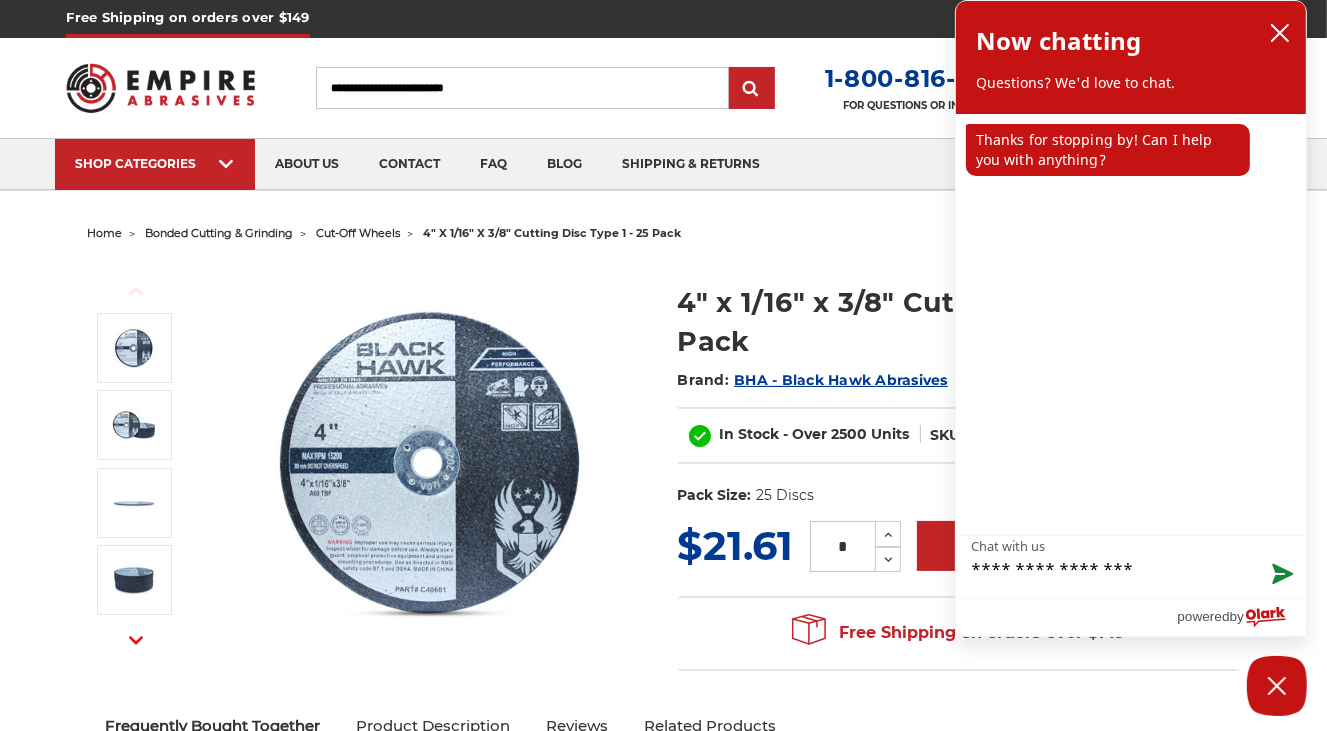 type on "**********" 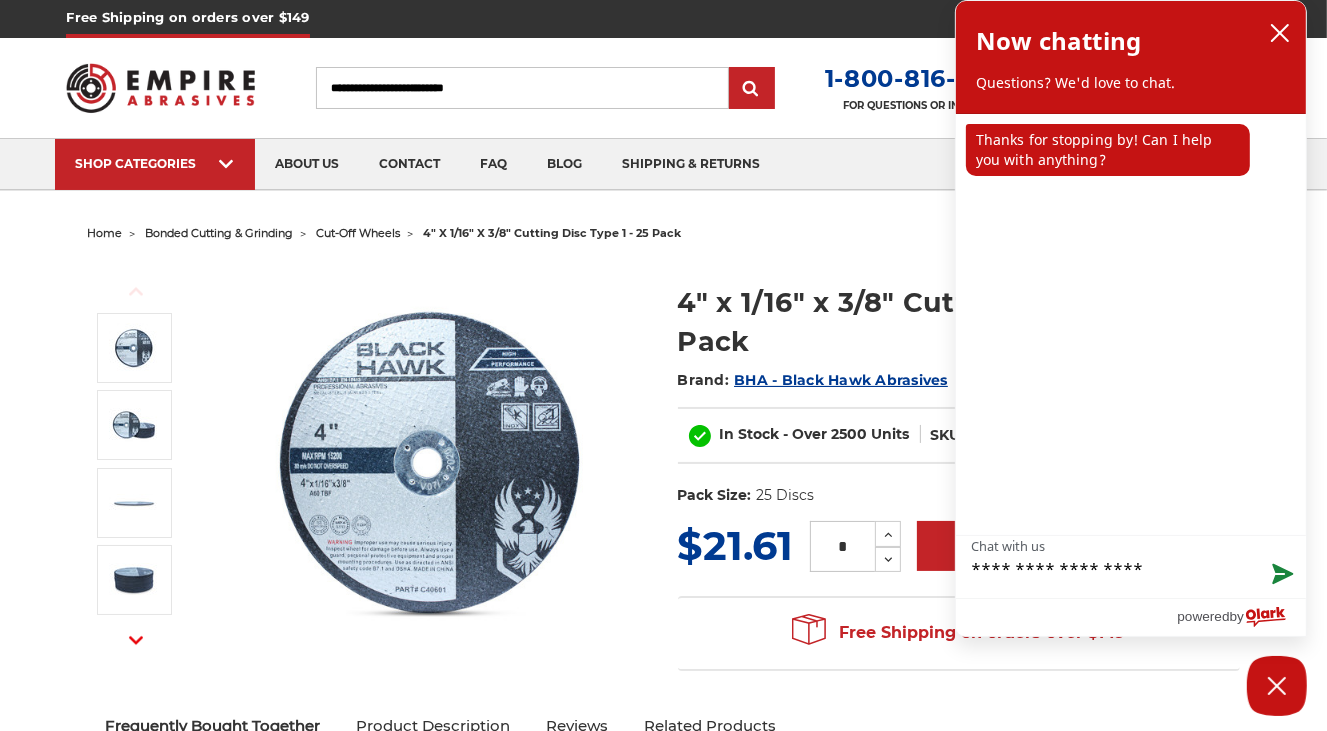 type on "**********" 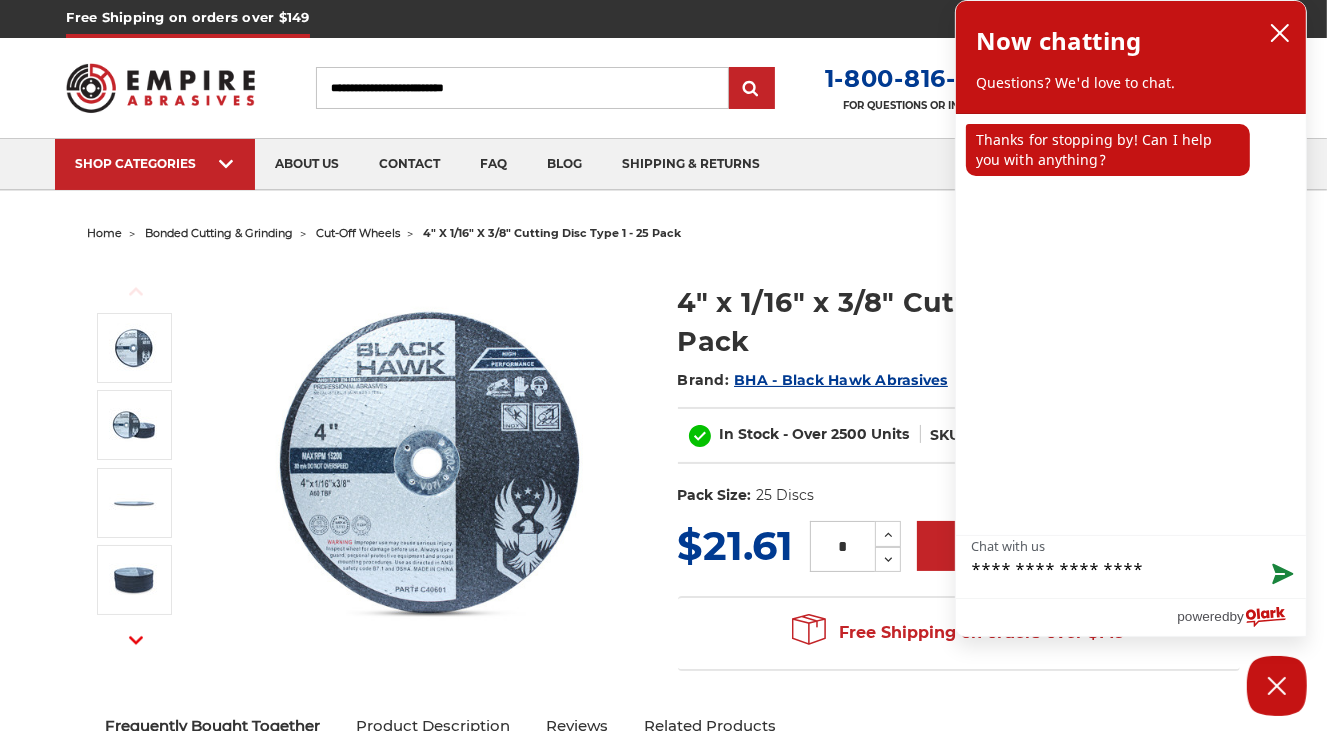 type on "**********" 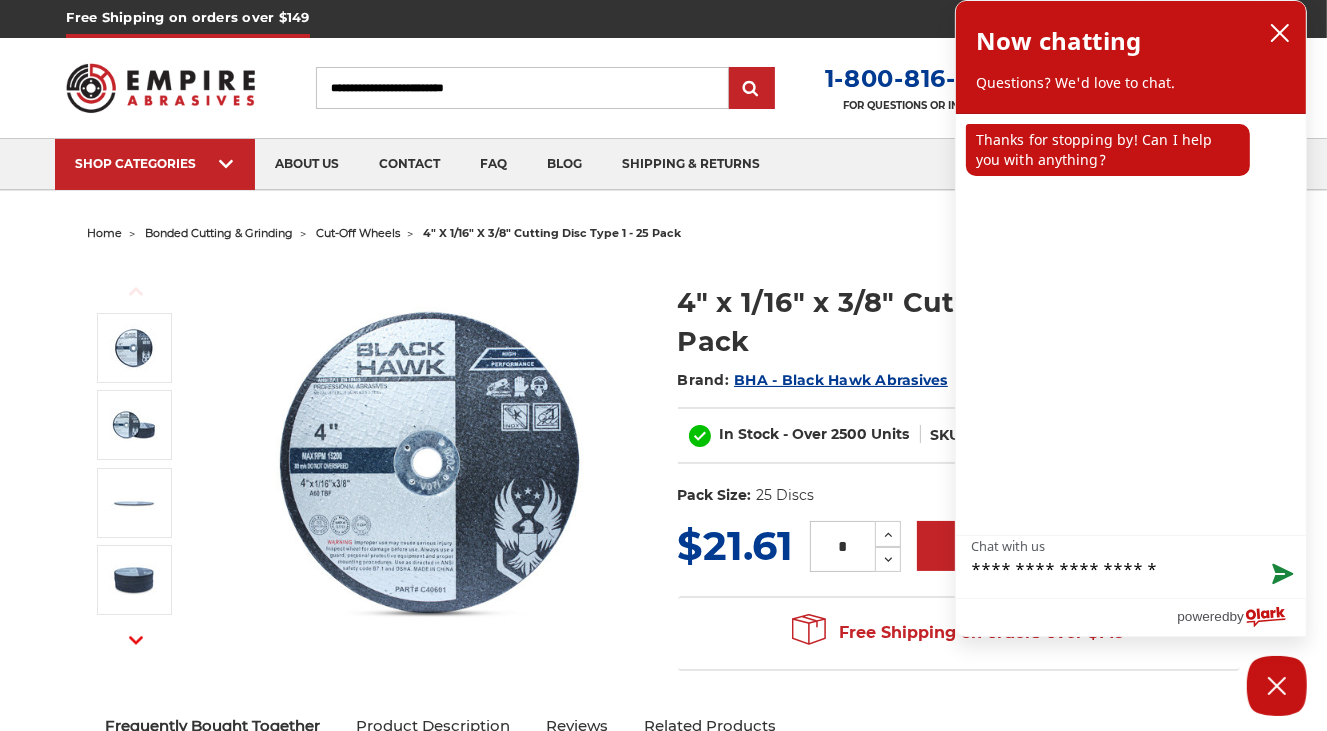 type on "**********" 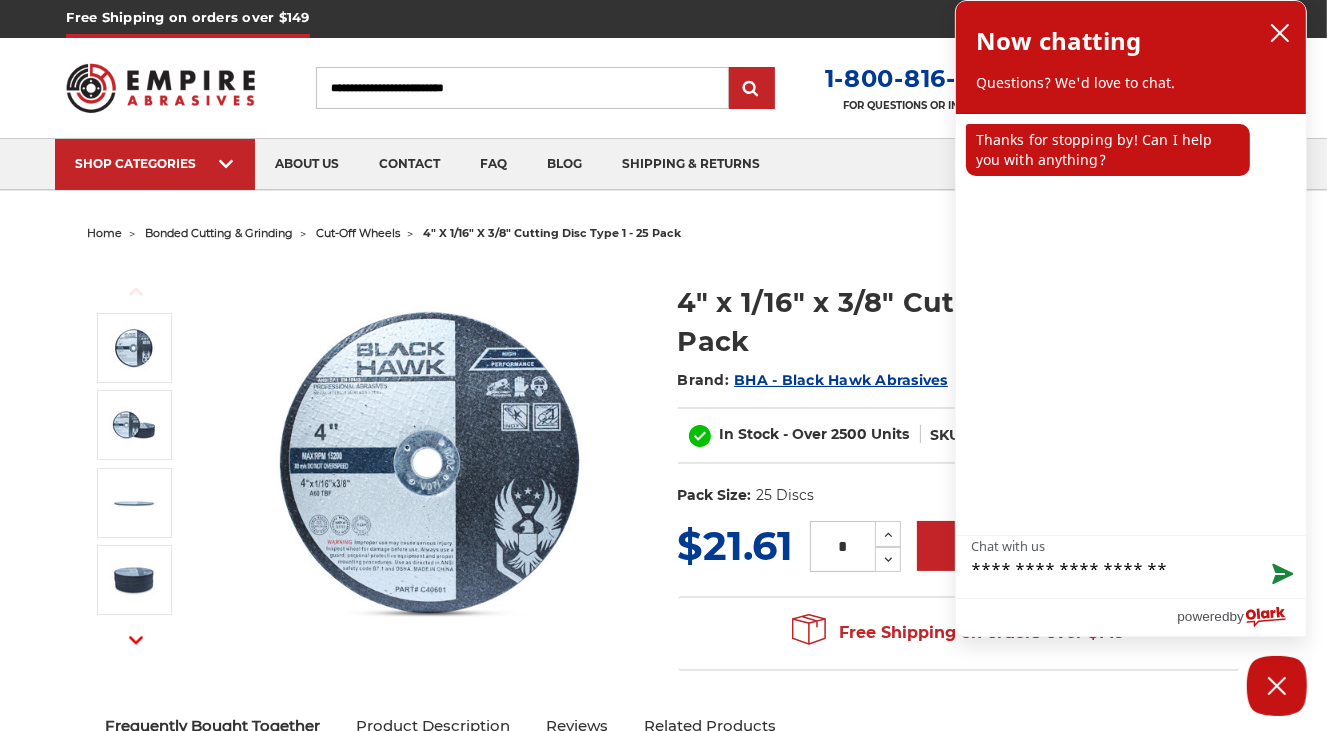 type on "**********" 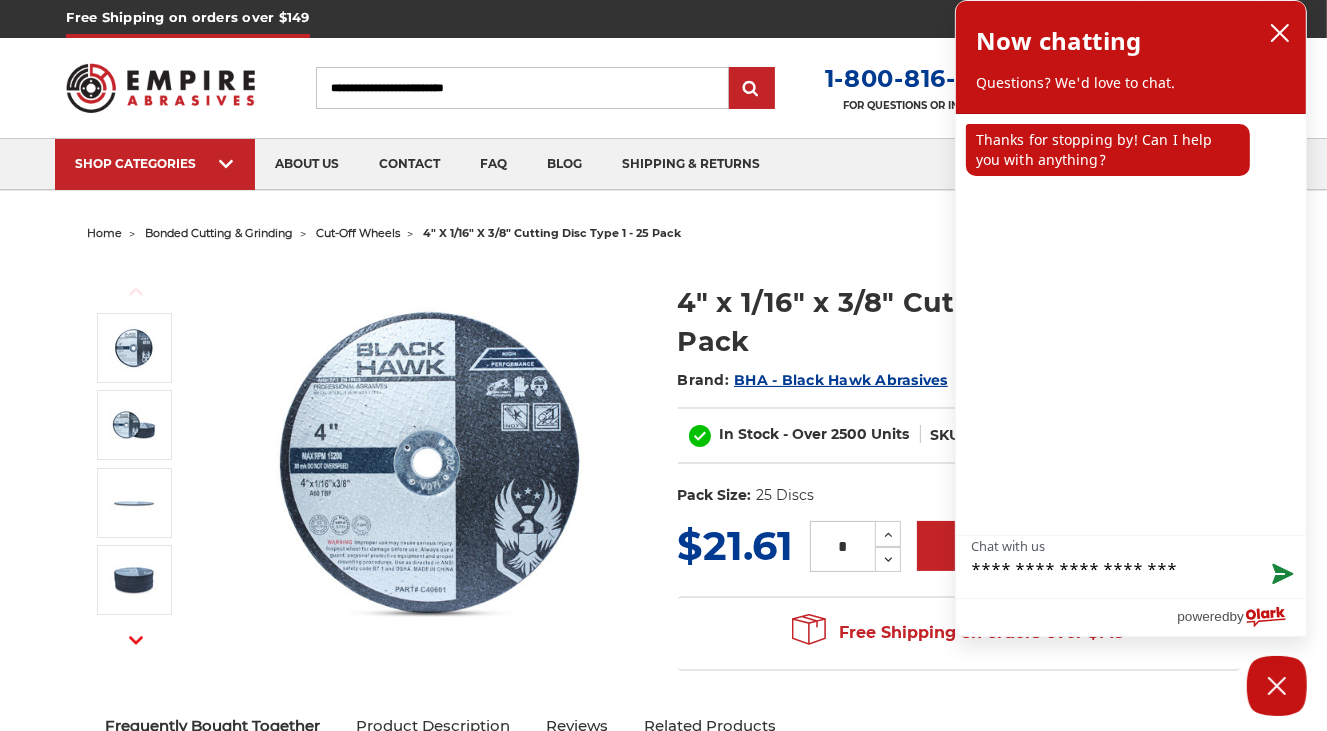 type on "**********" 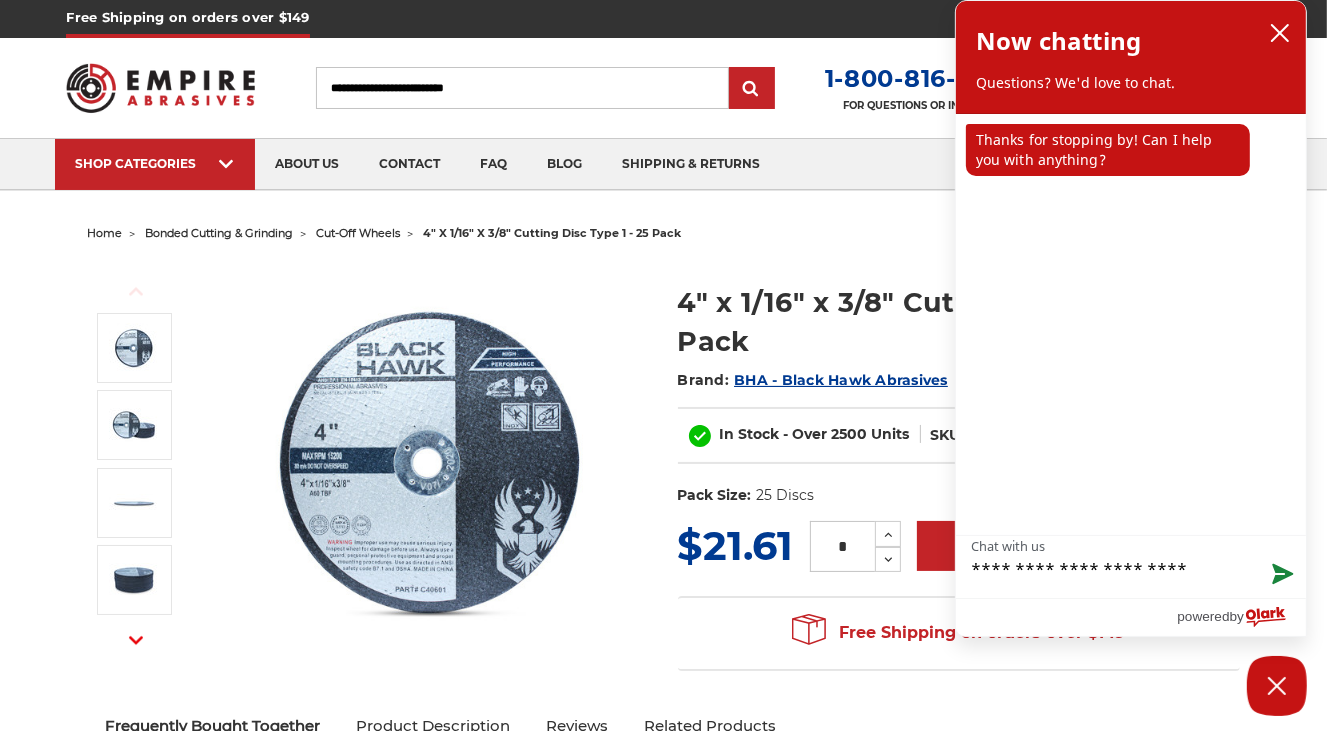 type on "**********" 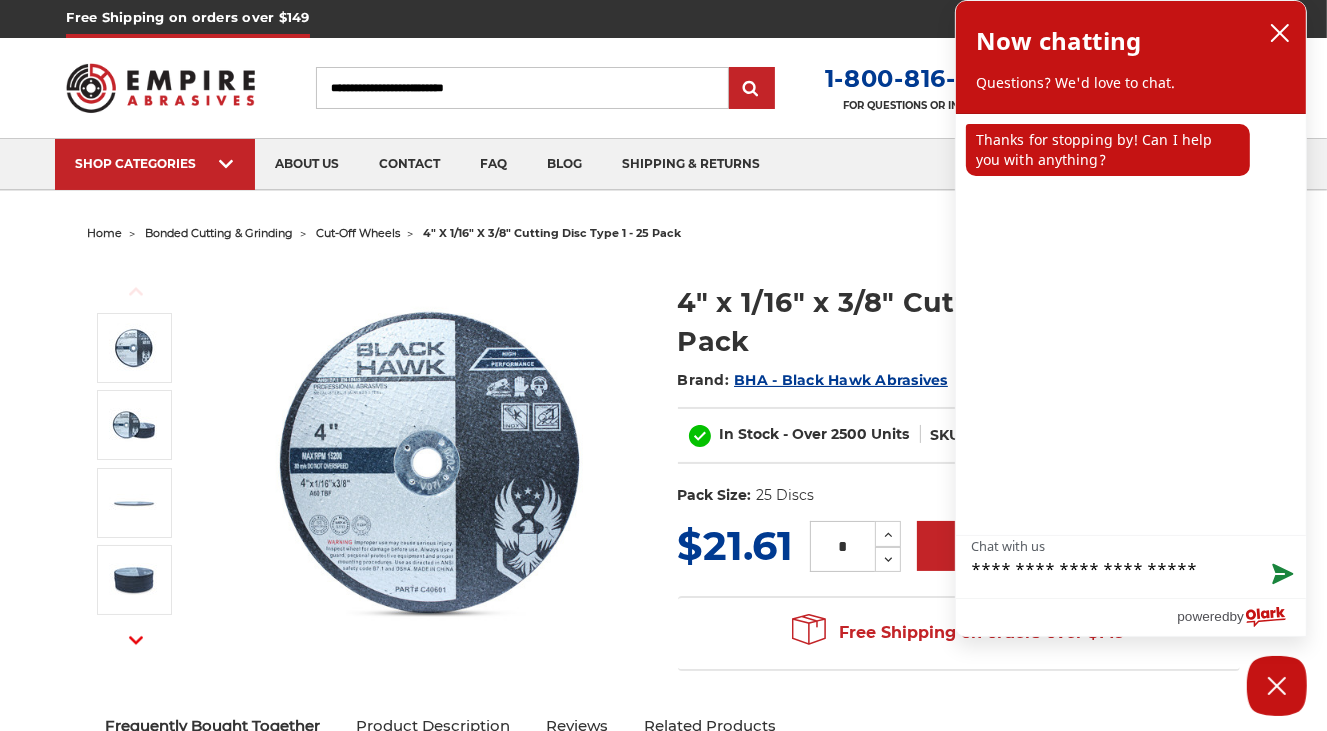 type on "**********" 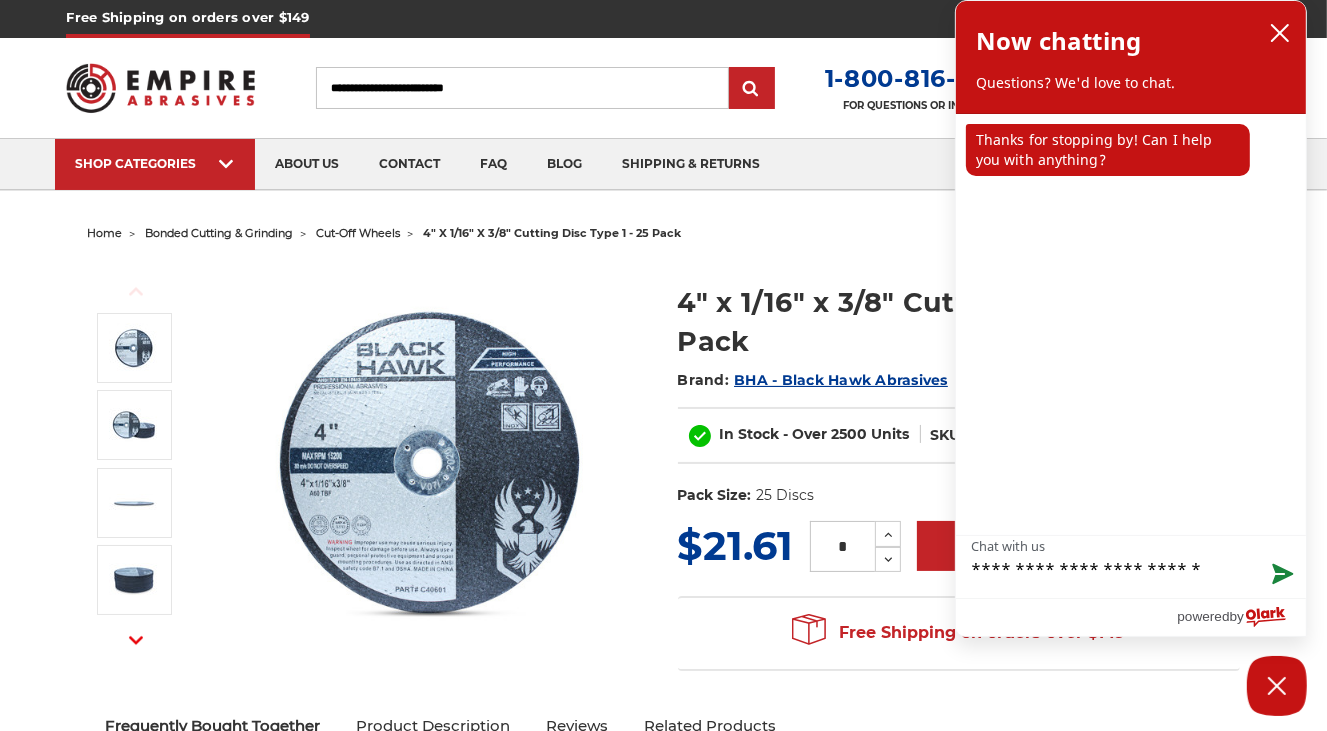 type on "**********" 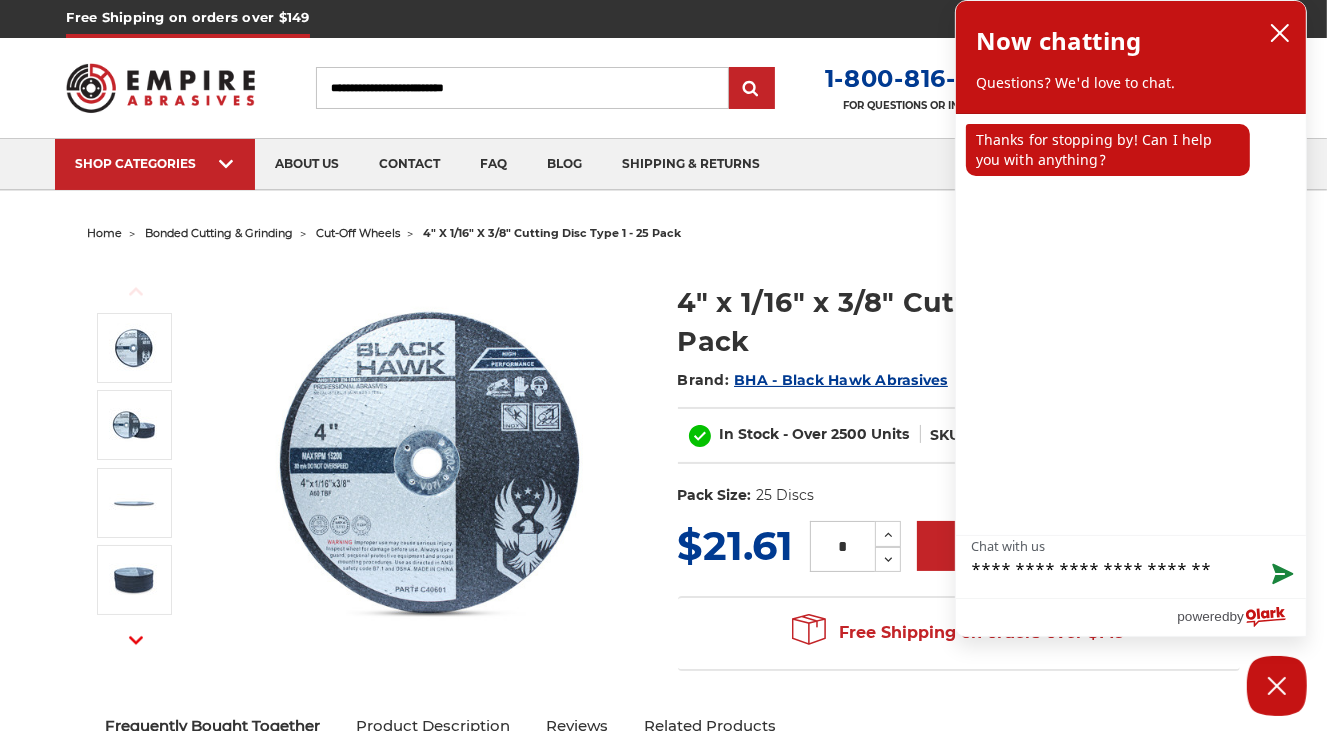 type on "**********" 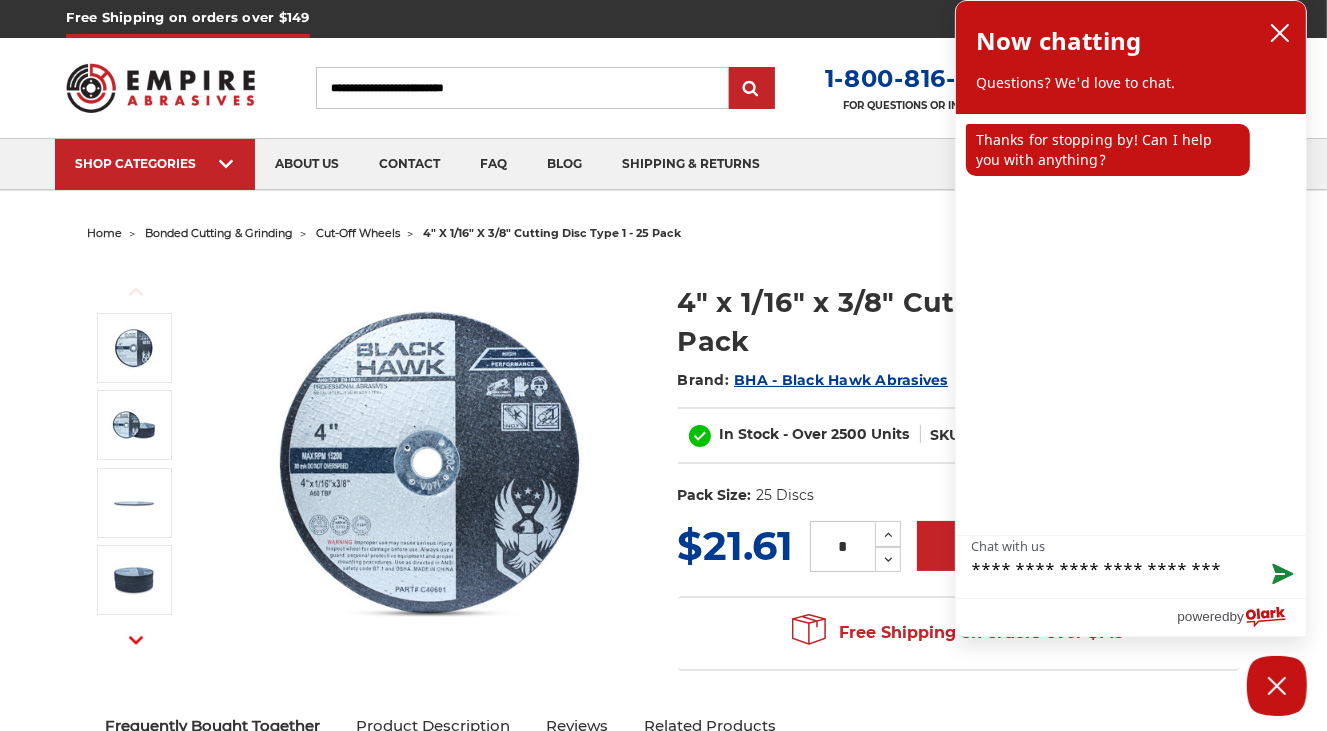 type on "**********" 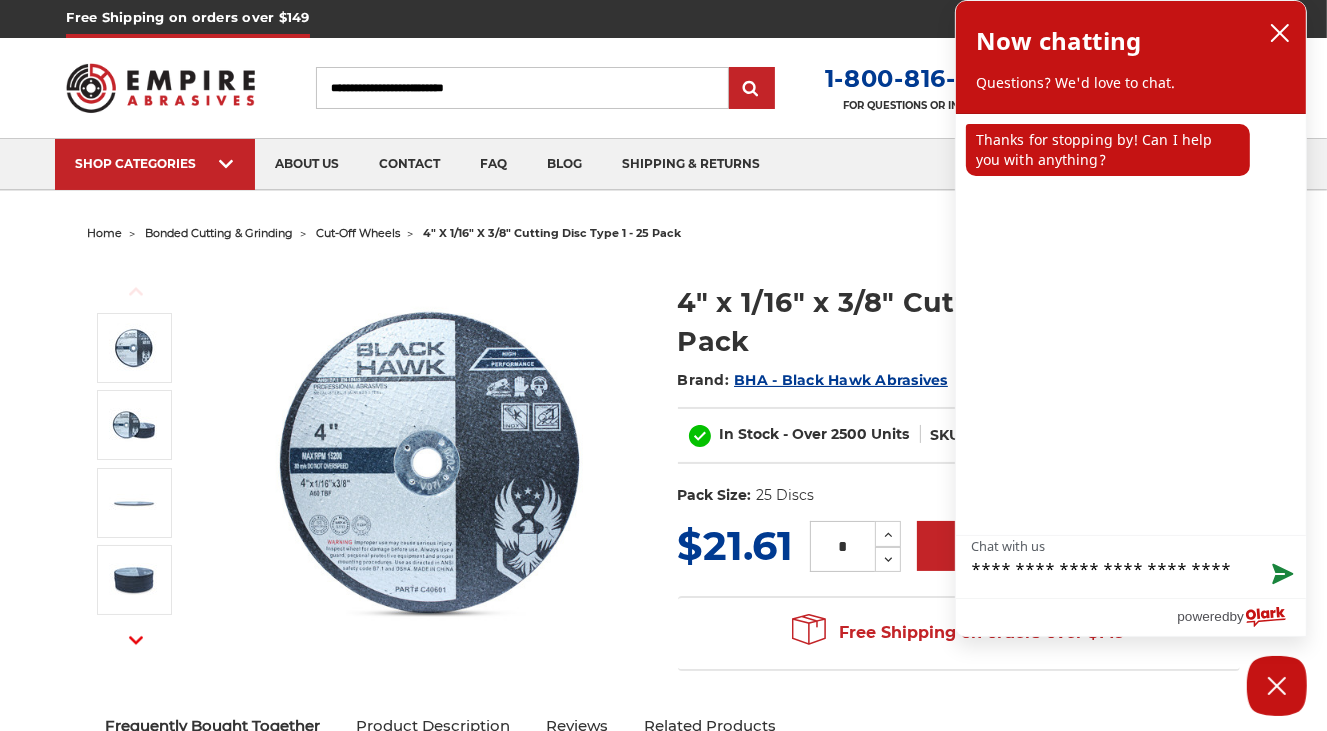 type on "**********" 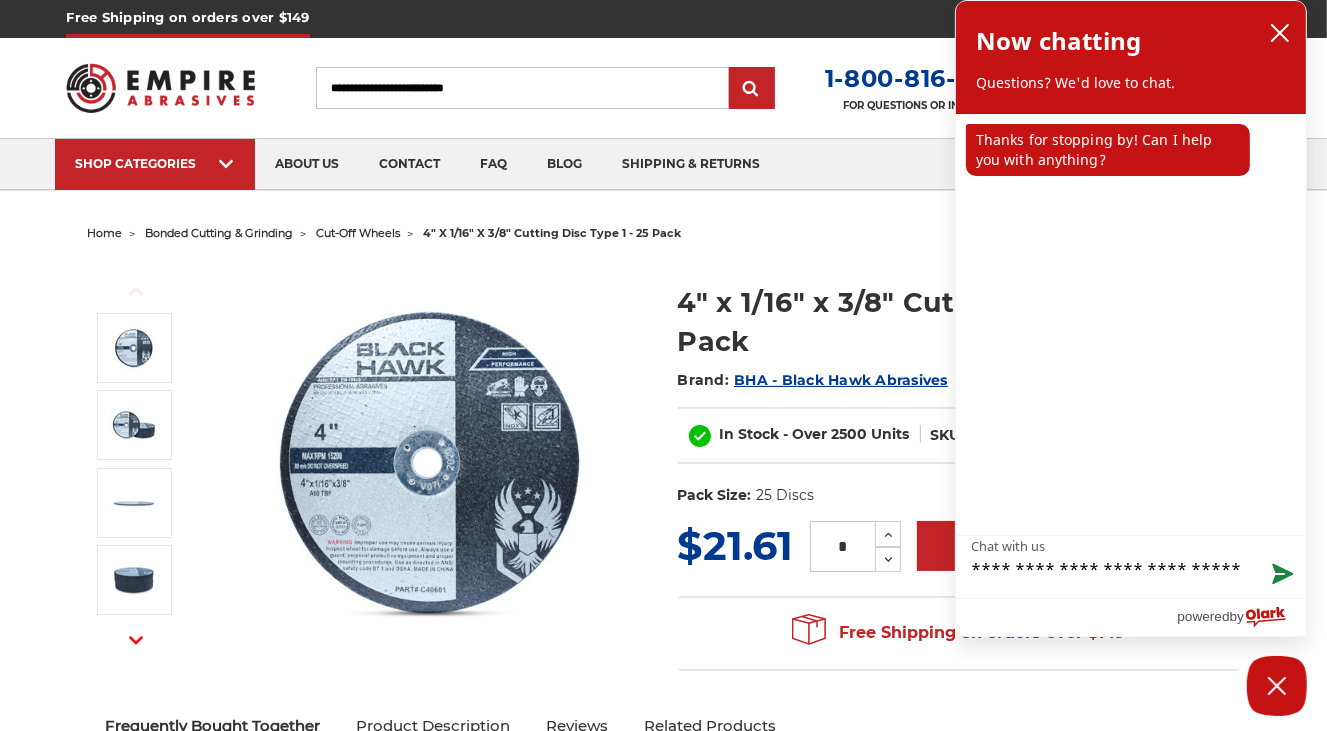 type on "**********" 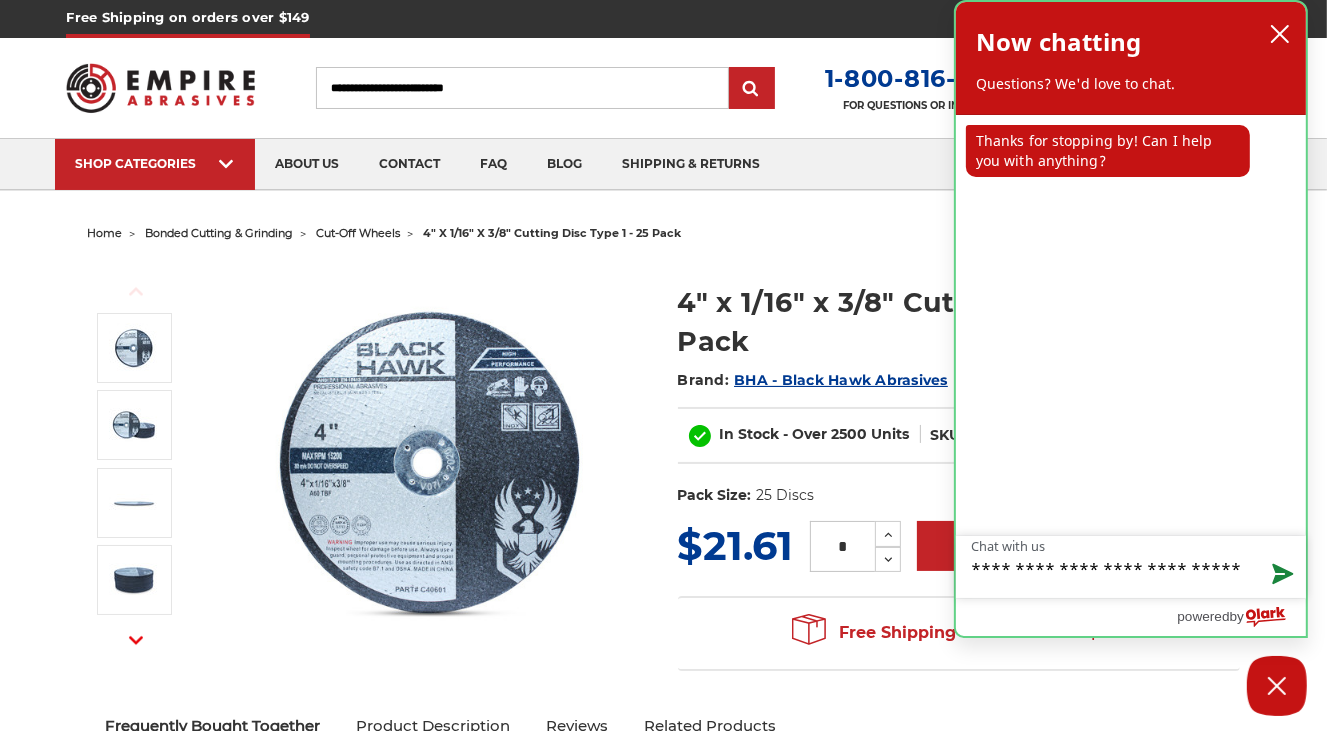 click on "agent  sent  Thanks for stopping by! Can I help you with anything?" at bounding box center [1131, 325] 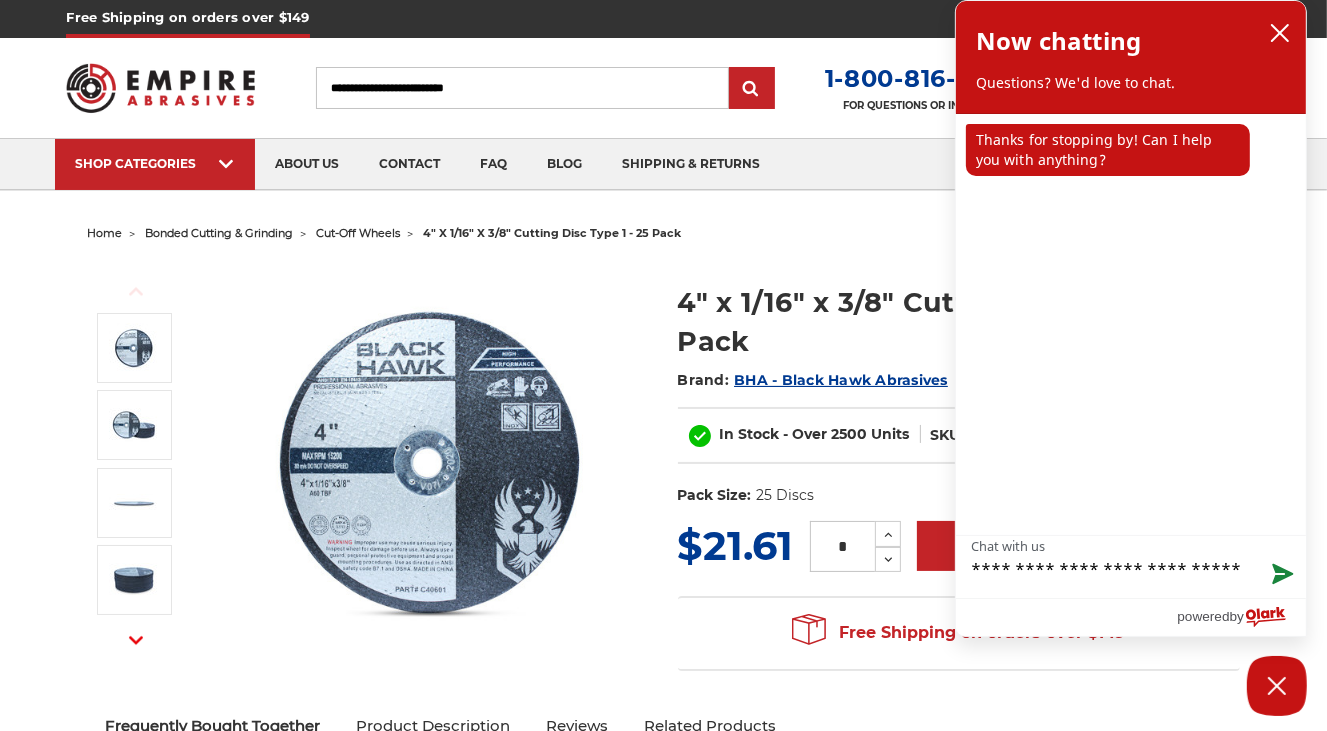 click on "**********" at bounding box center (1131, 567) 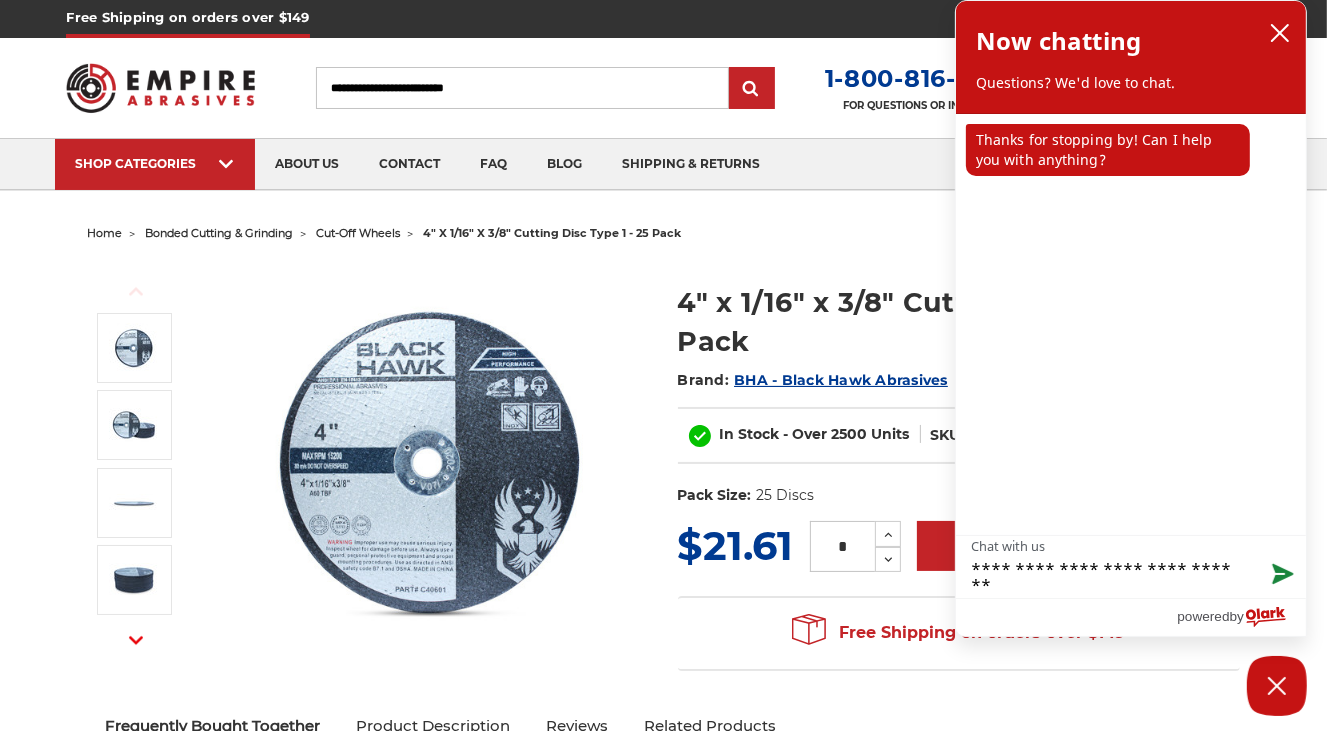 type on "**********" 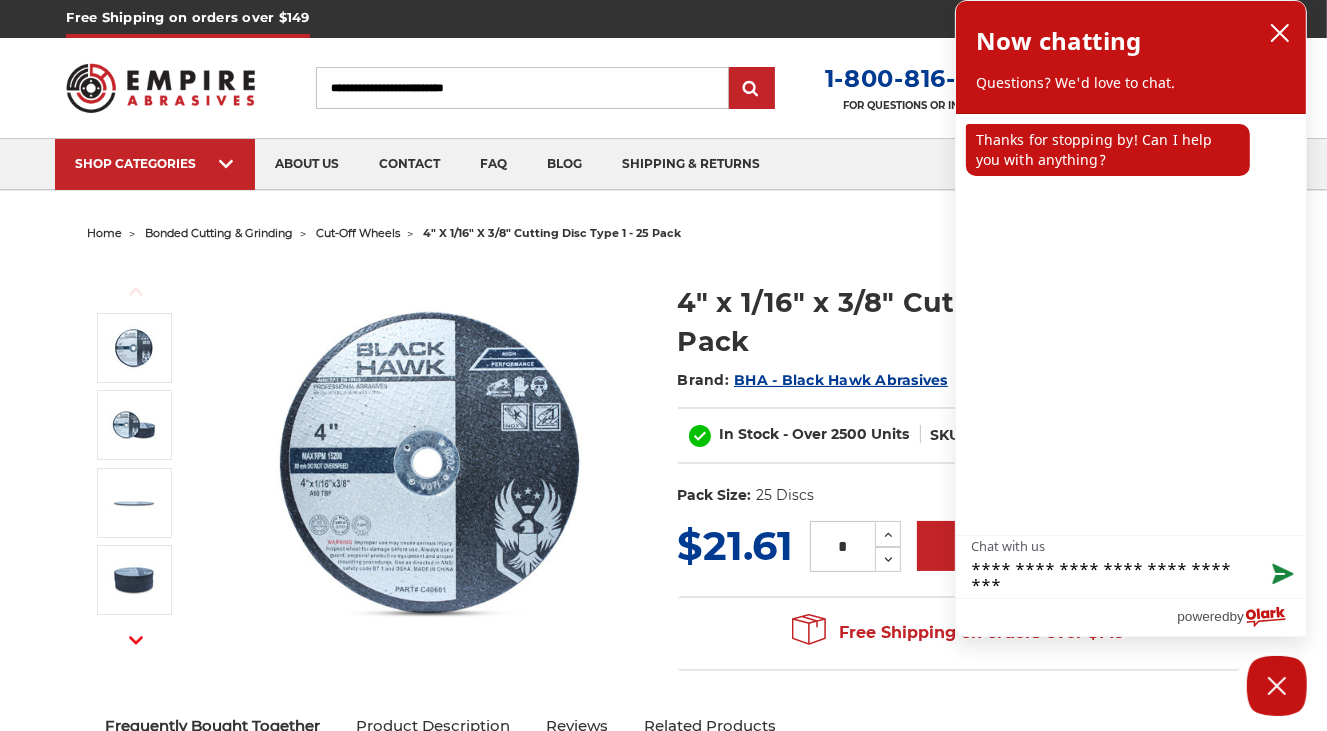 type on "**********" 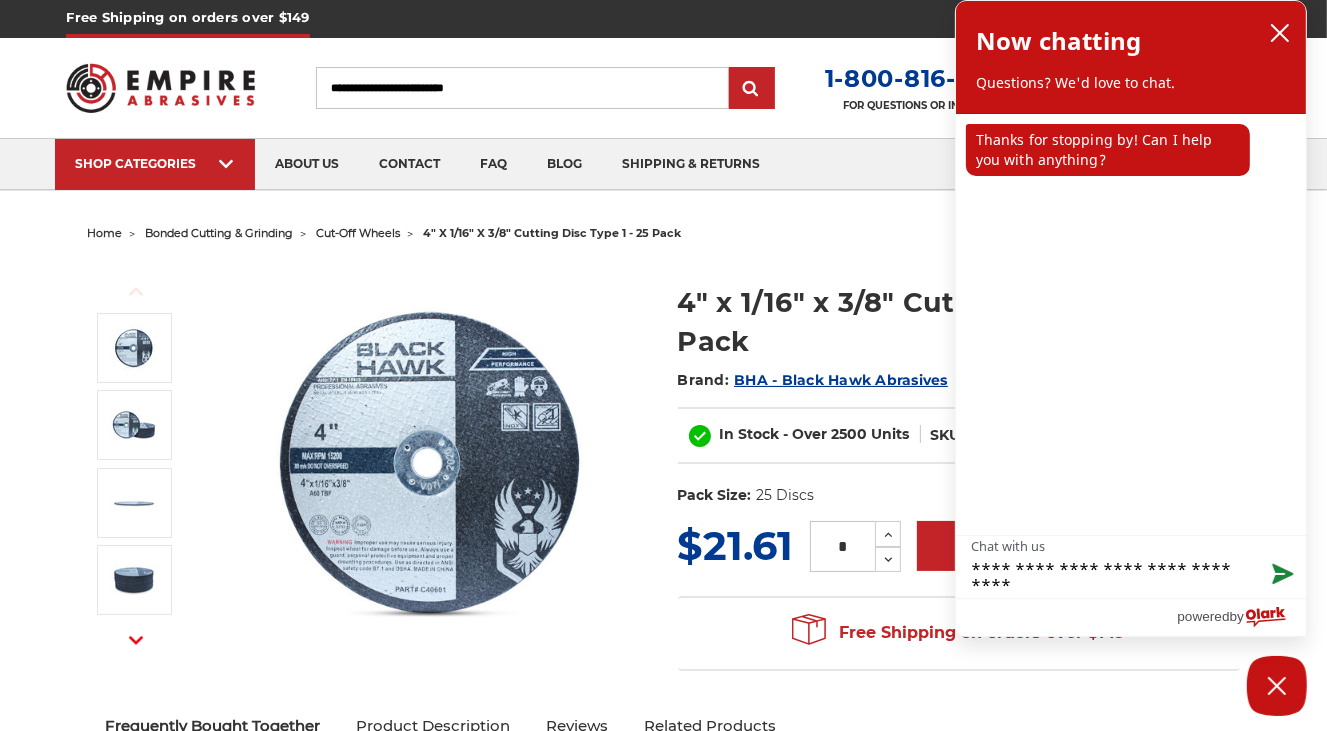 type on "**********" 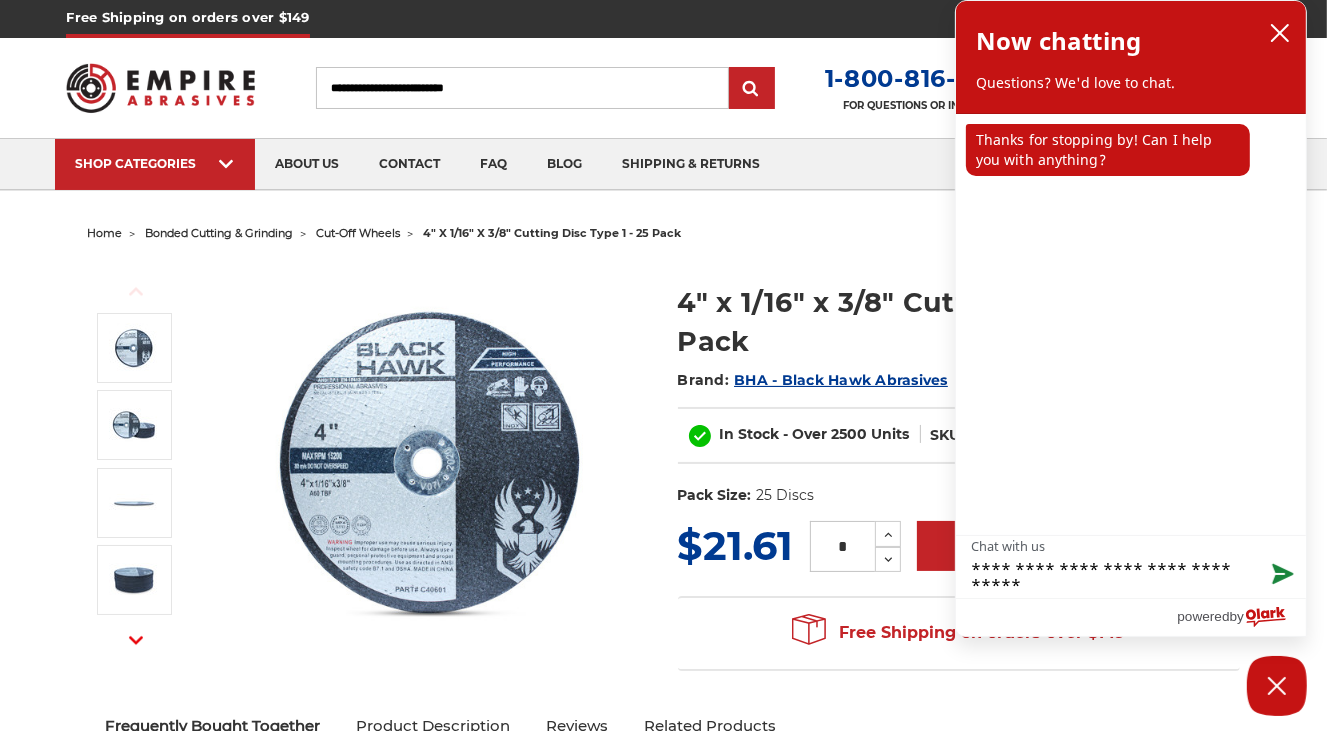 type on "**********" 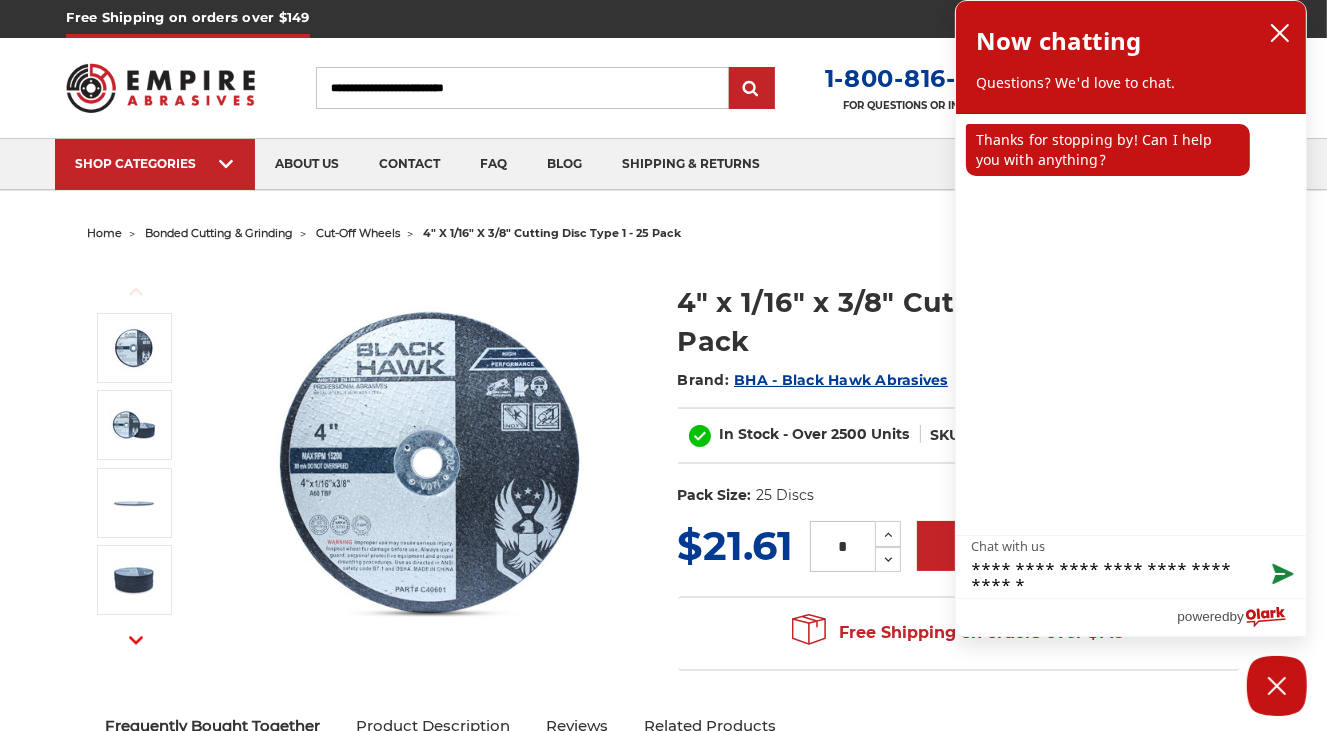 type on "**********" 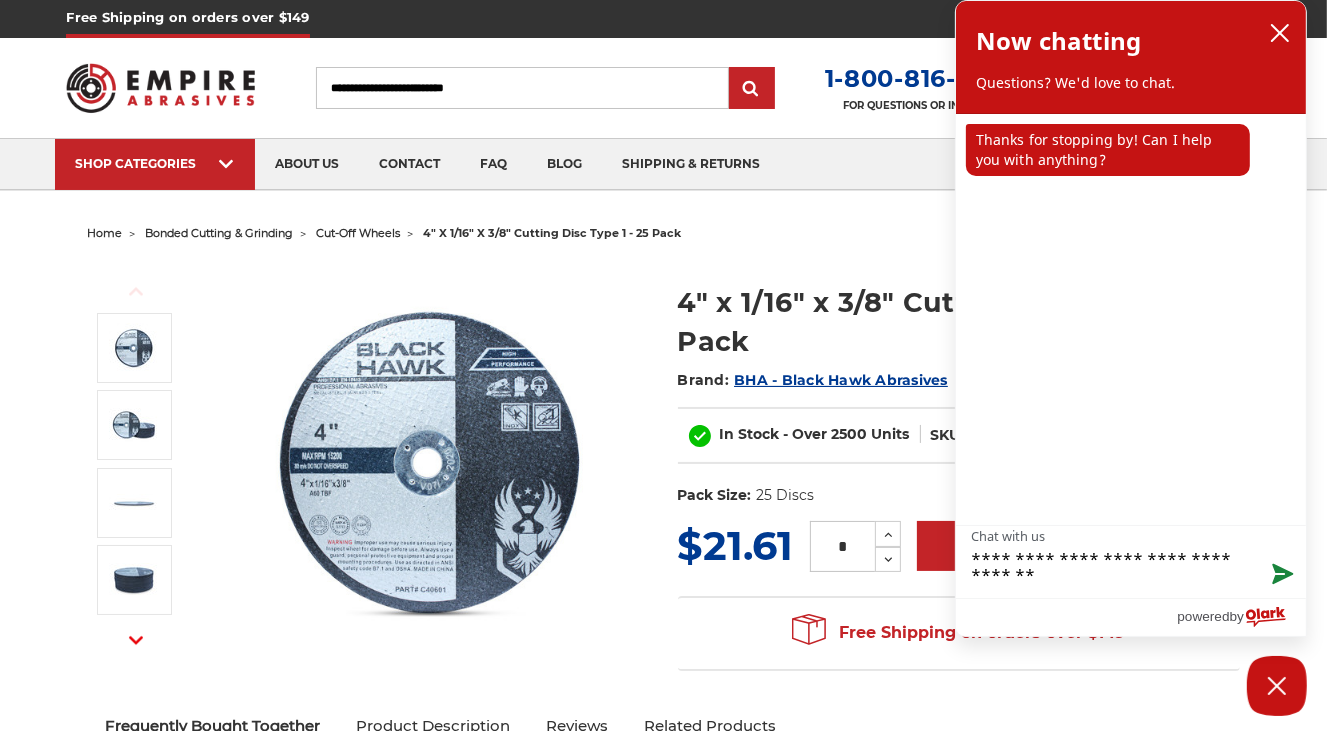 type on "**********" 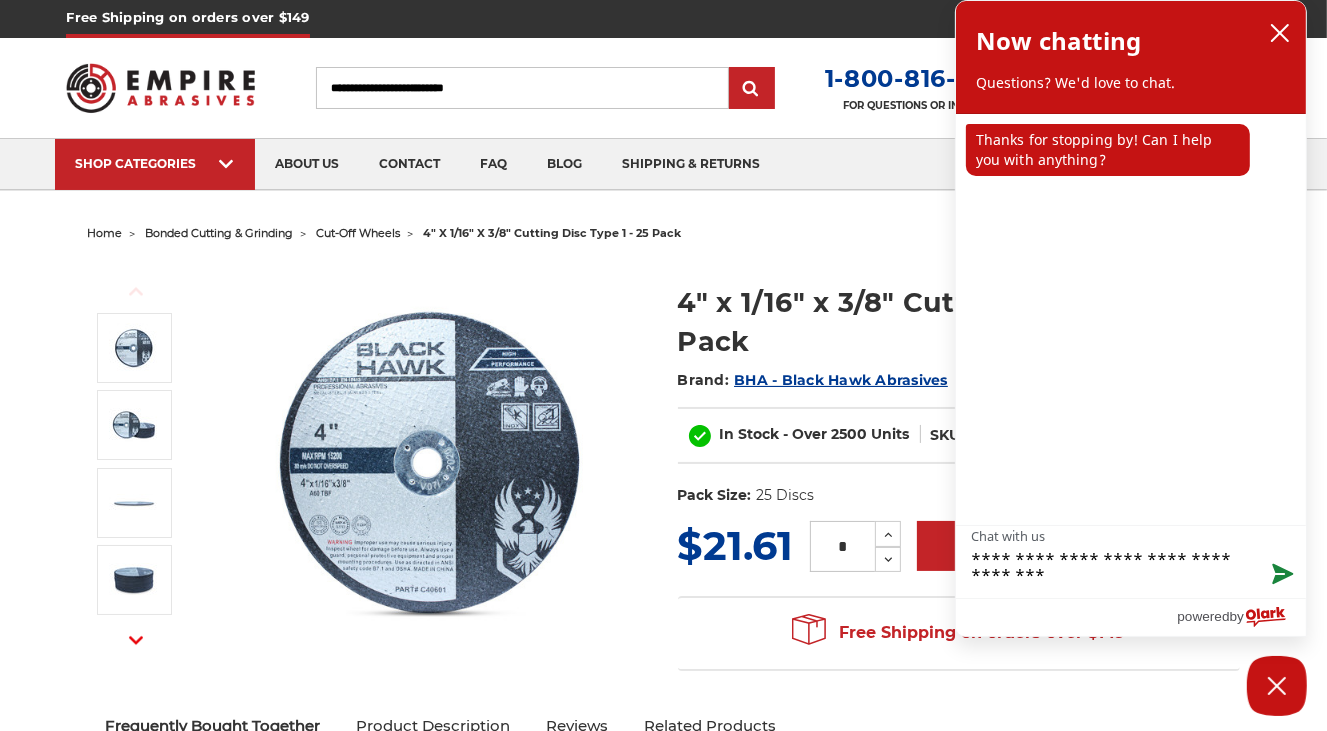 type on "**********" 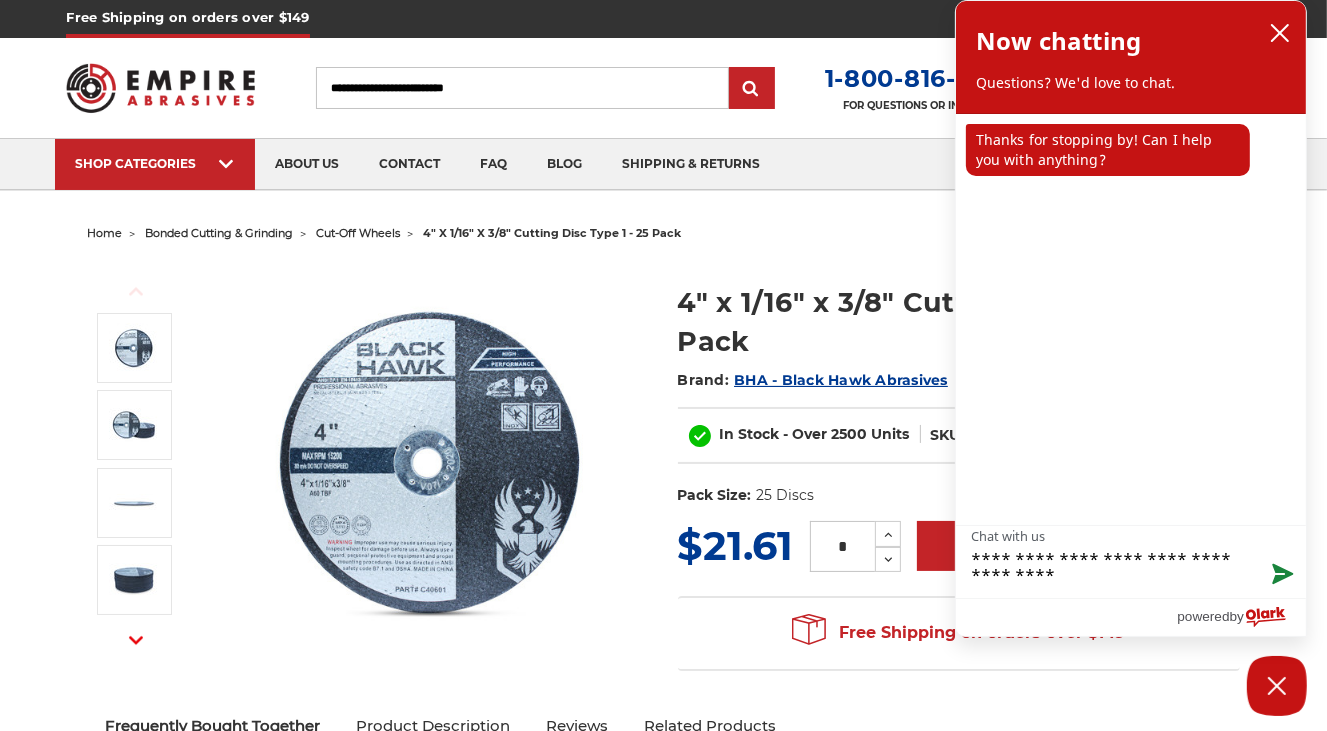 type on "**********" 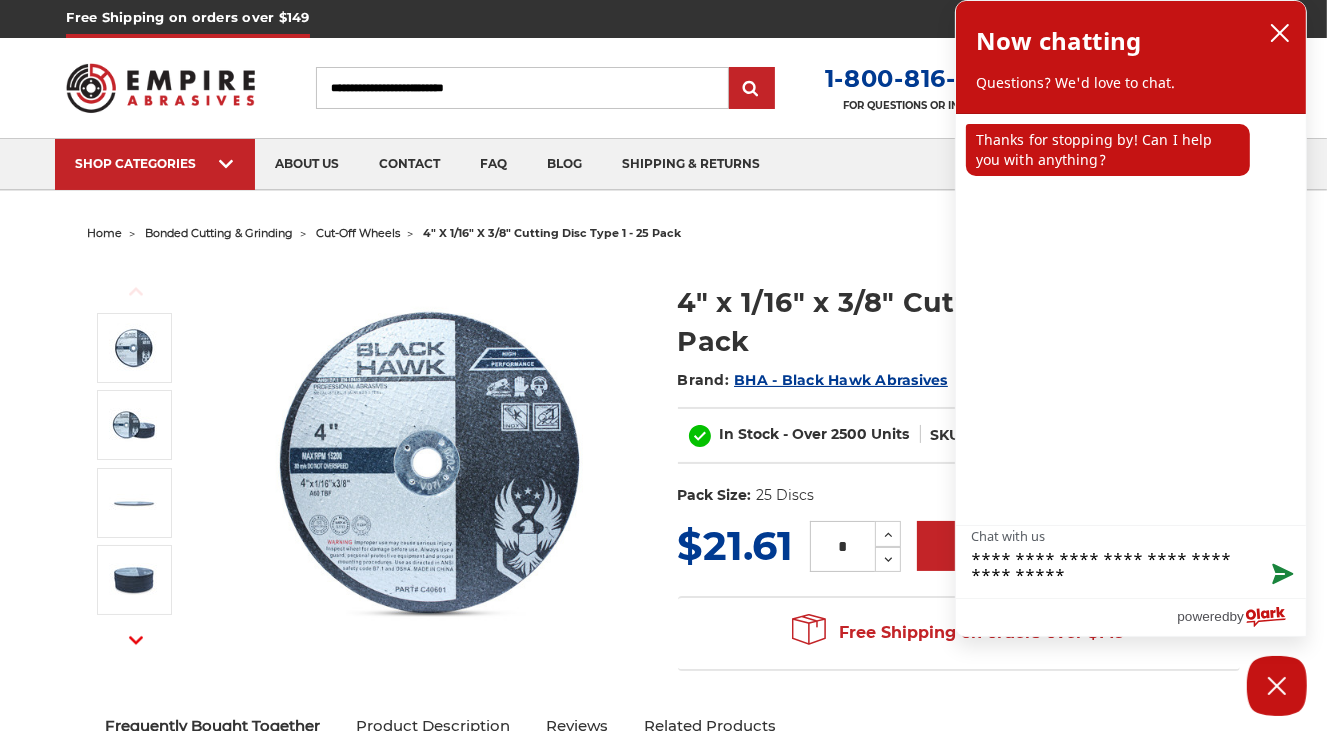 type on "**********" 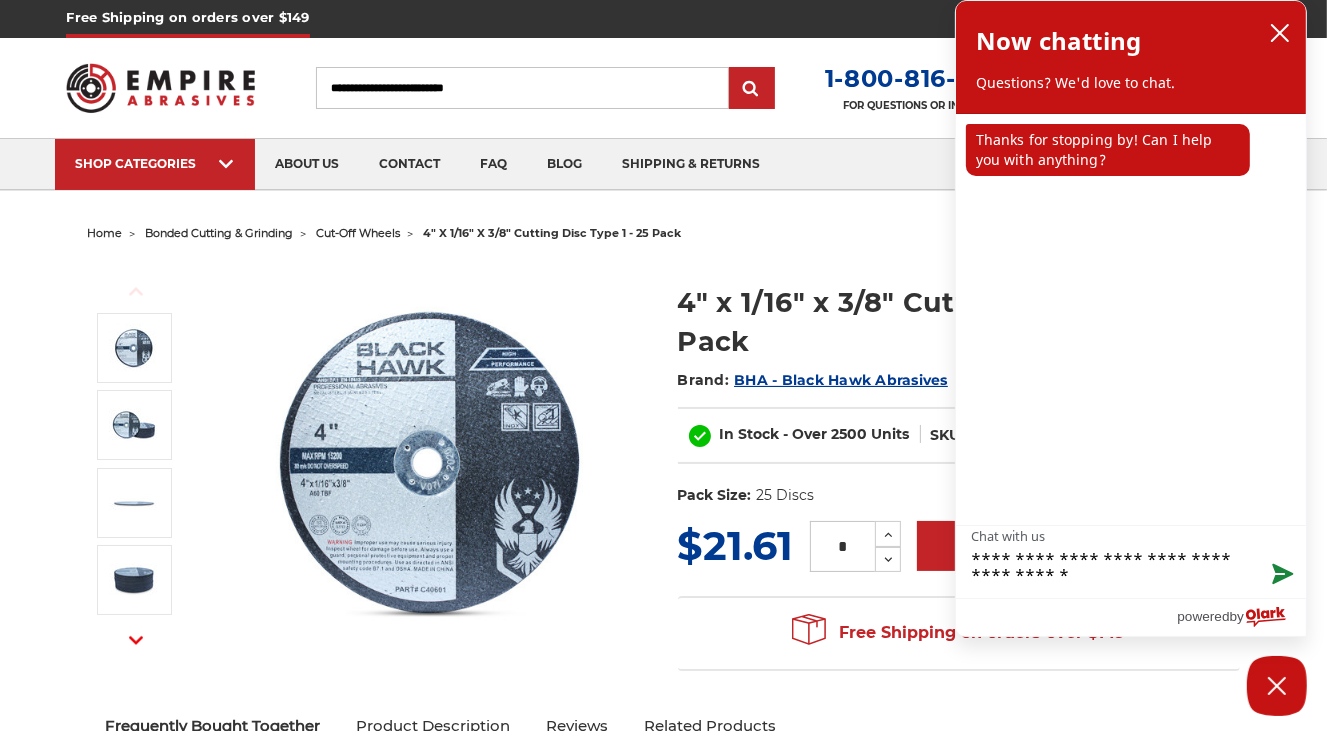 type on "**********" 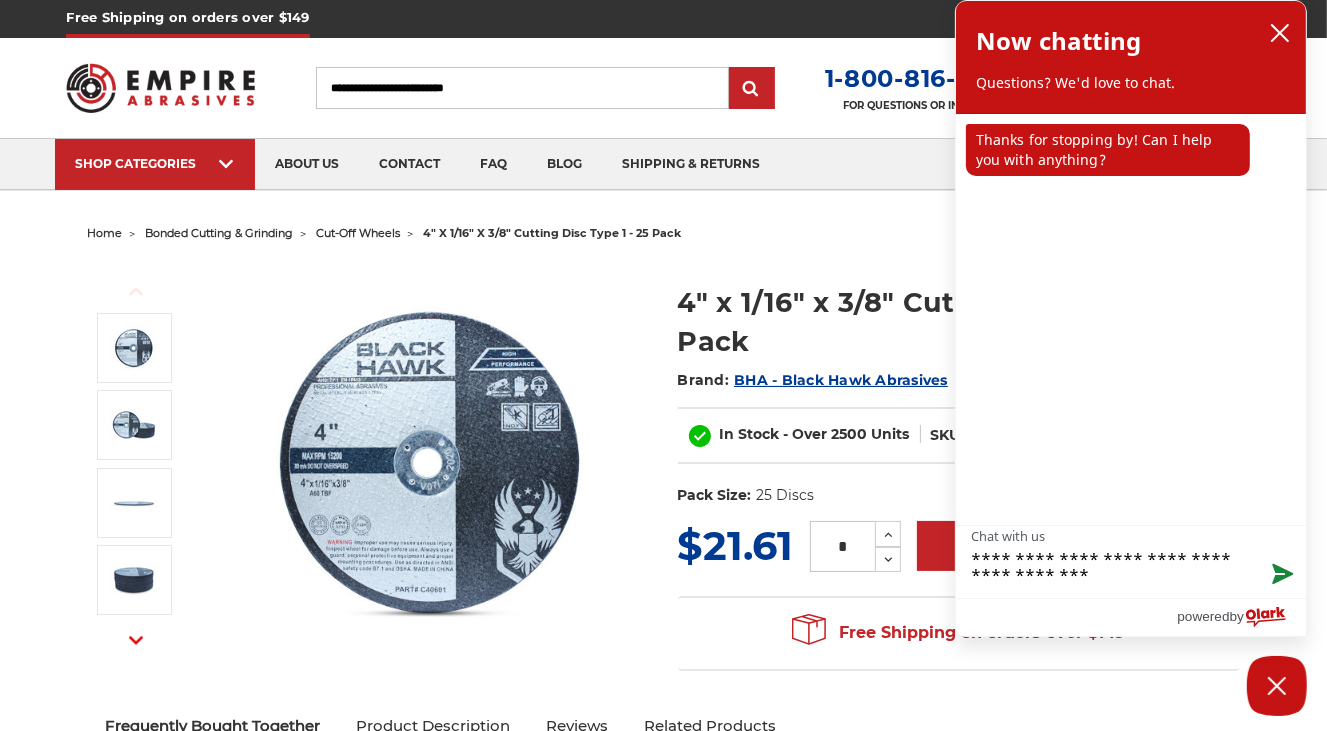 type on "**********" 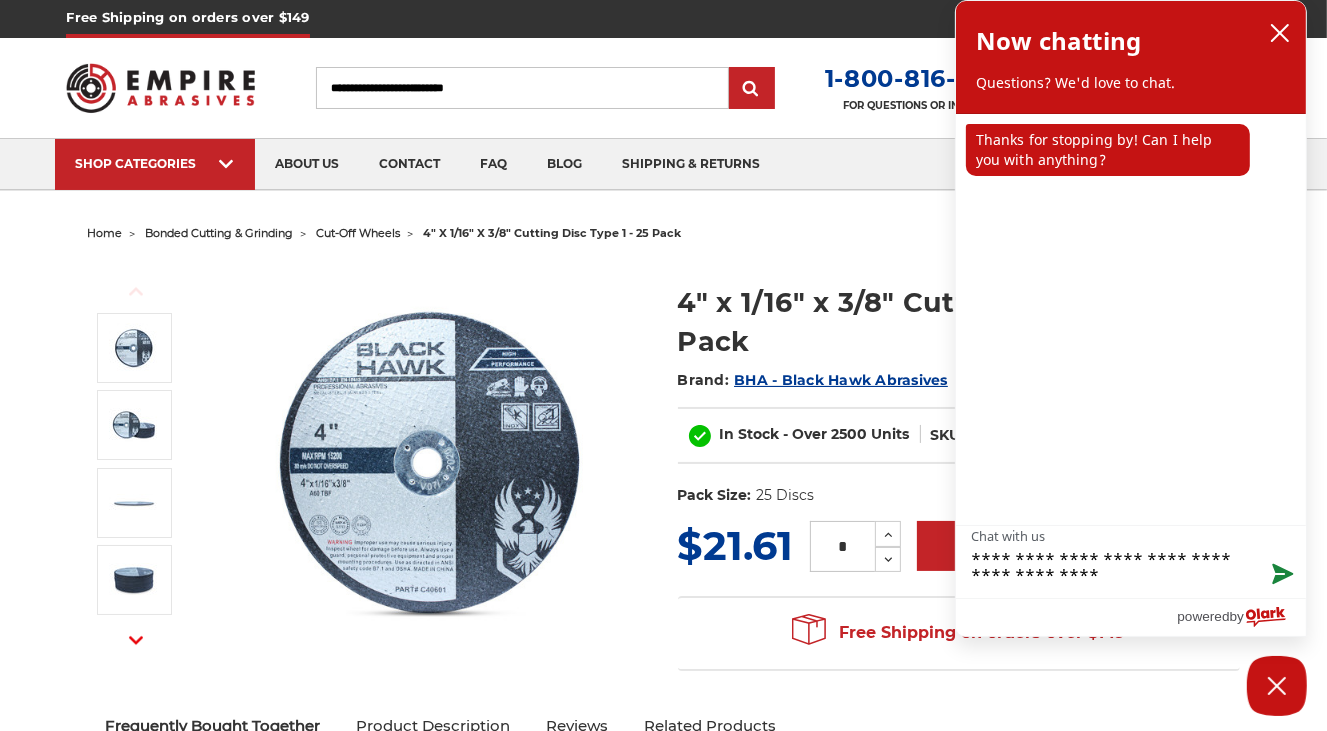 type on "**********" 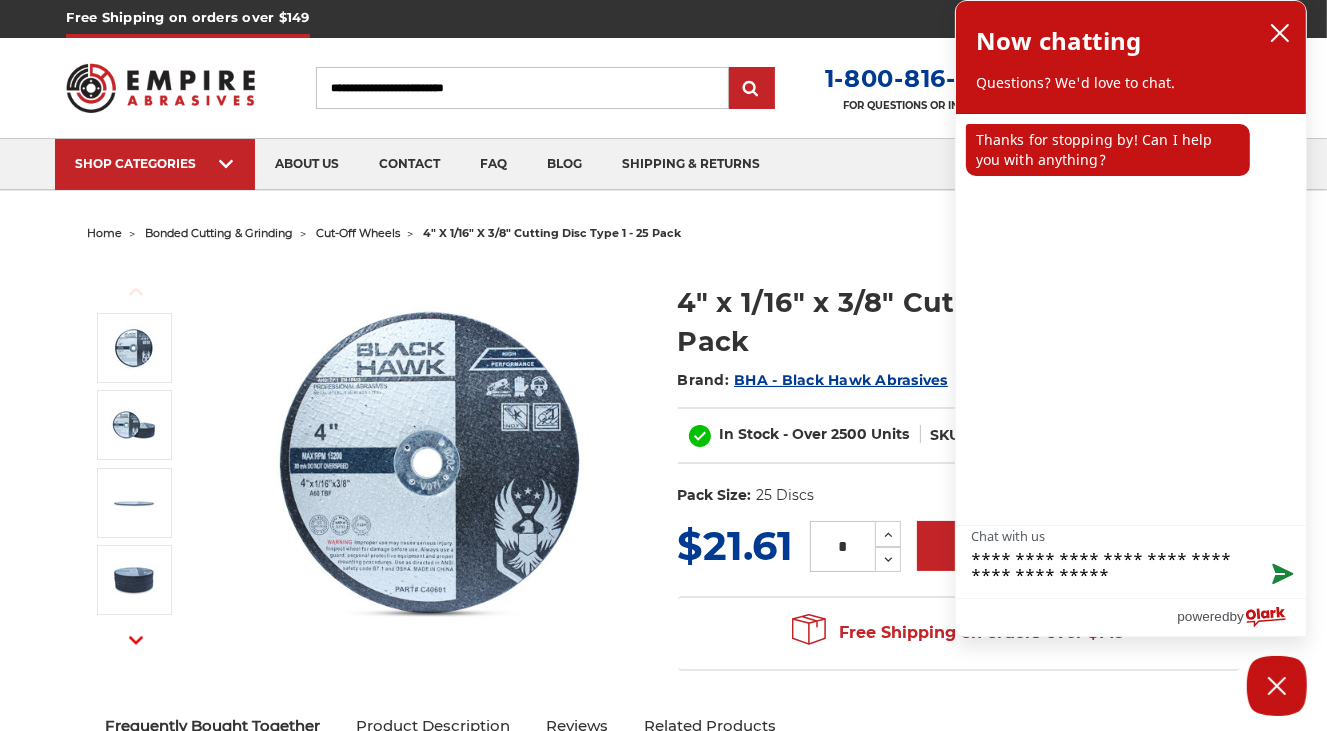 type on "**********" 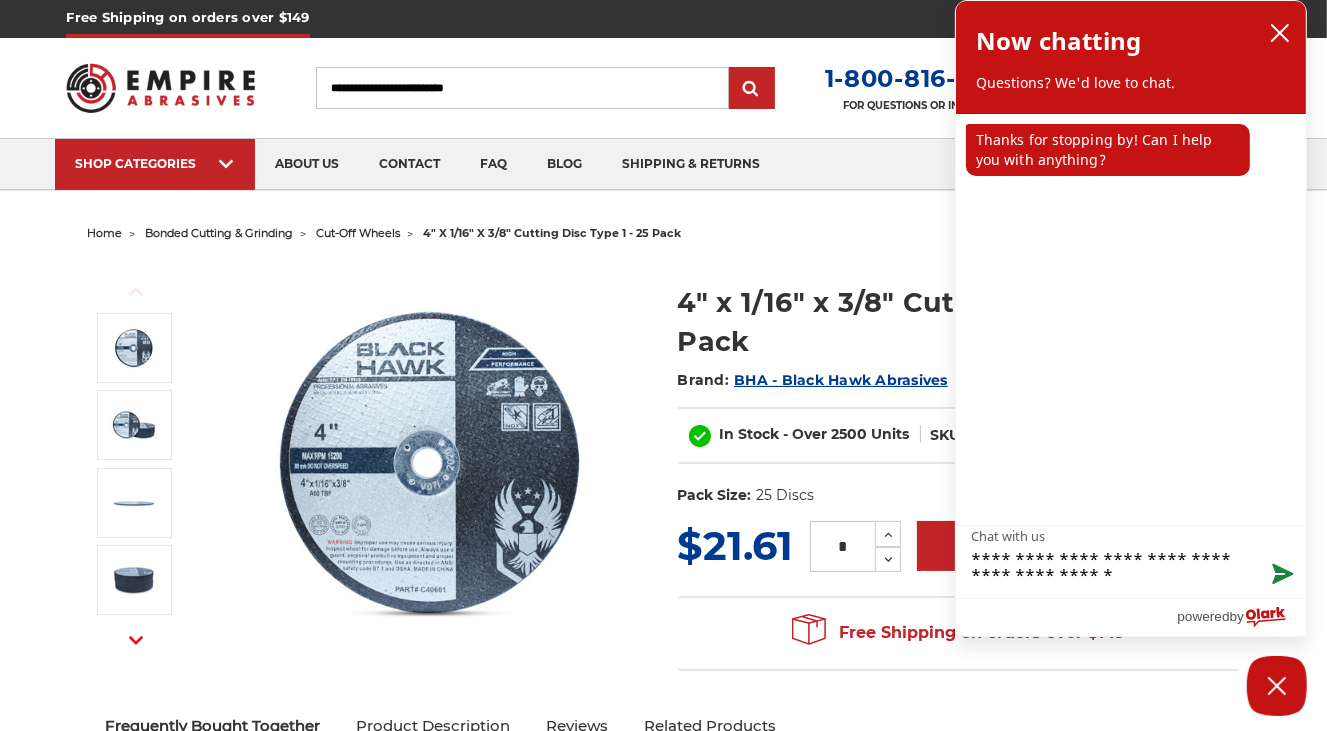 type on "**********" 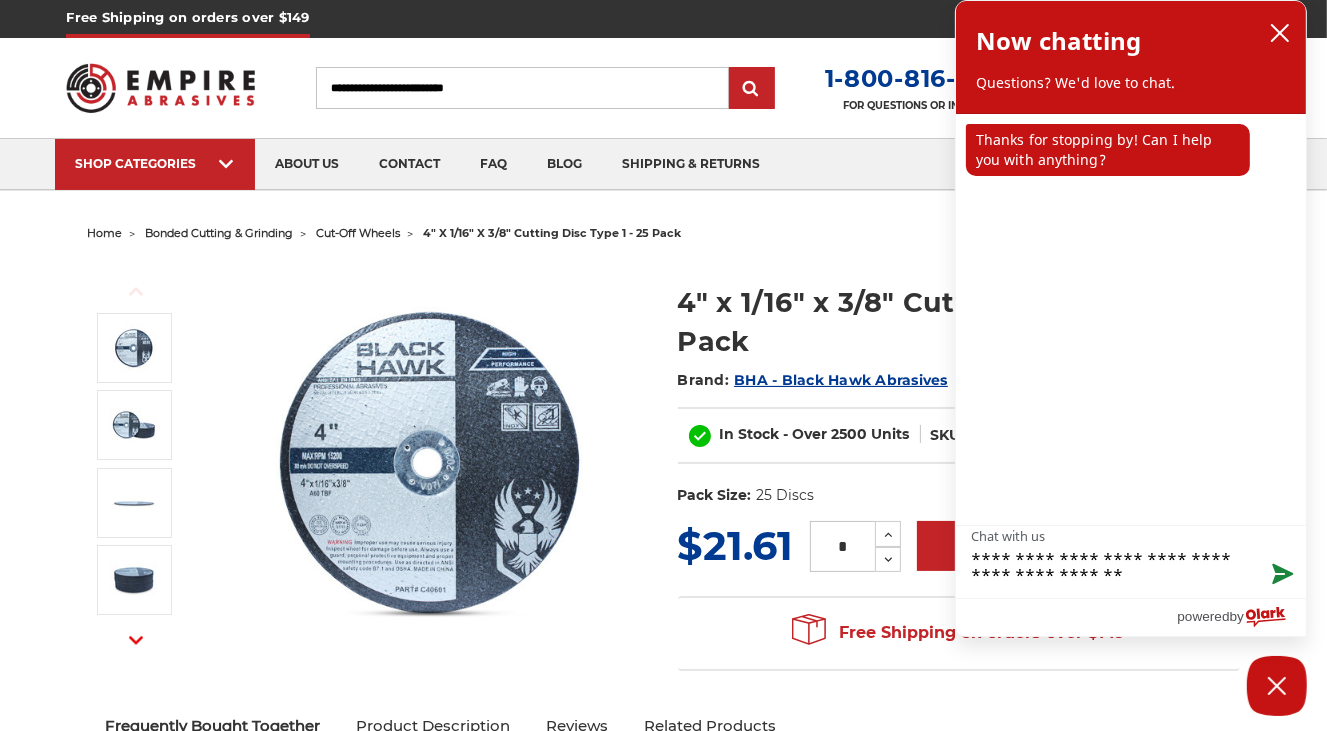 type on "**********" 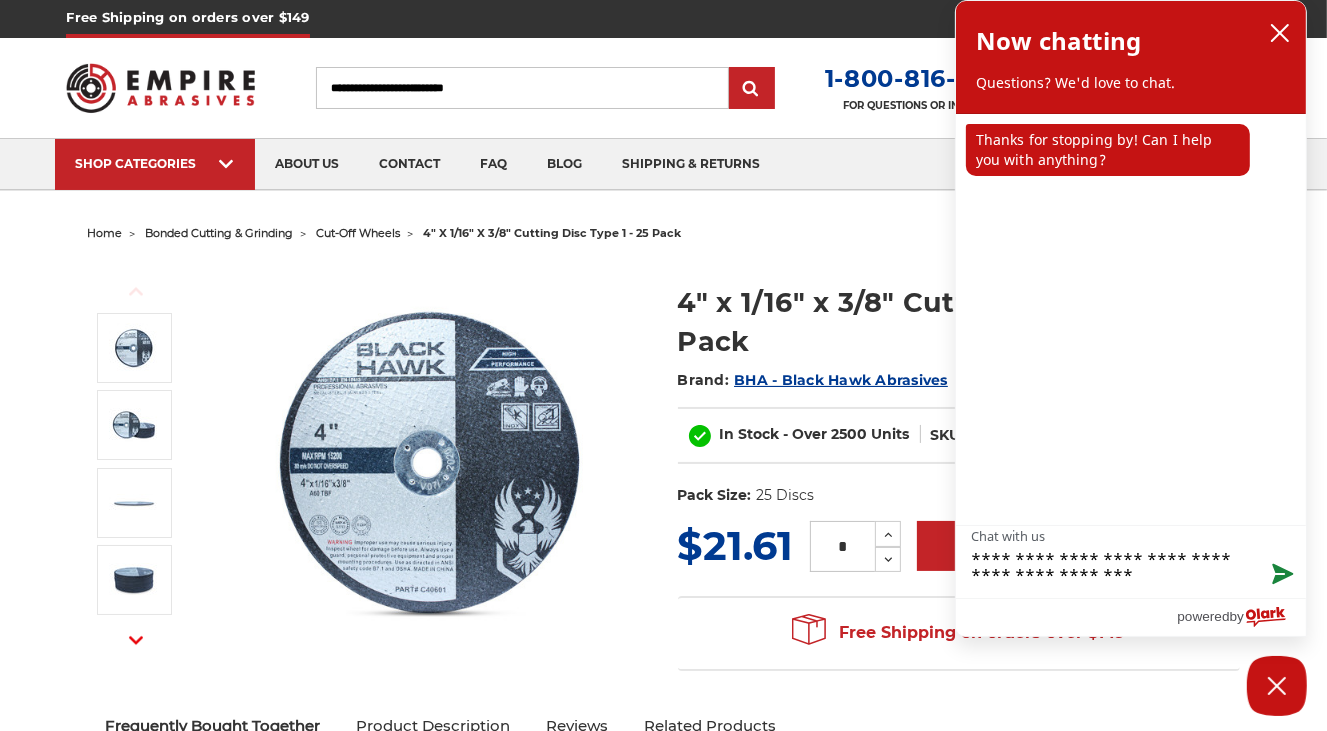 type on "**********" 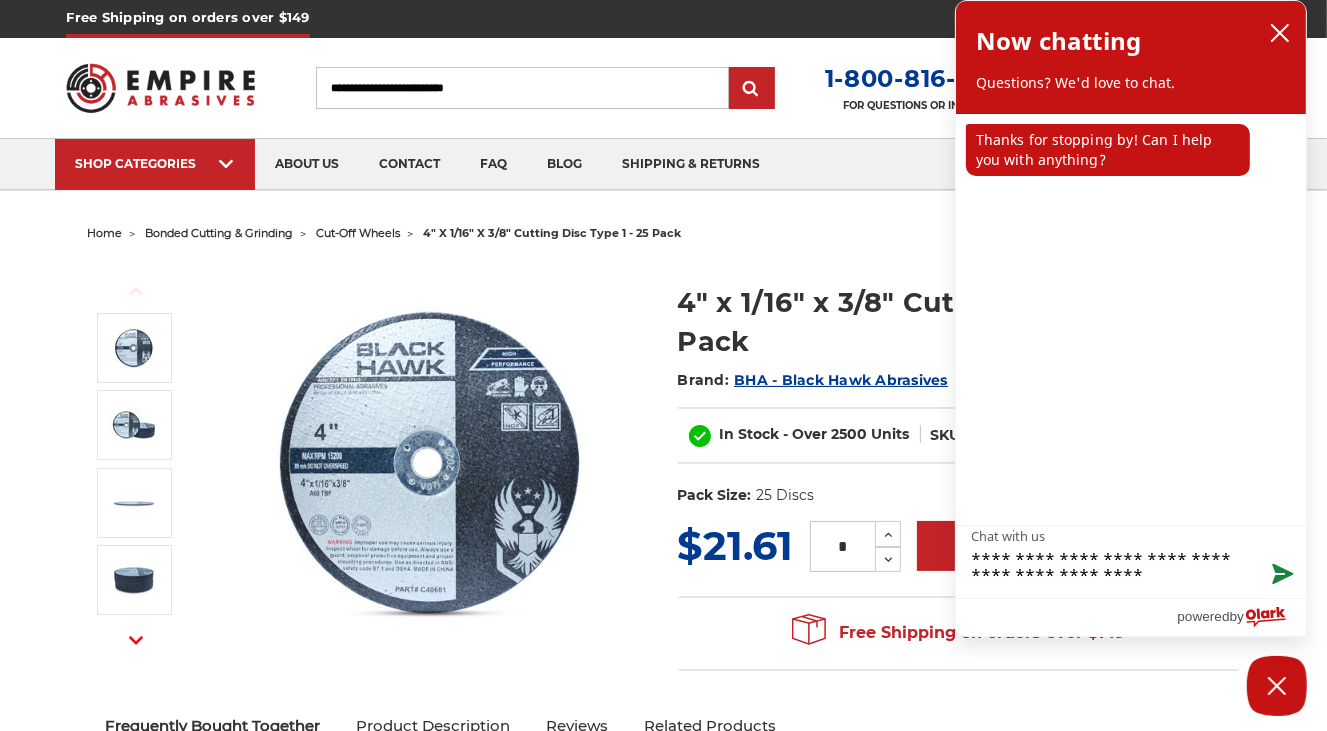 type on "**********" 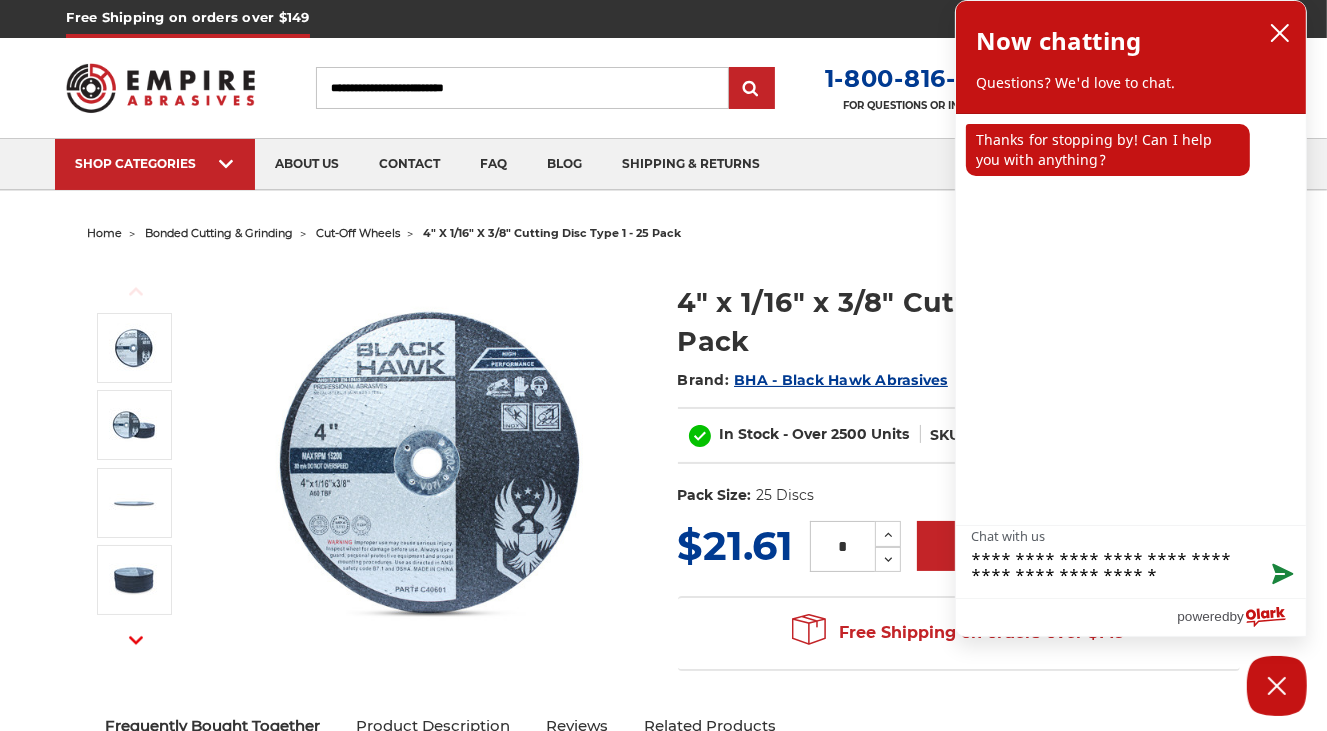 type on "**********" 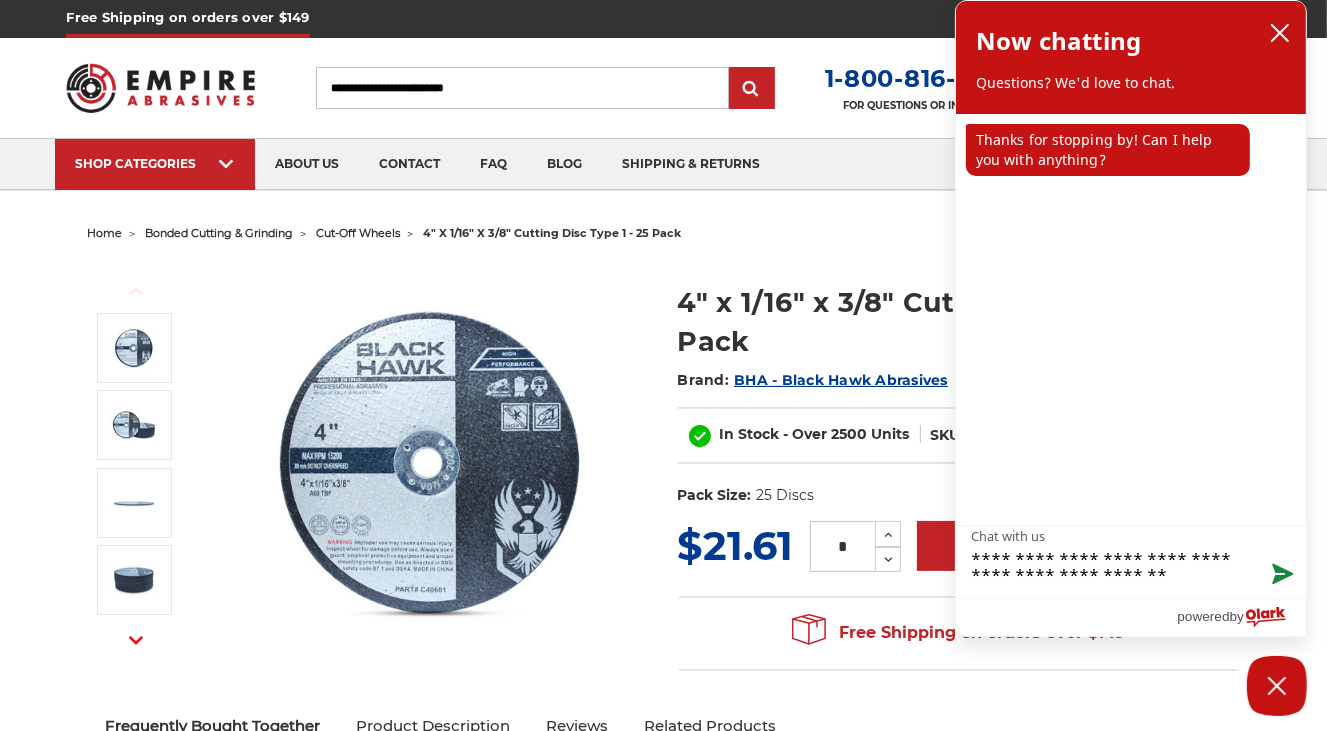 type on "**********" 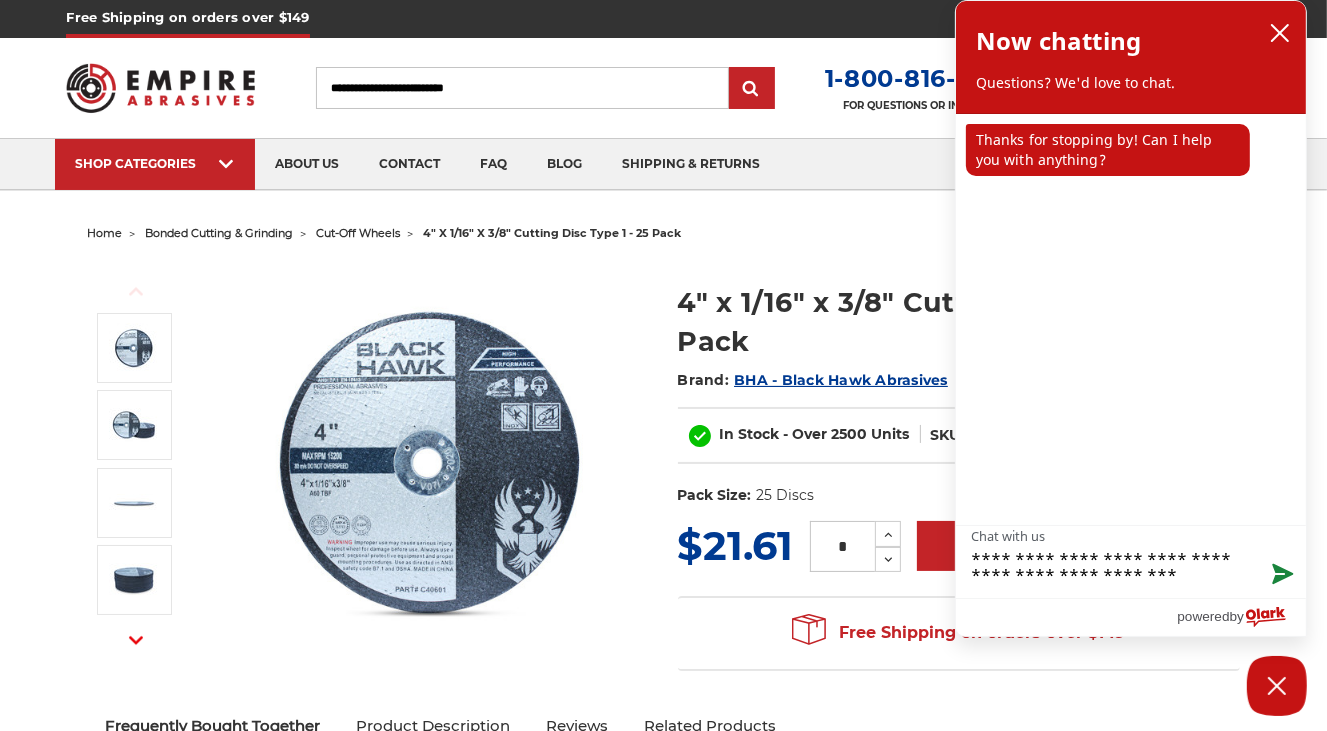 type on "**********" 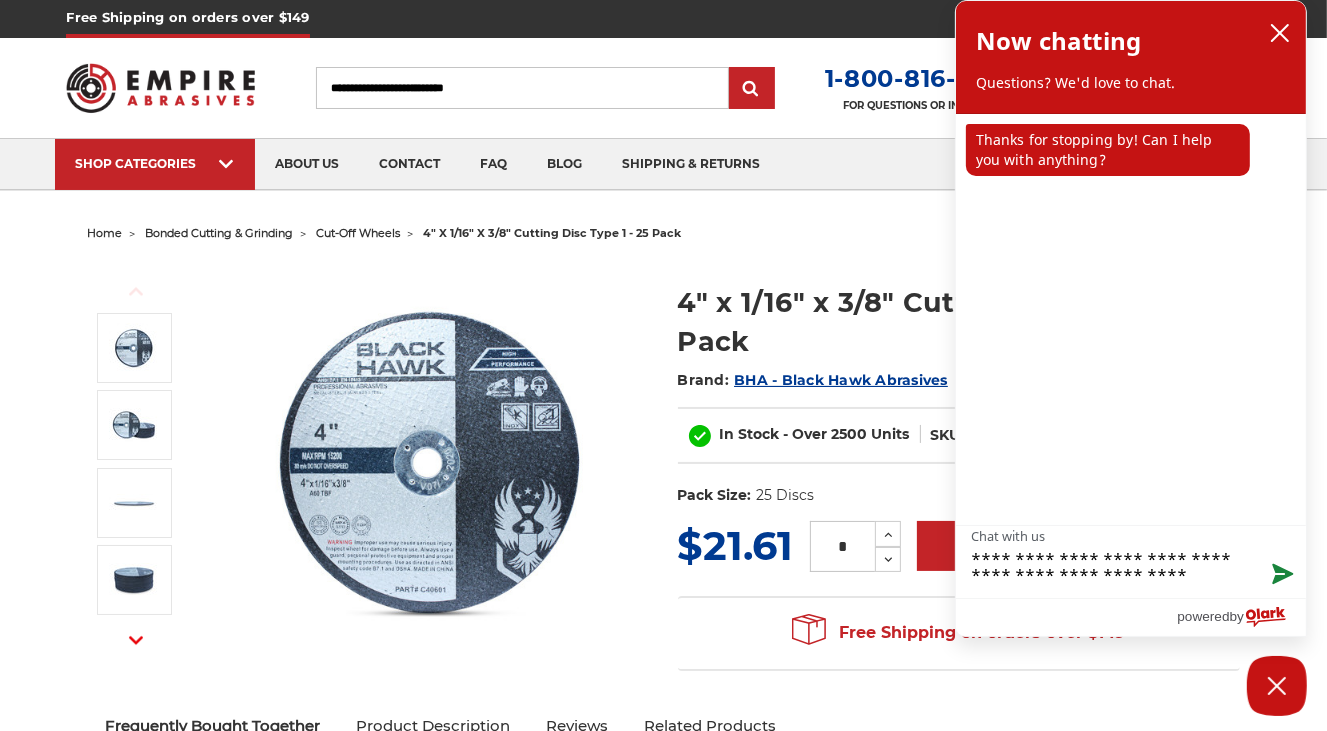 type on "**********" 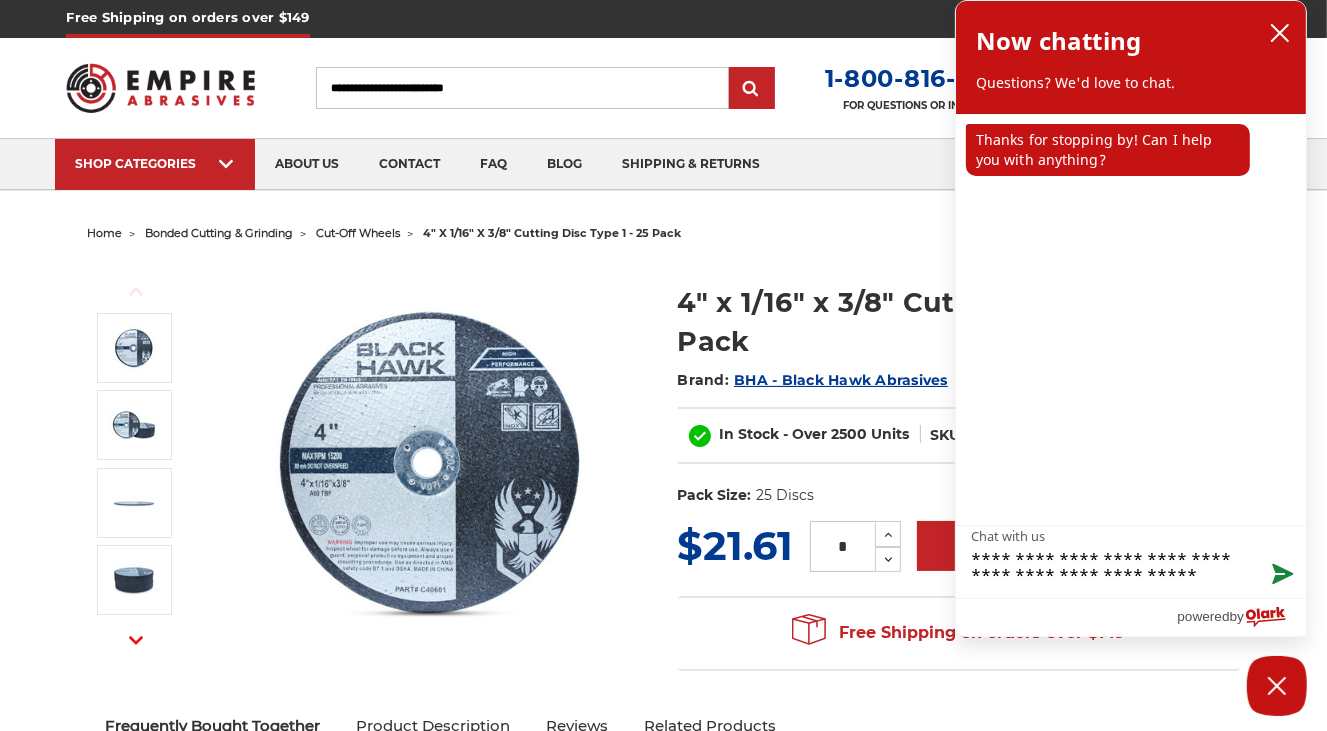 type on "**********" 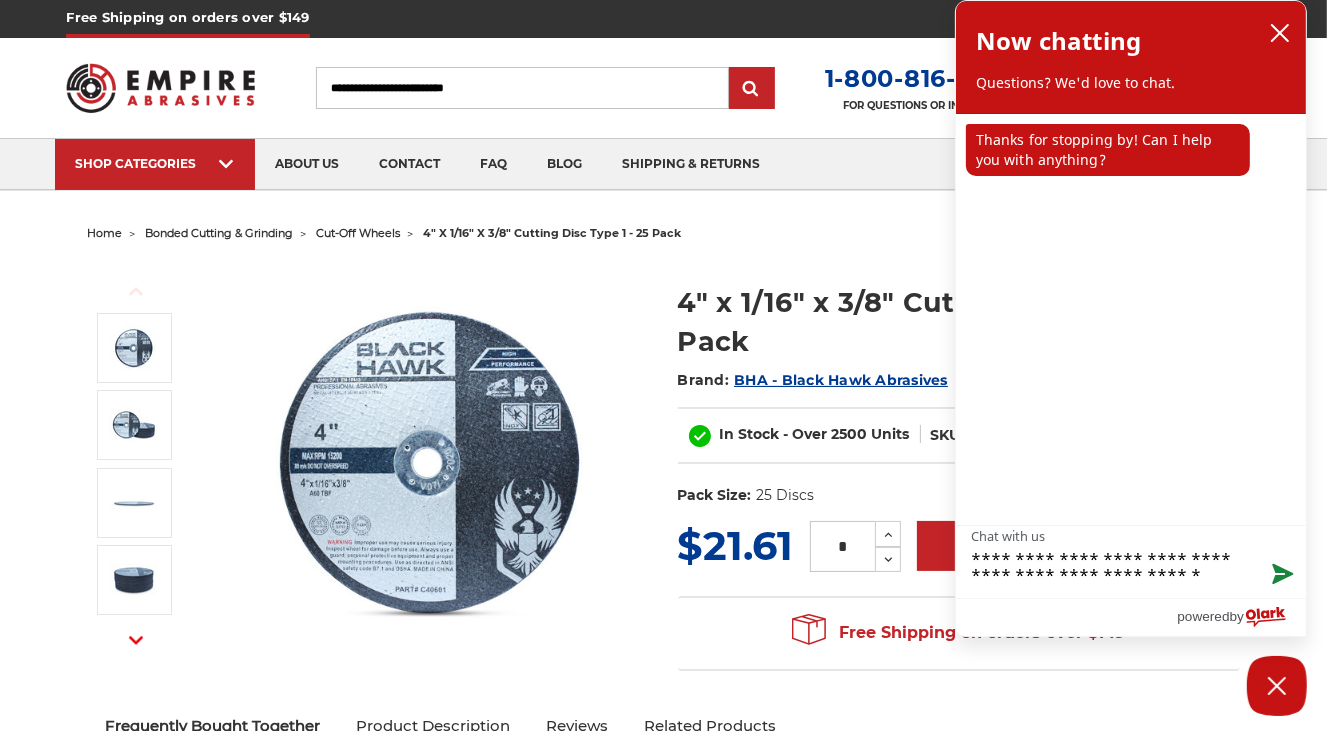 type on "**********" 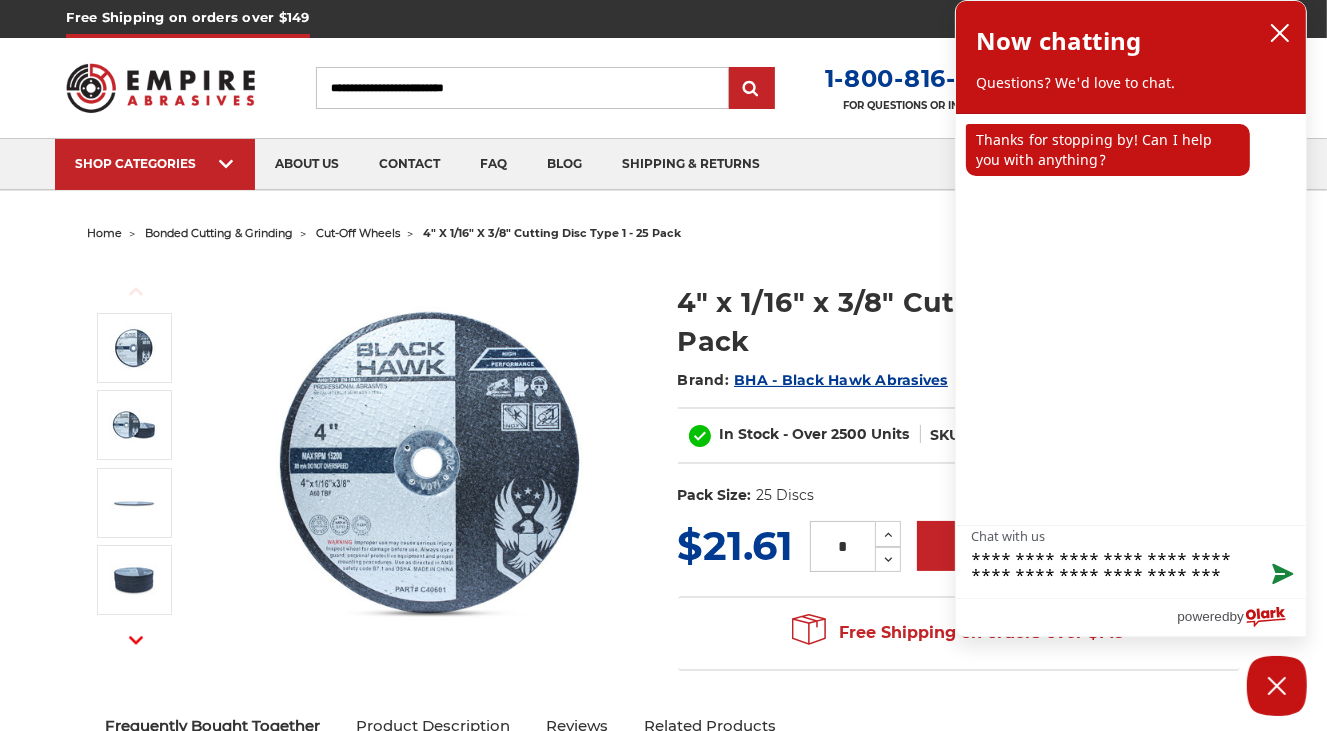 type on "**********" 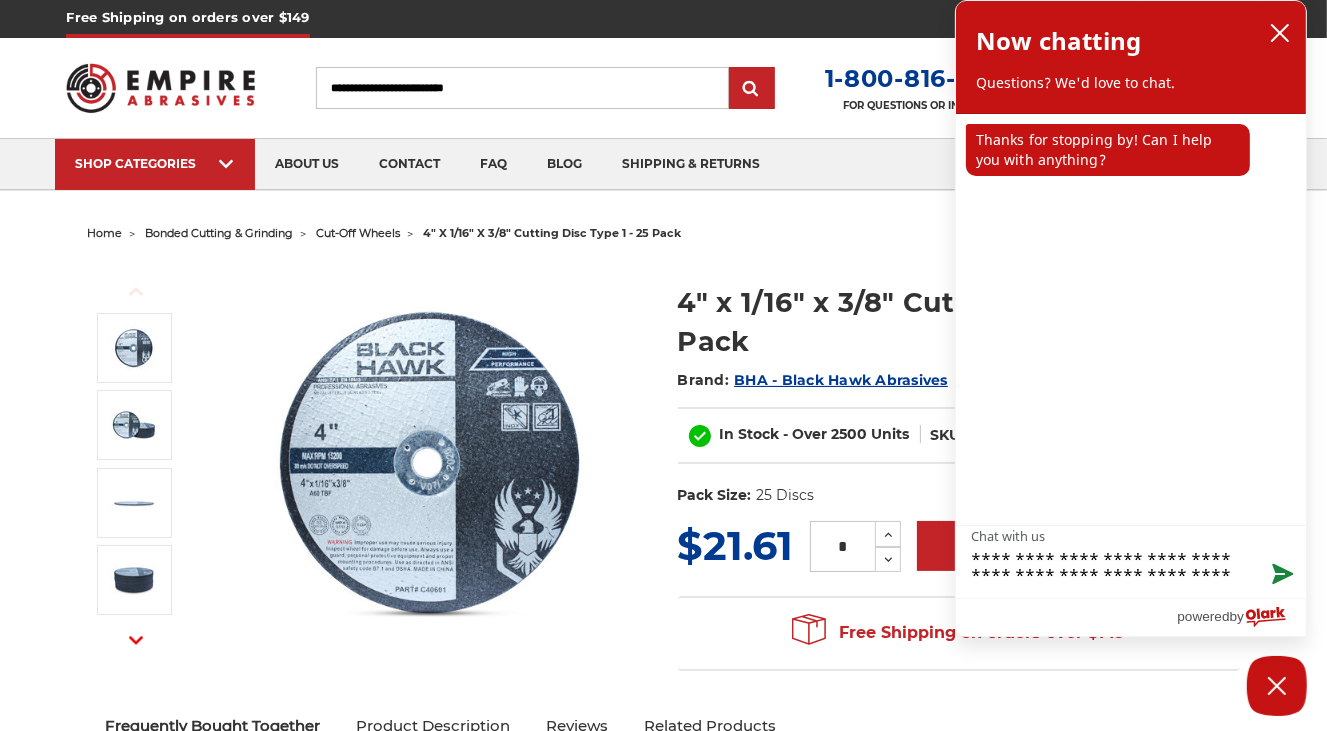 type on "**********" 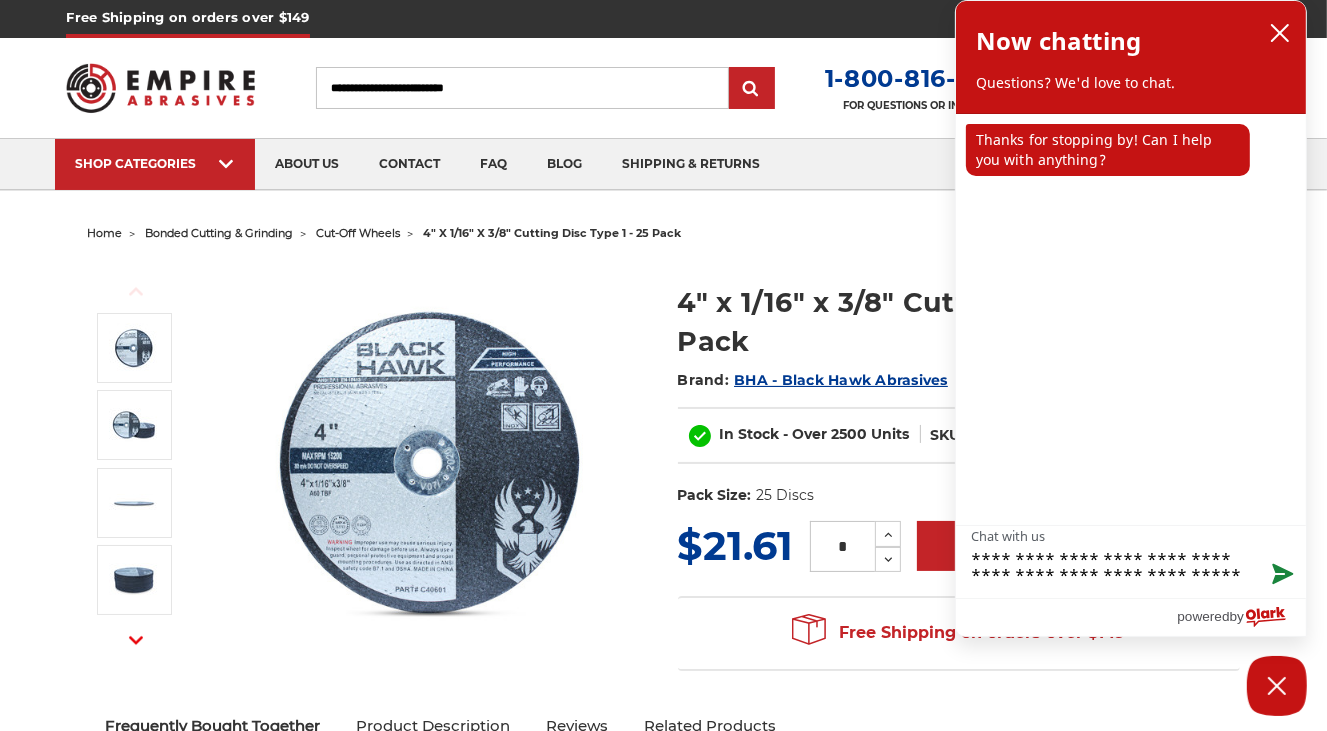 type on "**********" 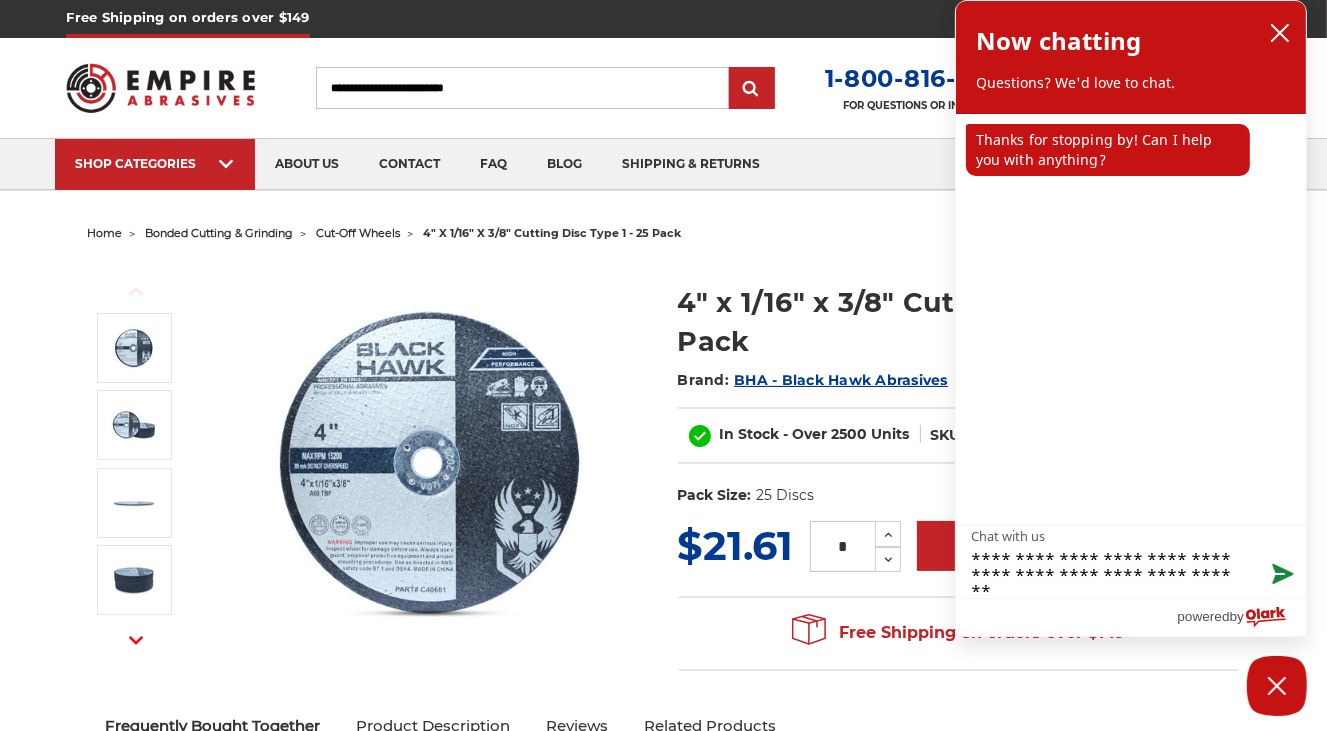 type on "**********" 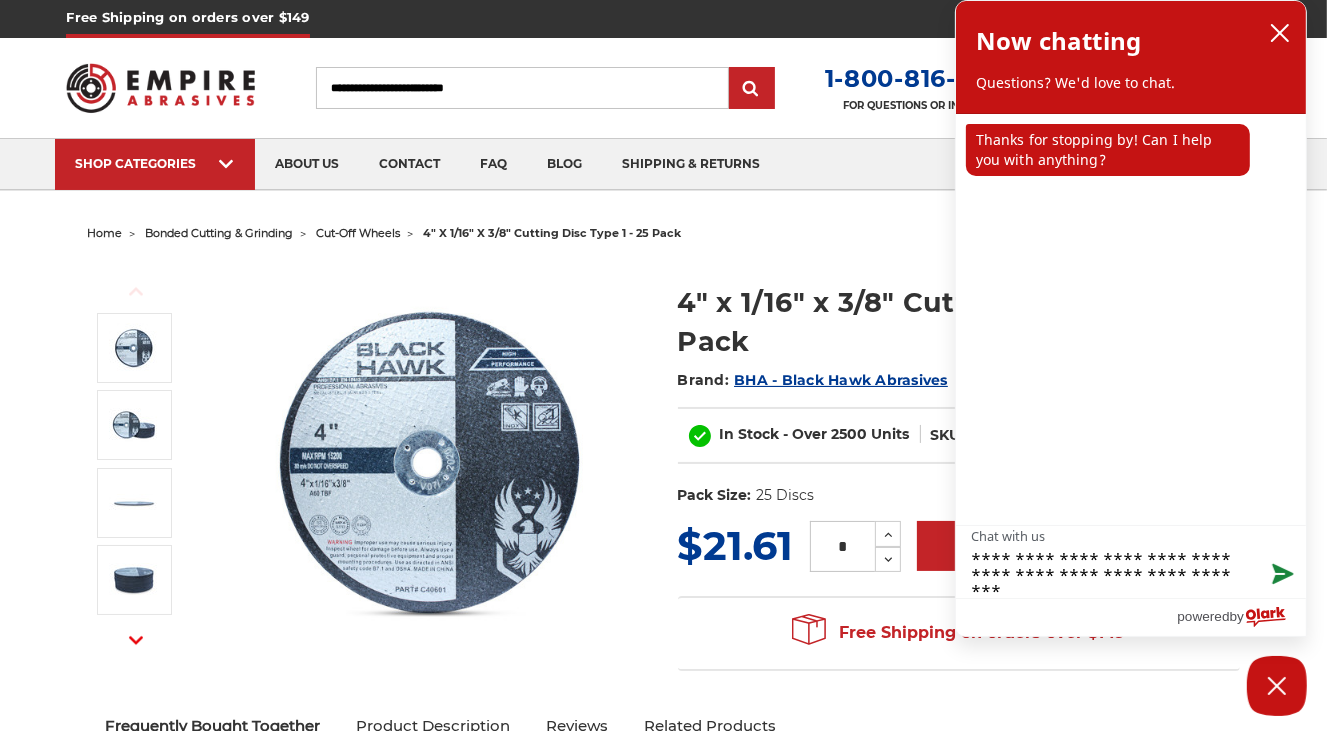 type on "**********" 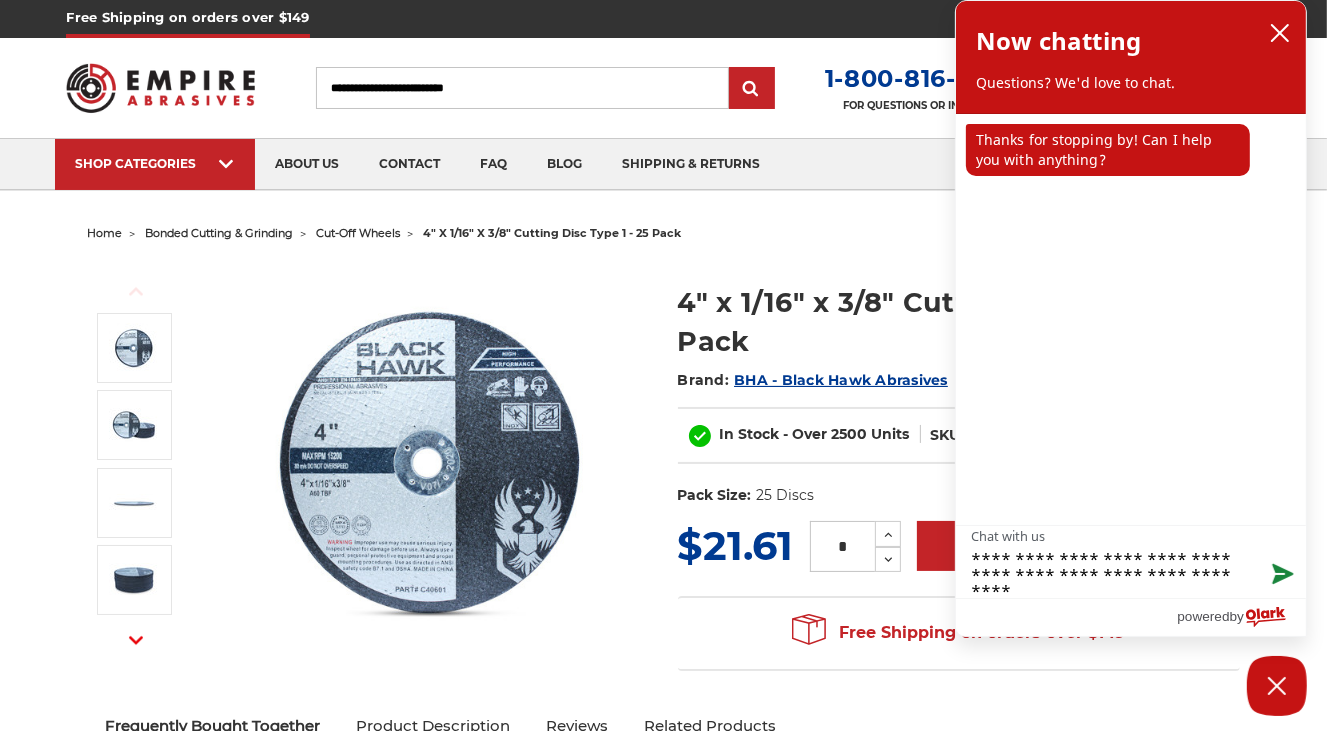 type on "**********" 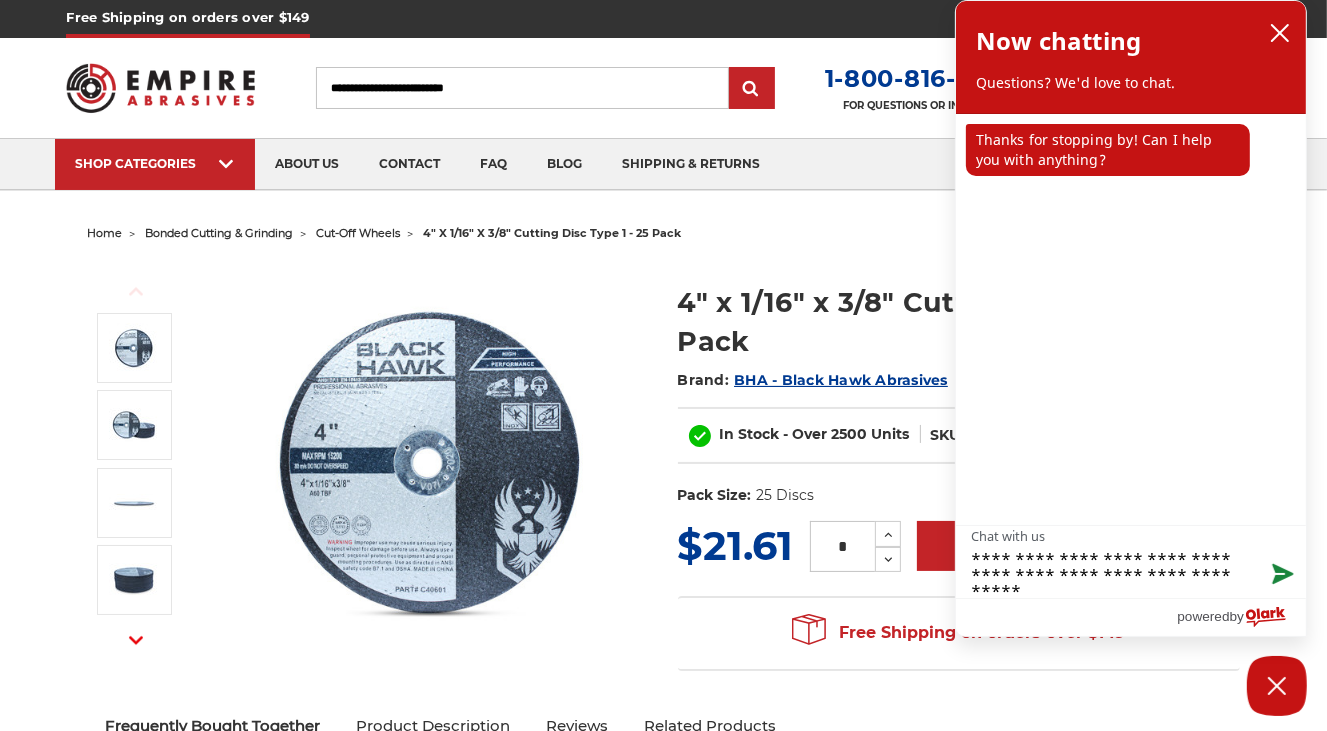 type on "**********" 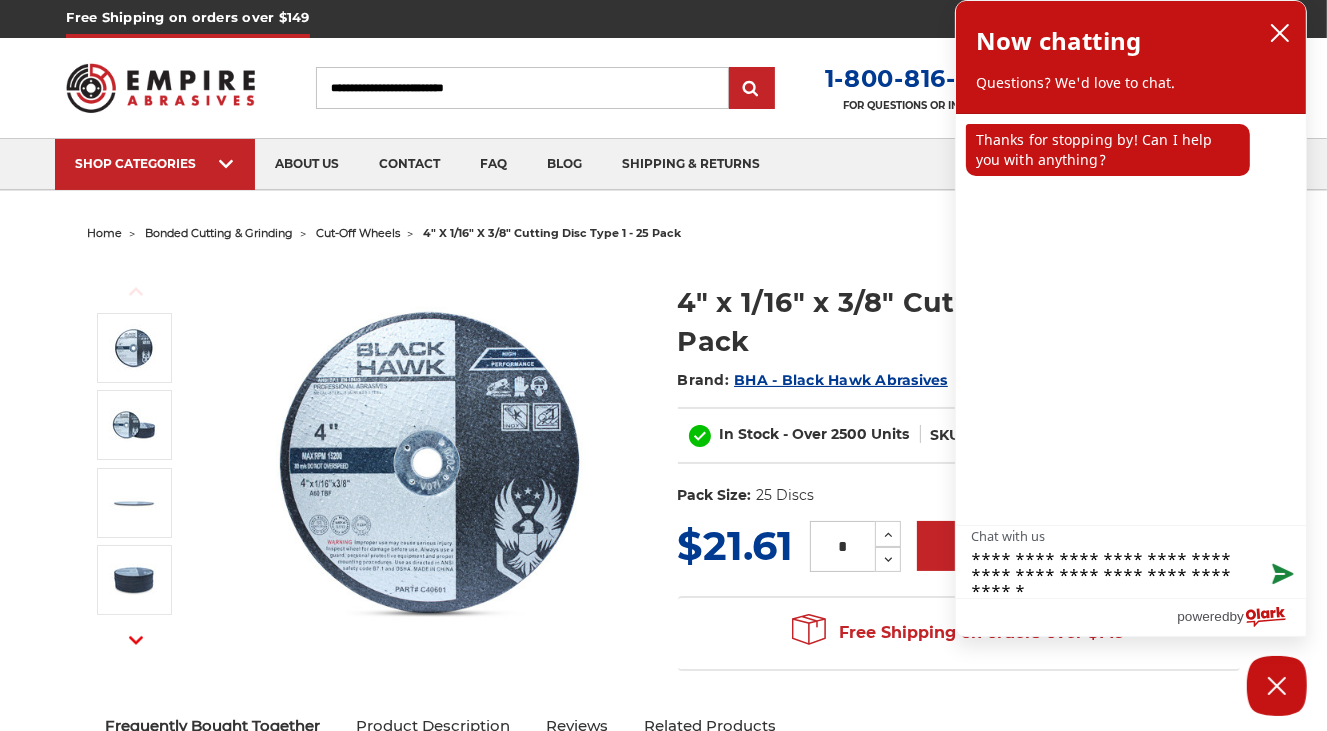 type on "**********" 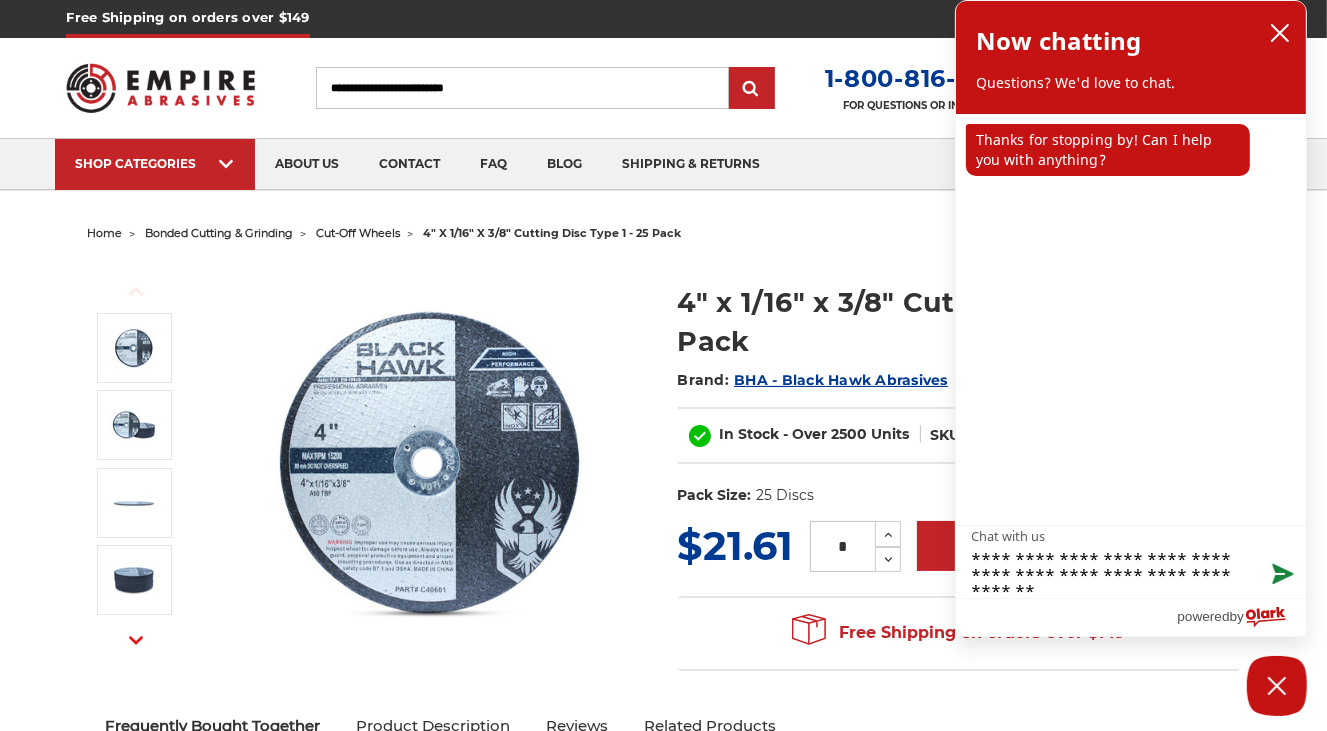 type 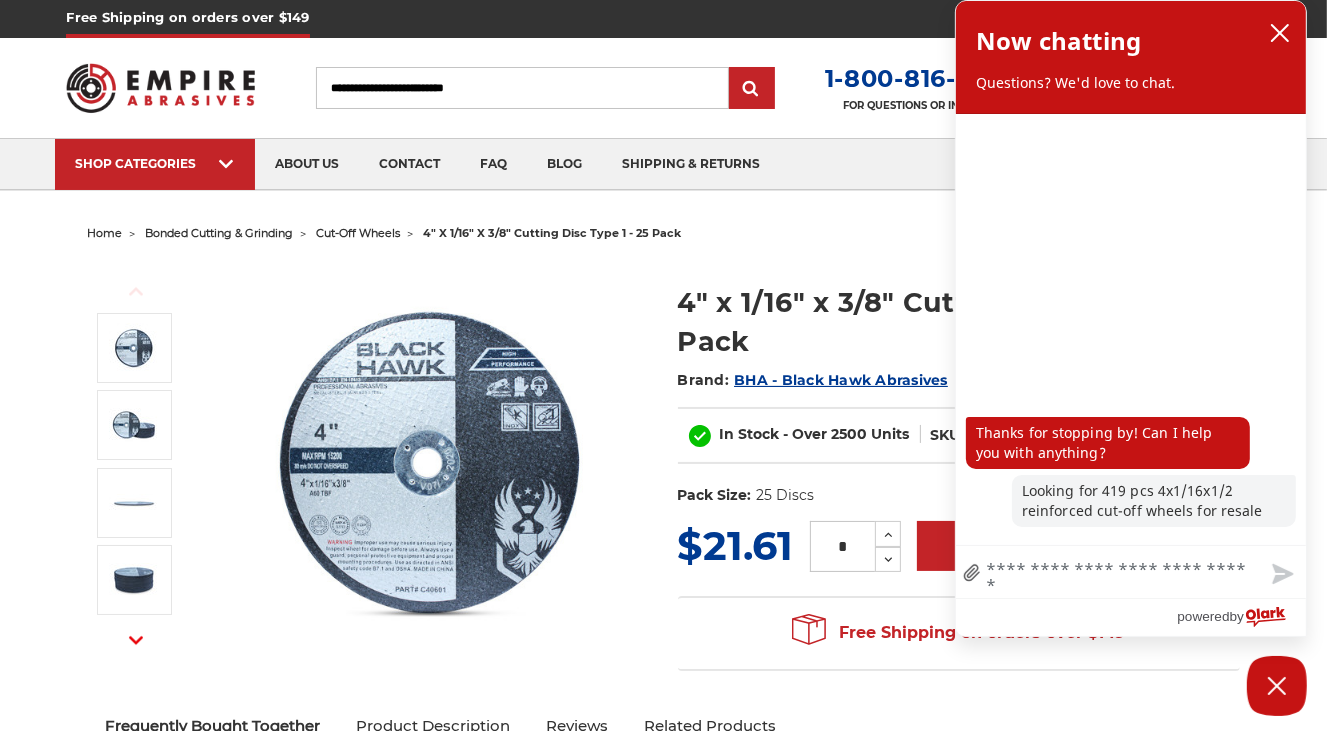 type on "*" 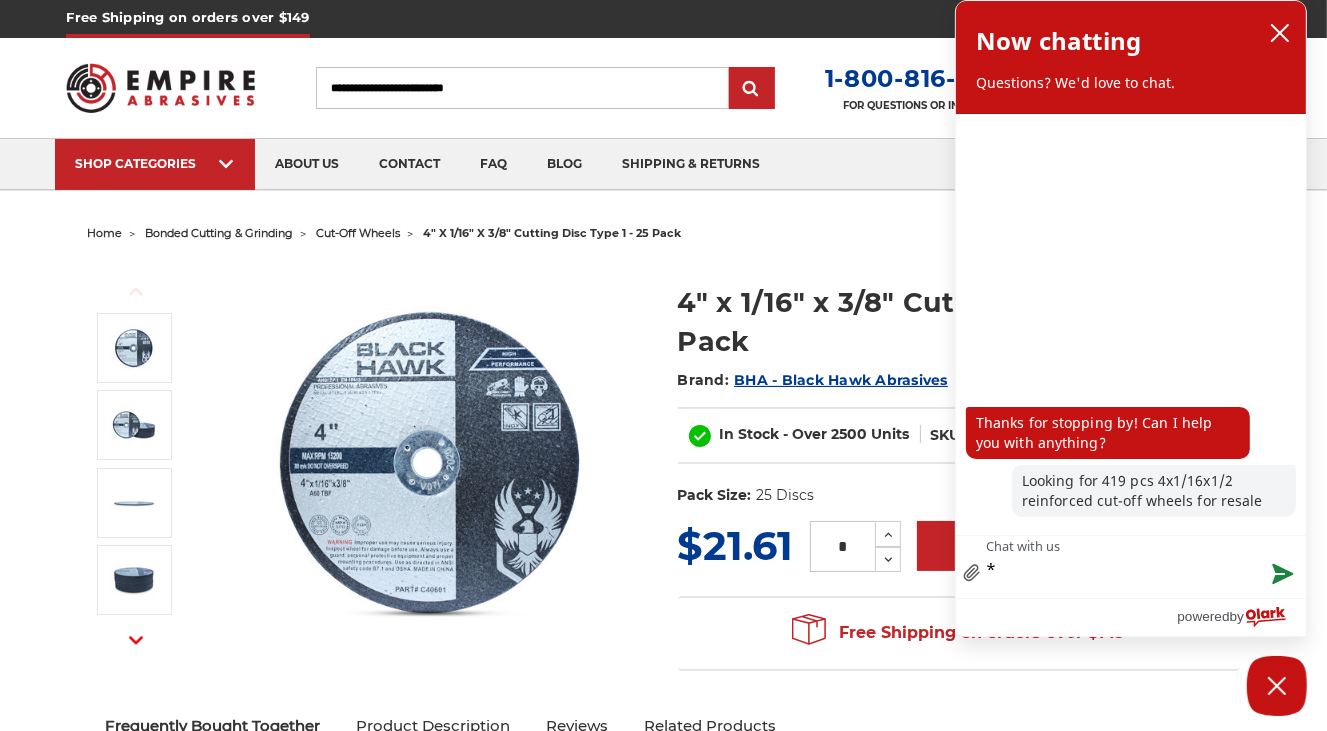 type on "**" 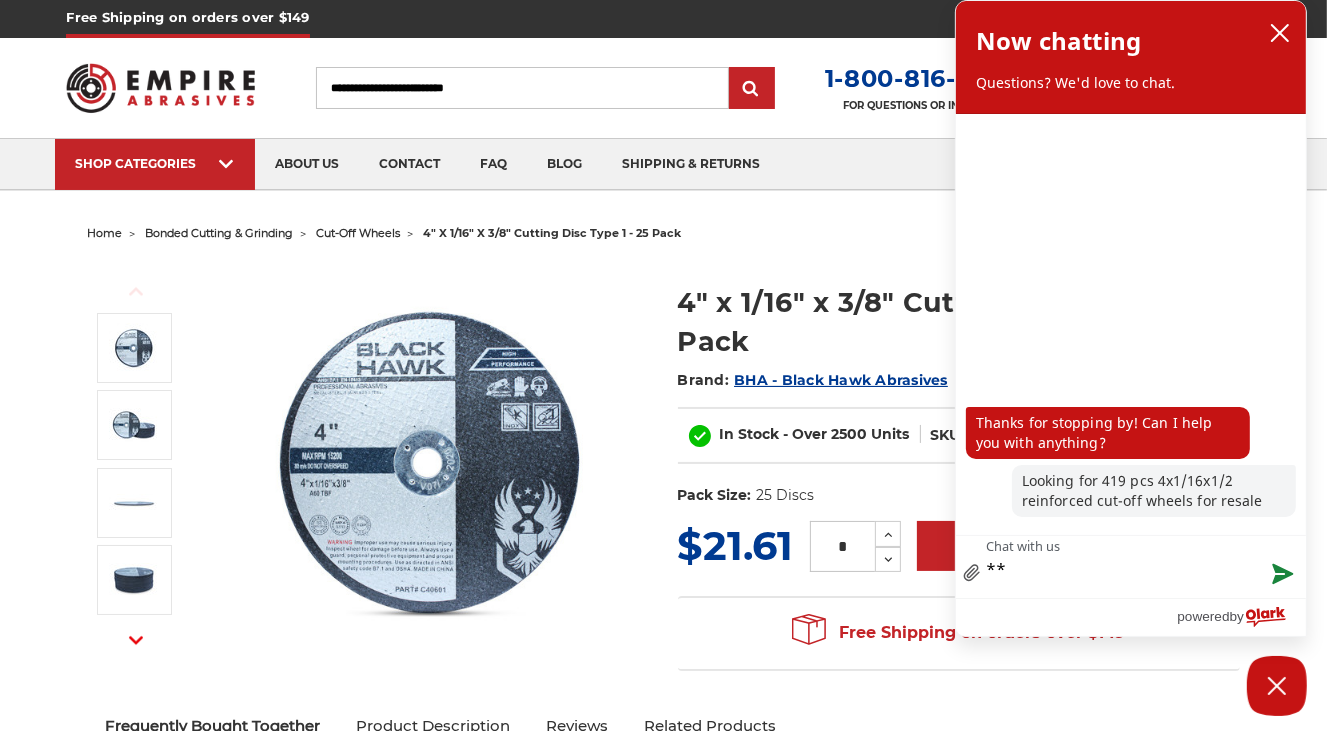 type on "***" 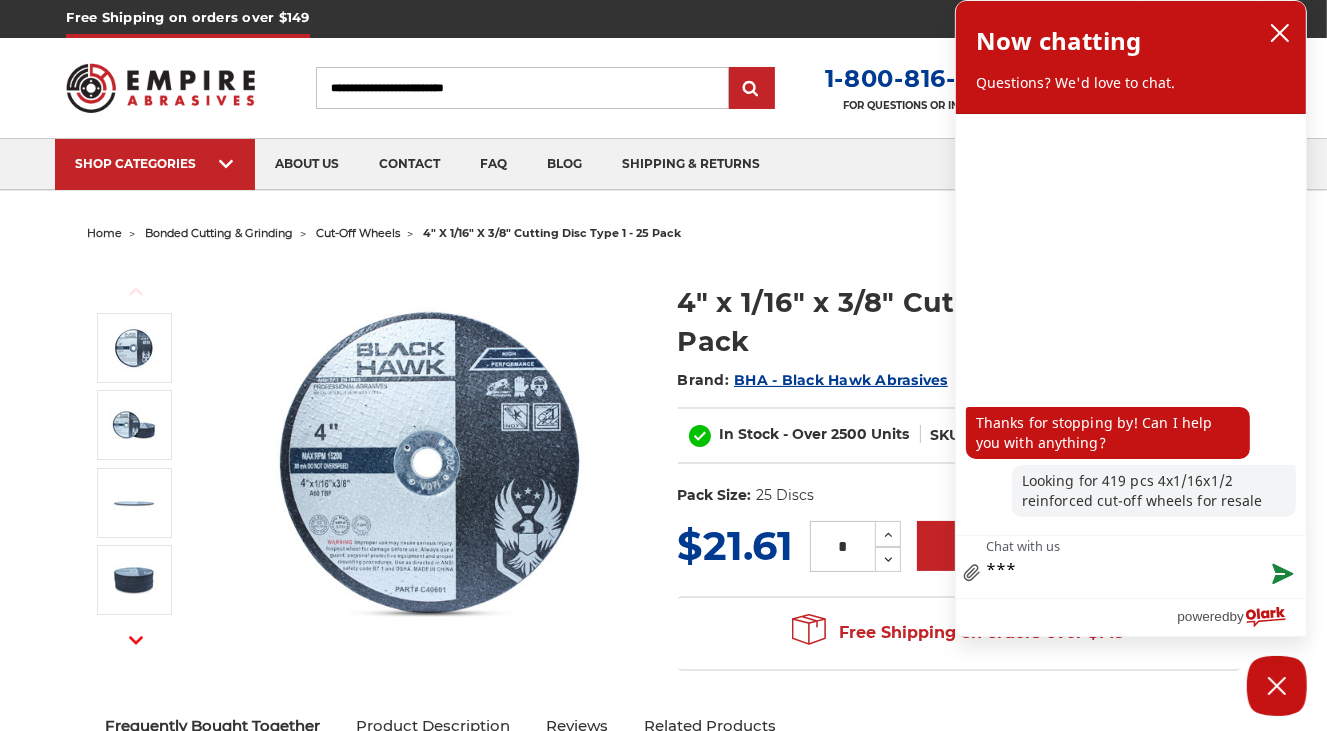 type on "****" 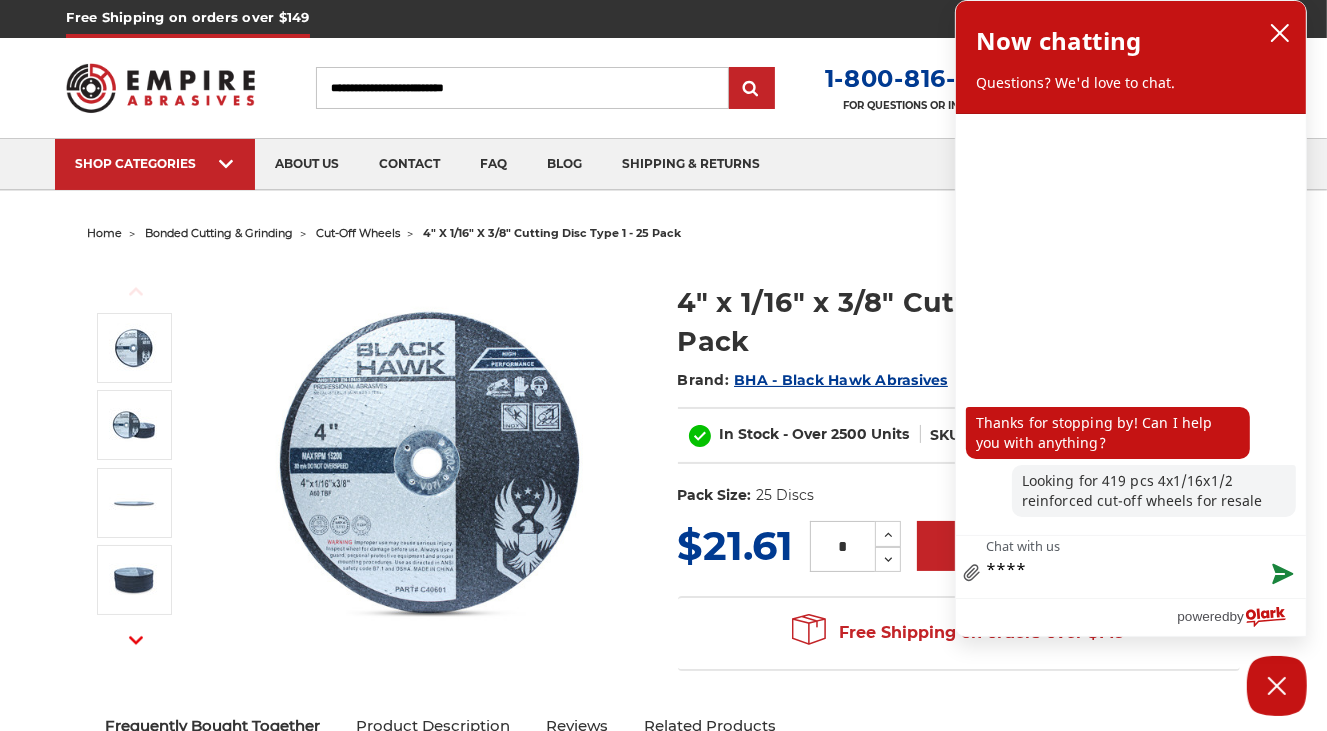 type on "****" 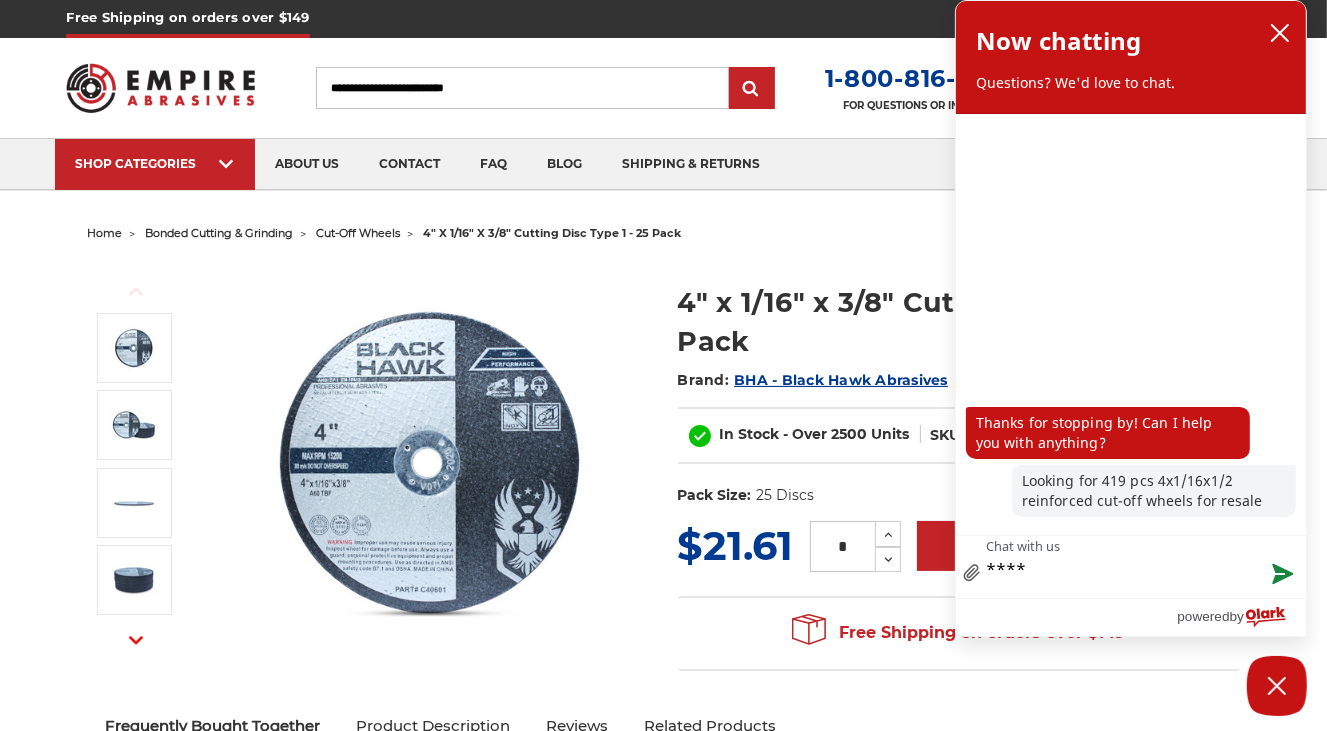 type on "******" 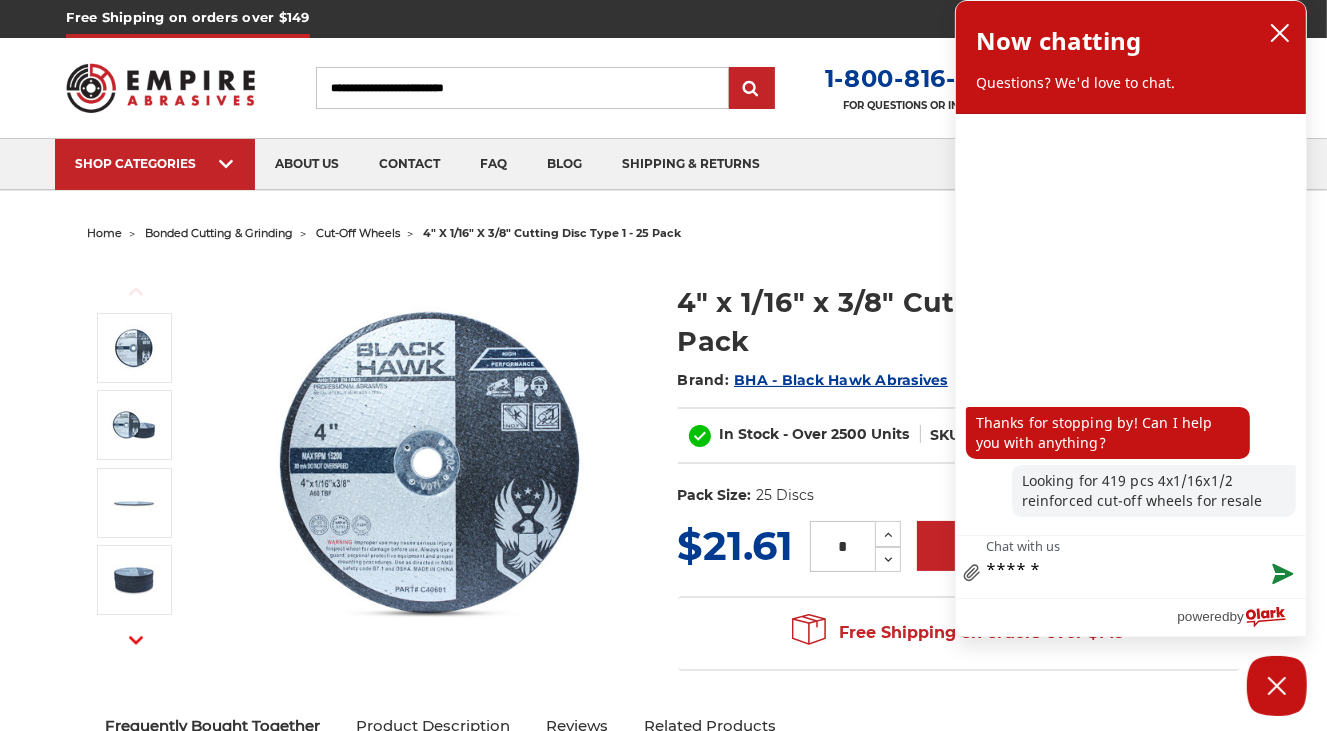 type on "*******" 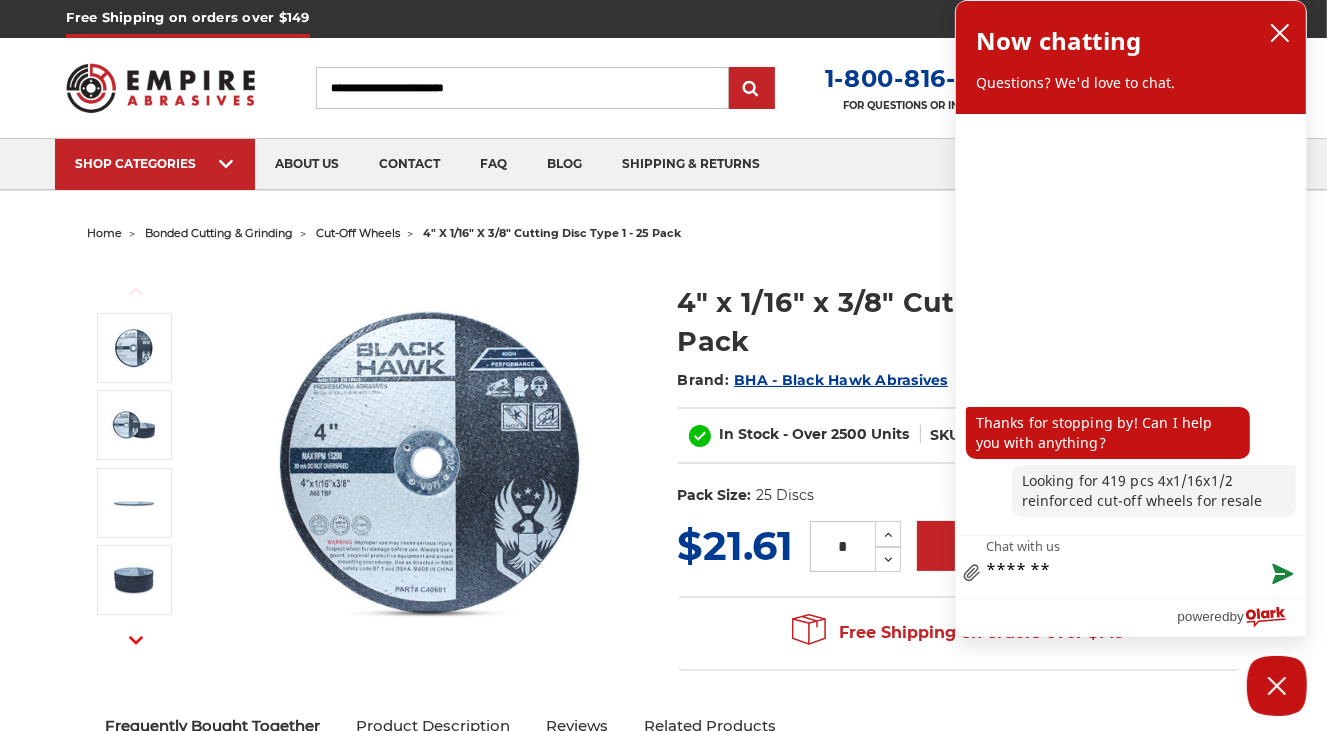 type on "********" 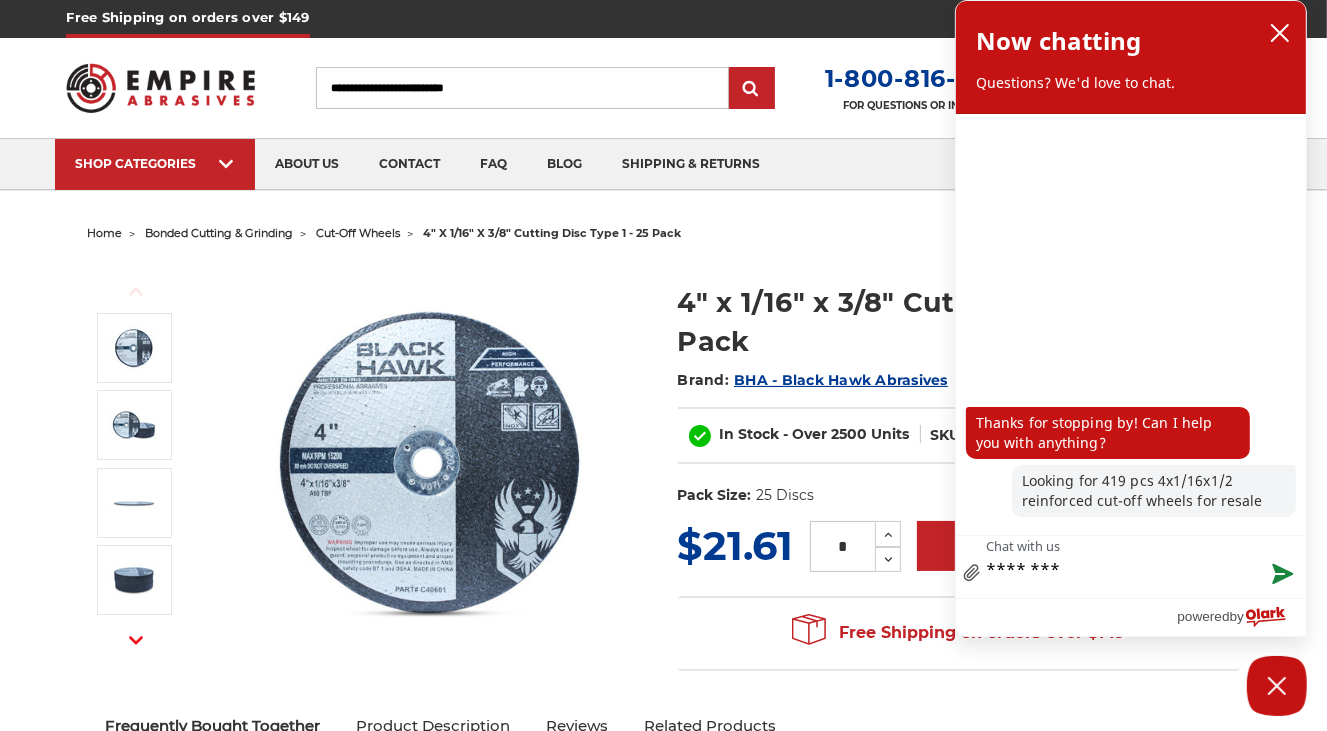 type on "********" 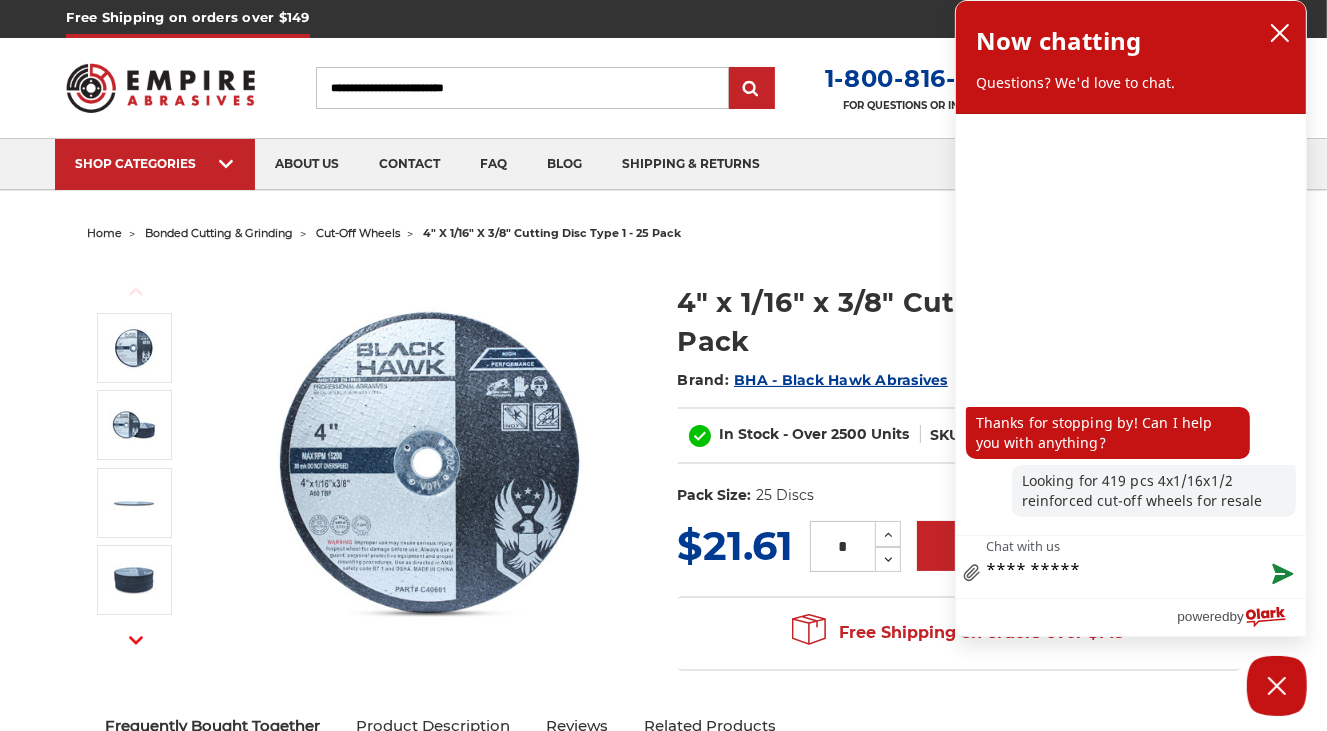 type on "**********" 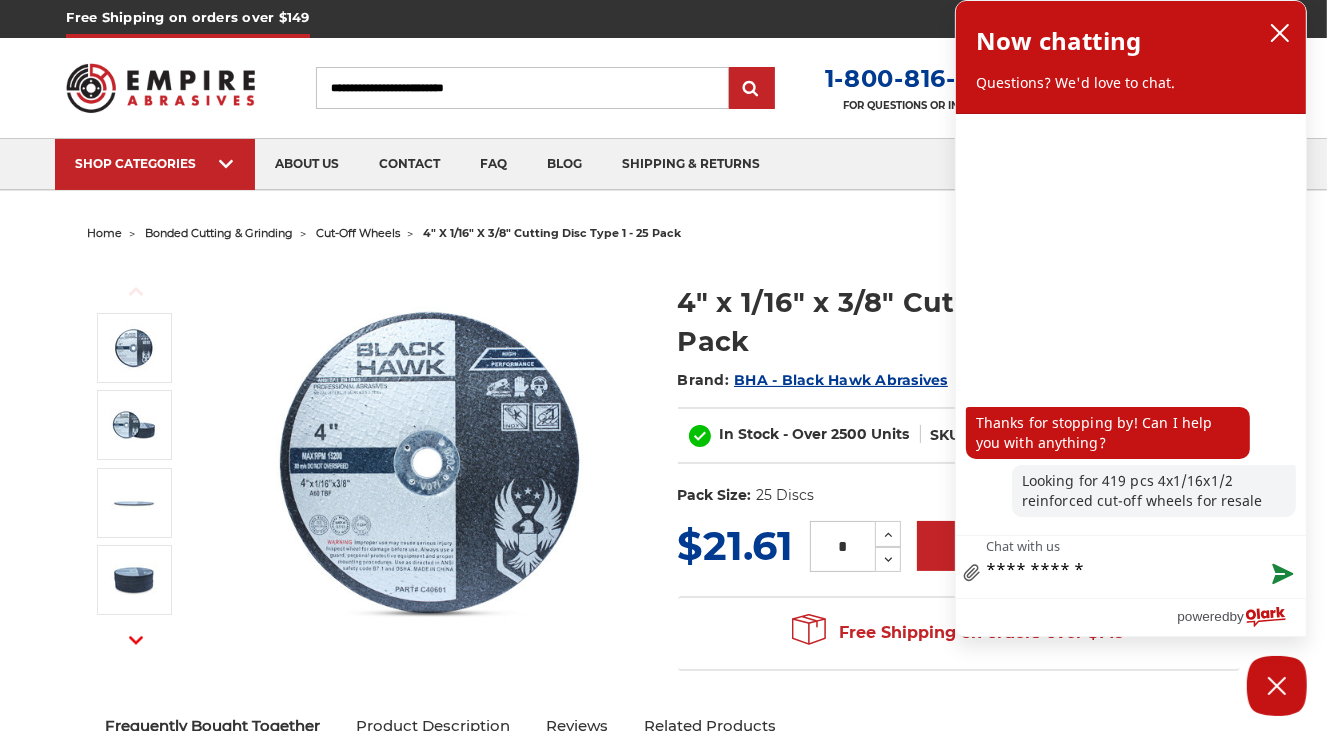 type on "**********" 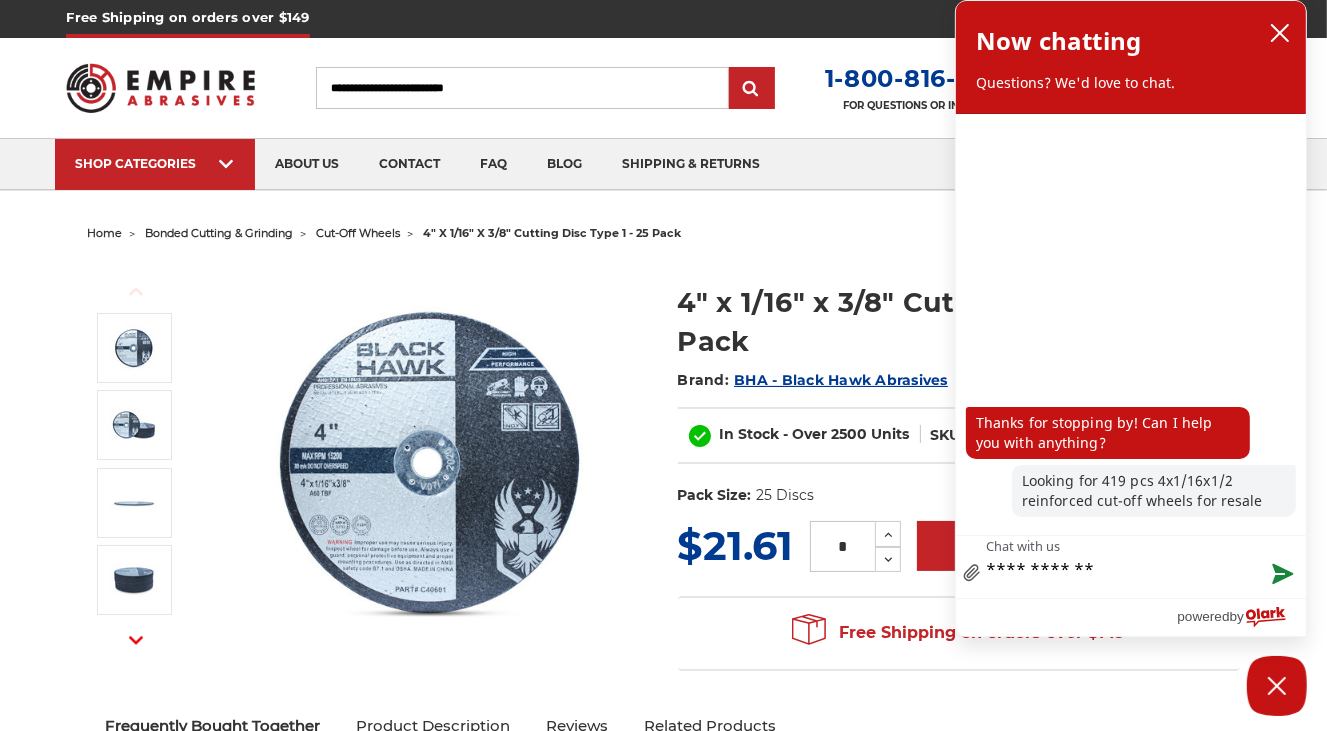 type on "**********" 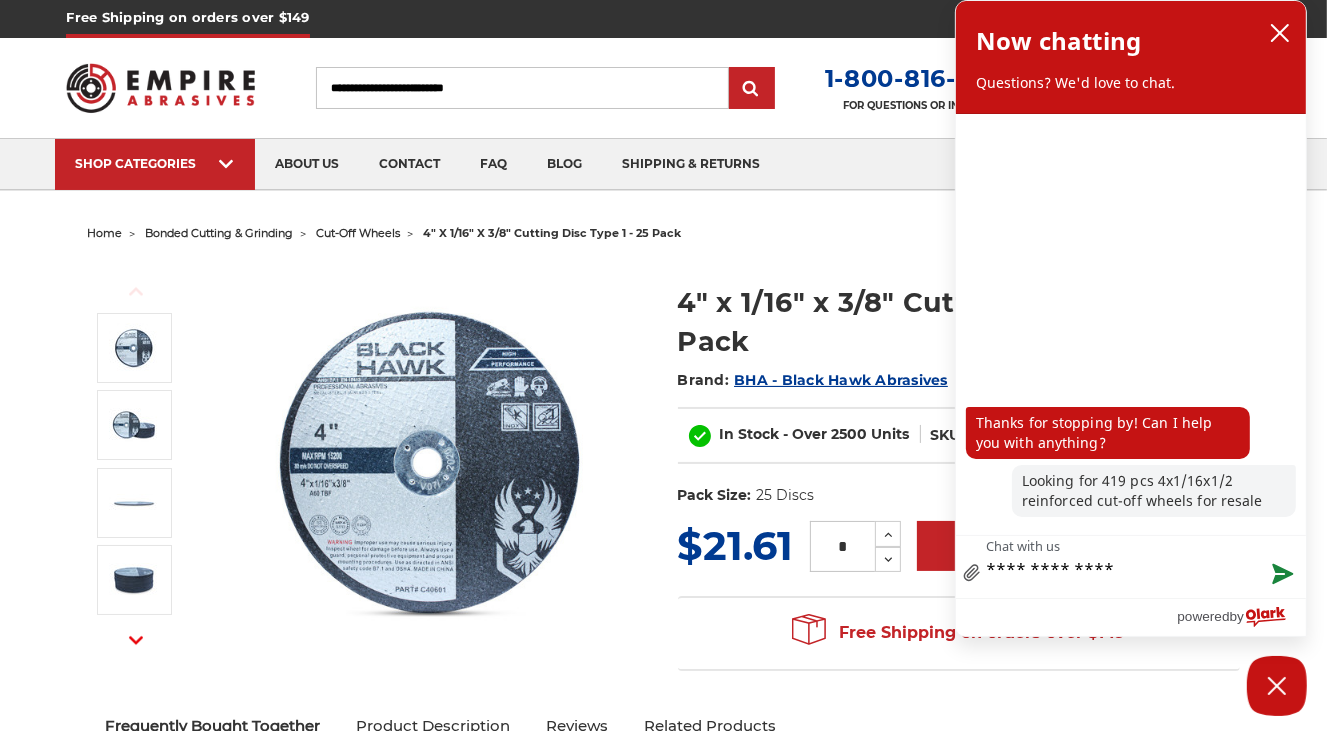 type on "**********" 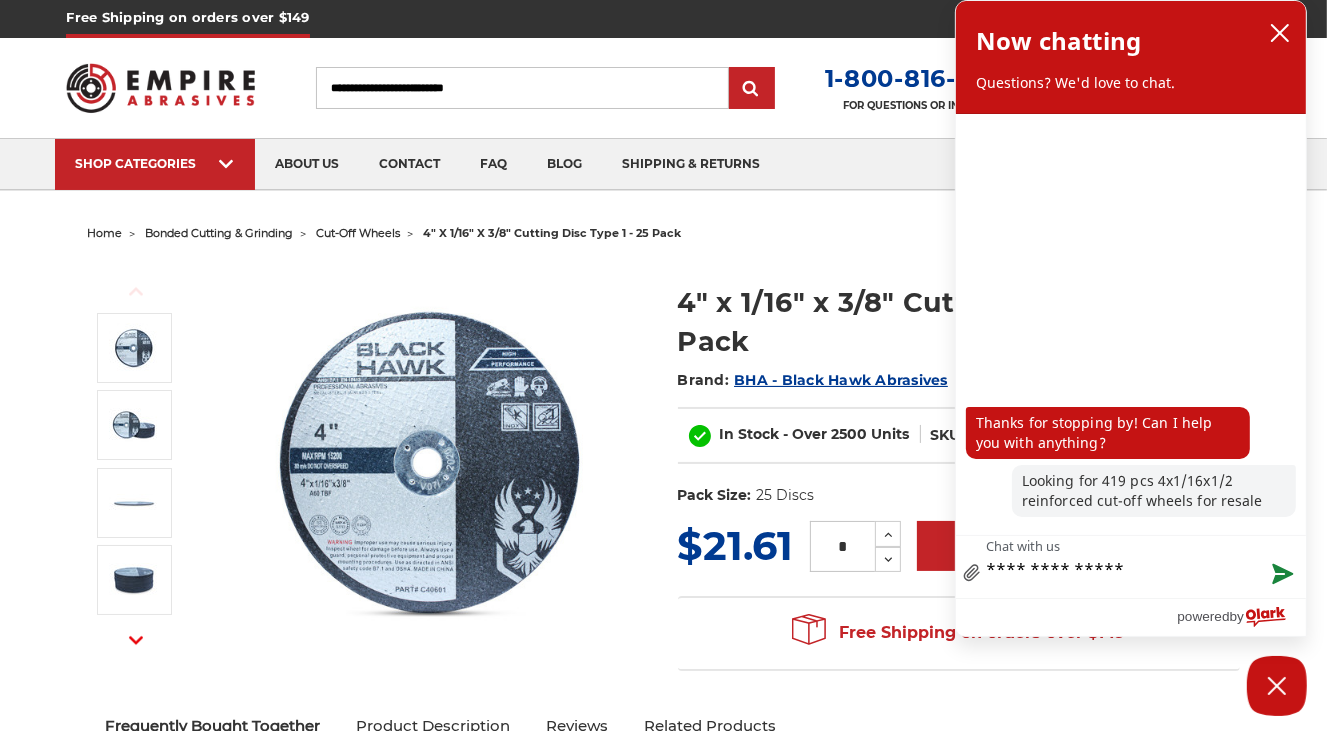 type on "**********" 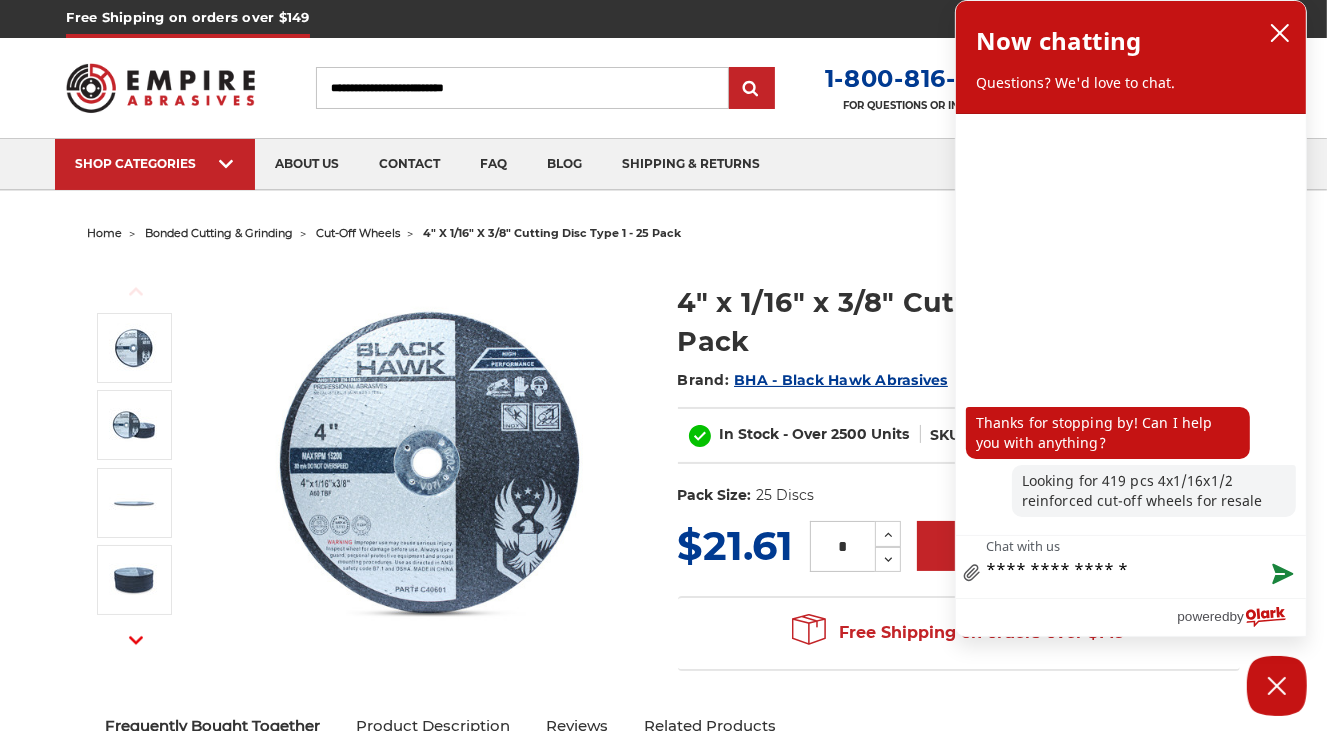 type on "**********" 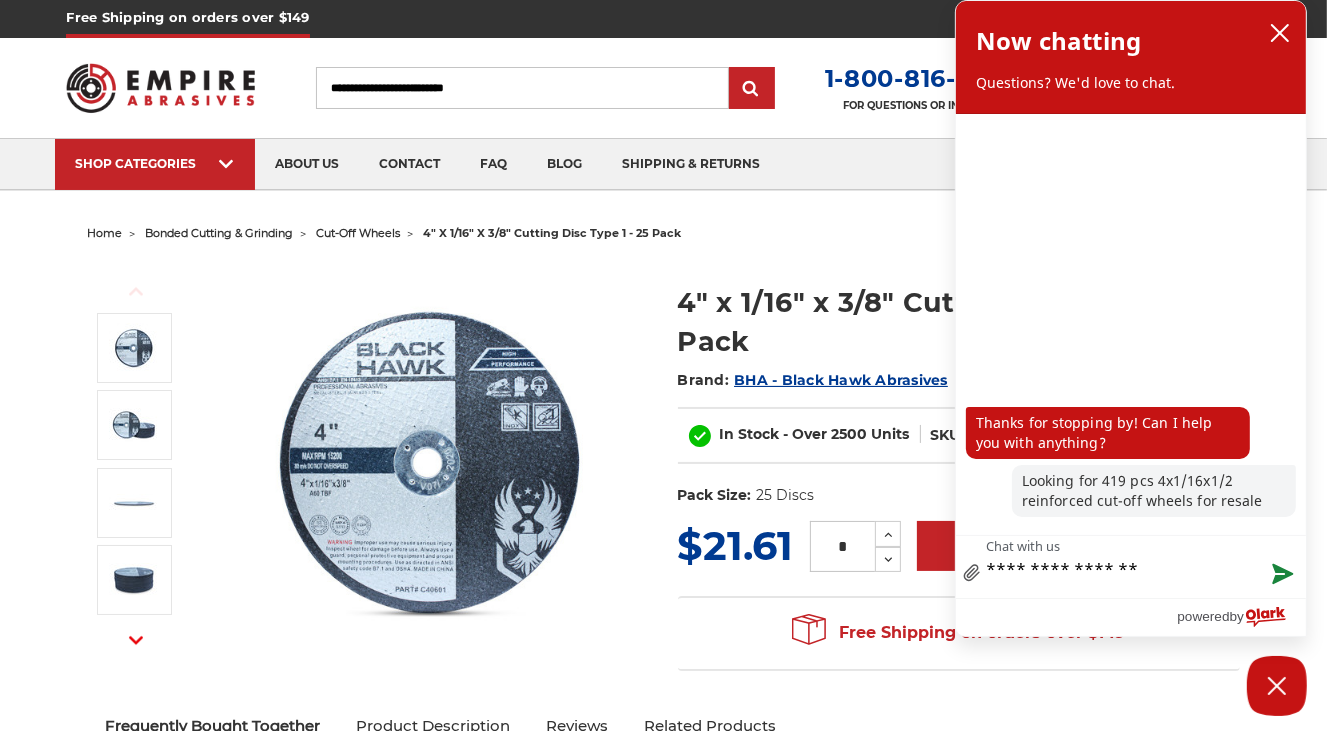type on "**********" 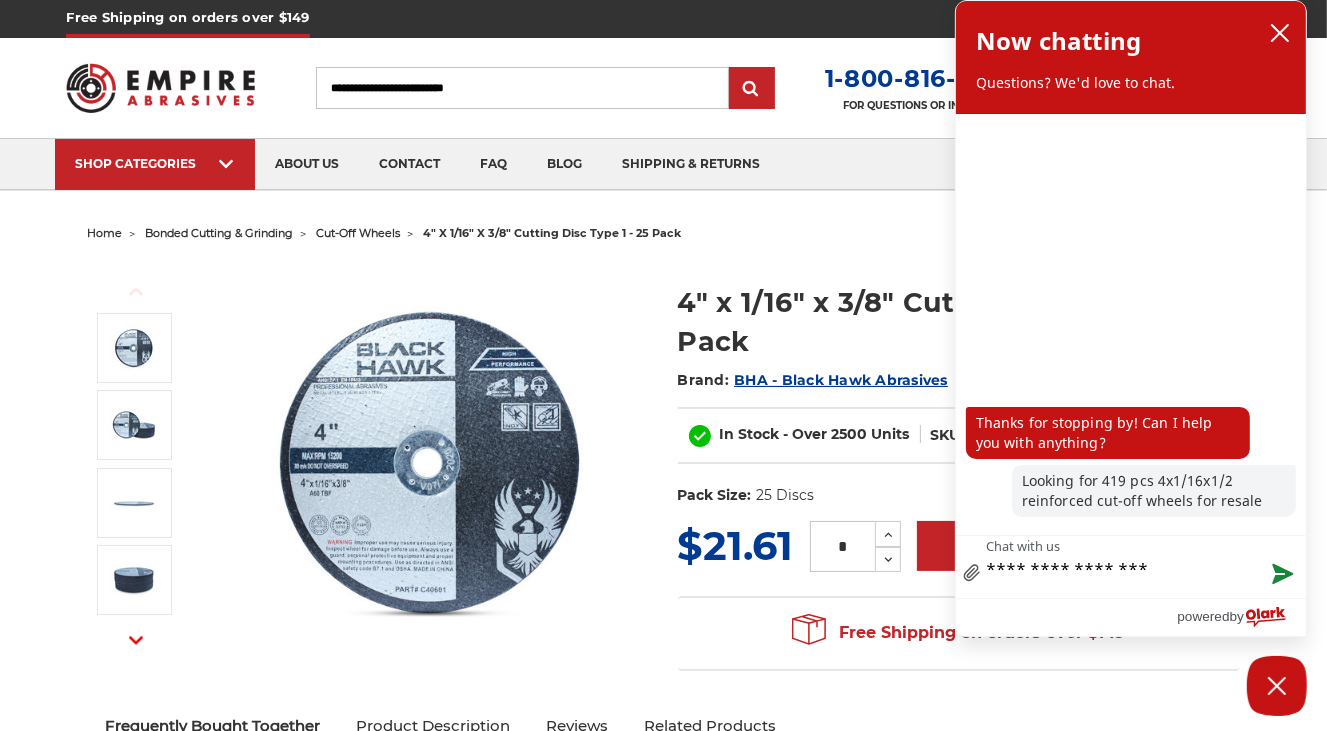 type on "**********" 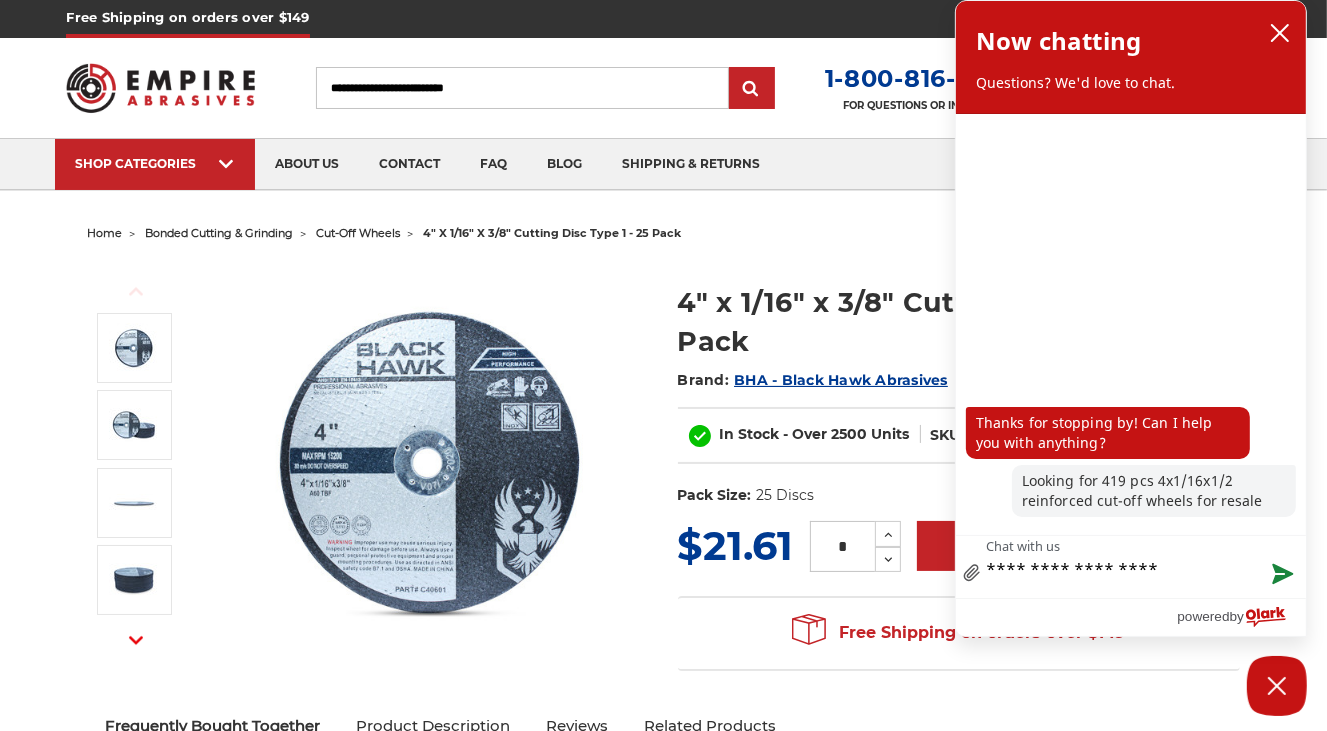 type on "**********" 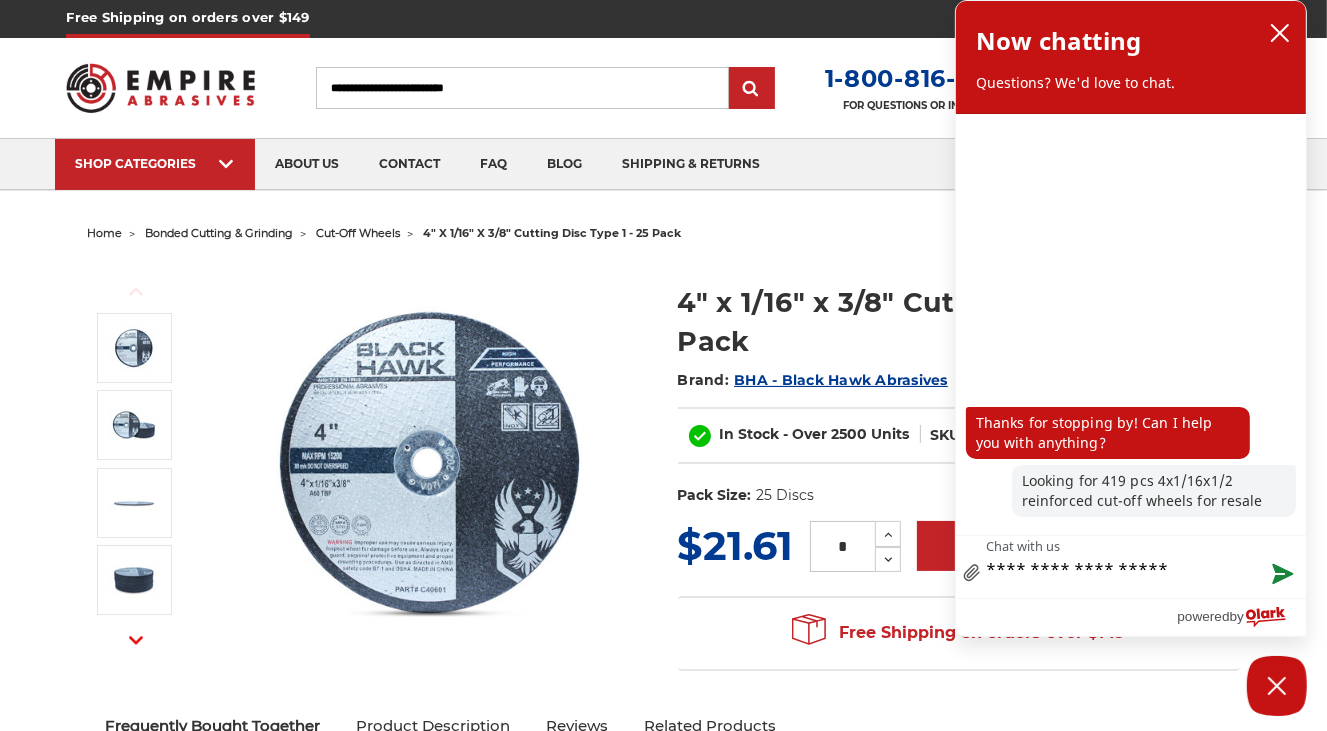 type on "**********" 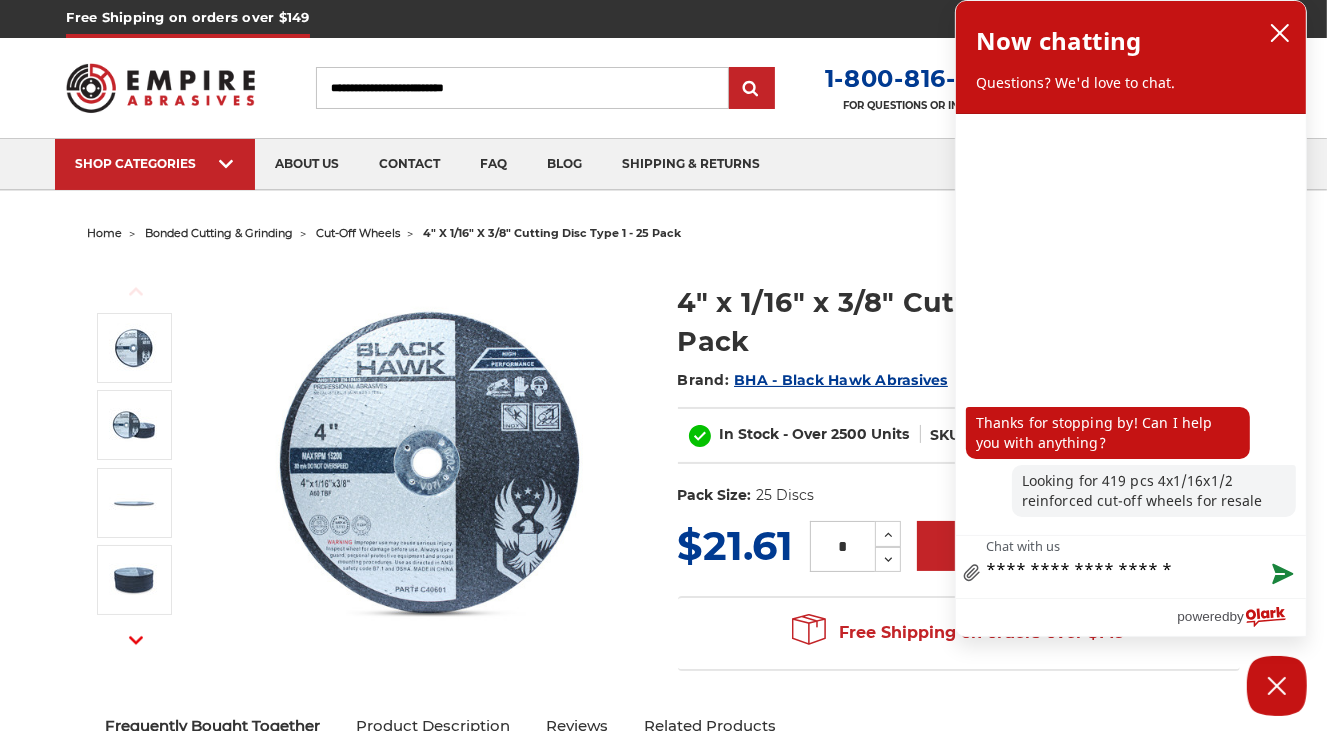 type on "**********" 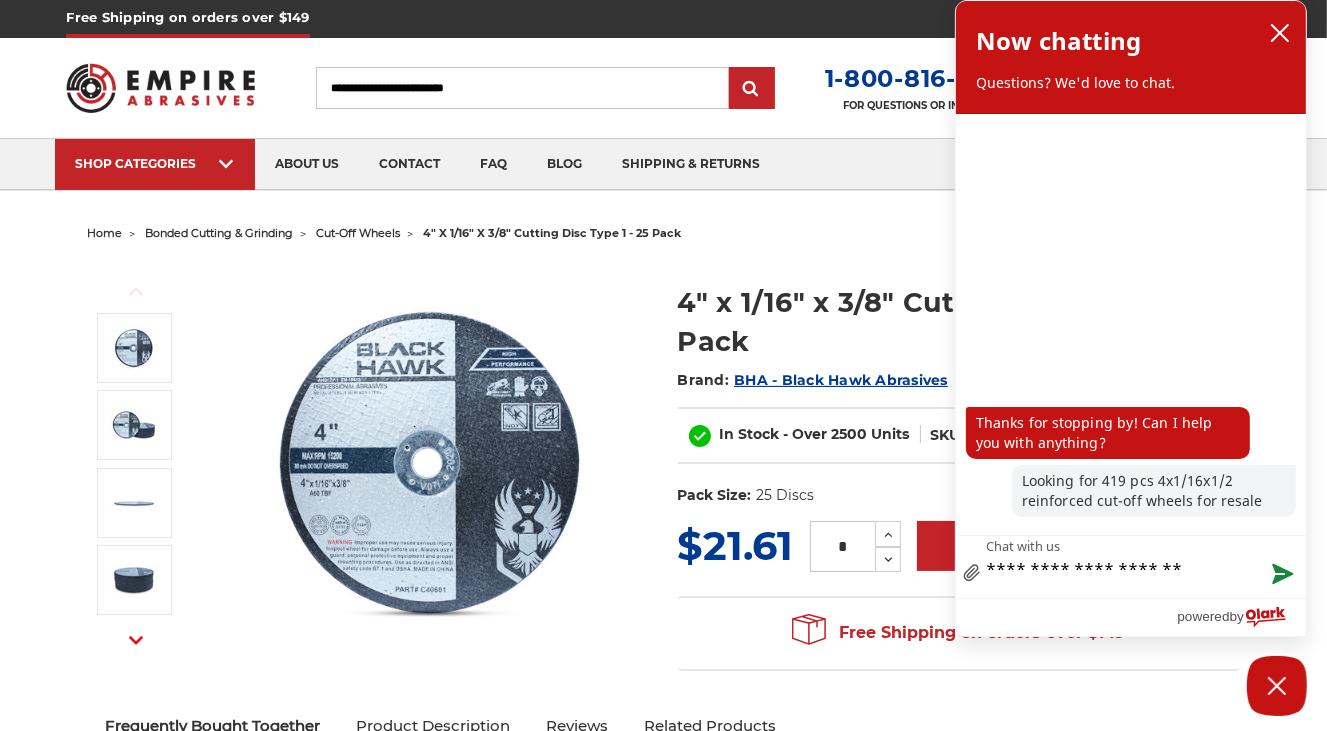 type on "**********" 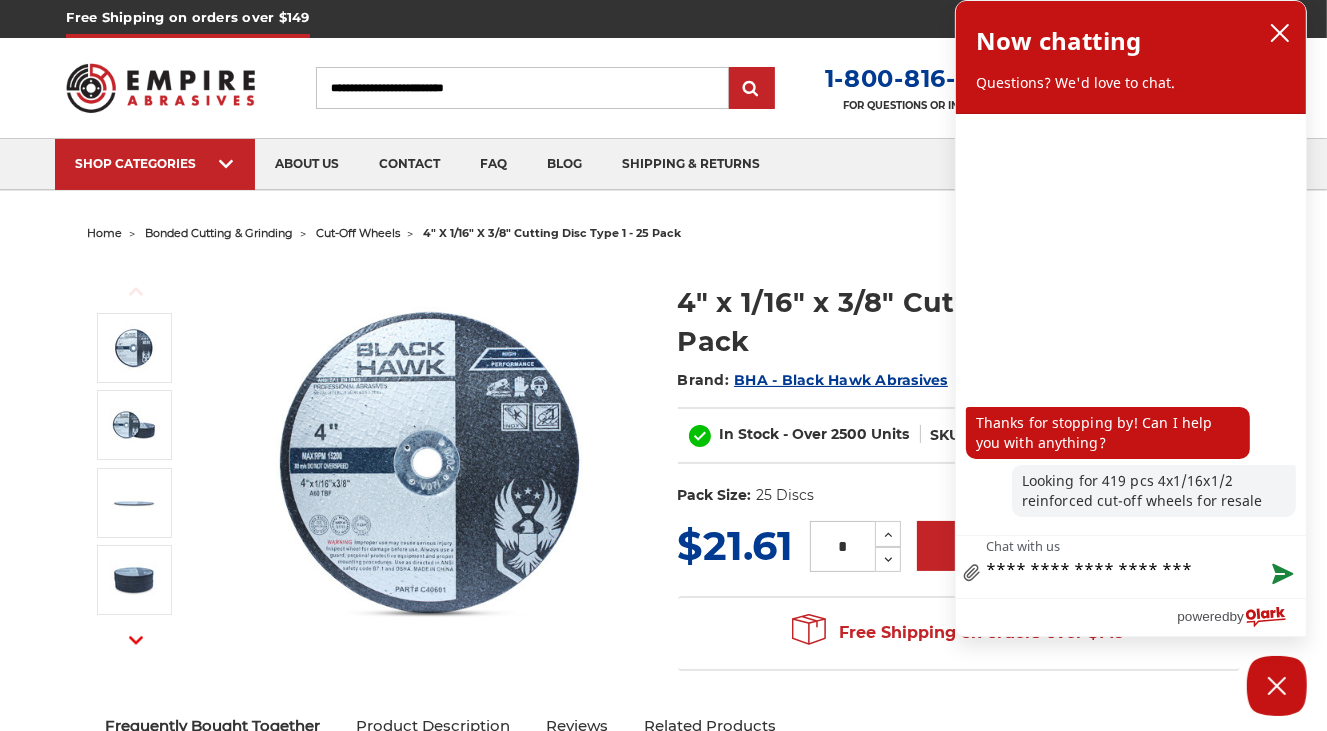 type on "**********" 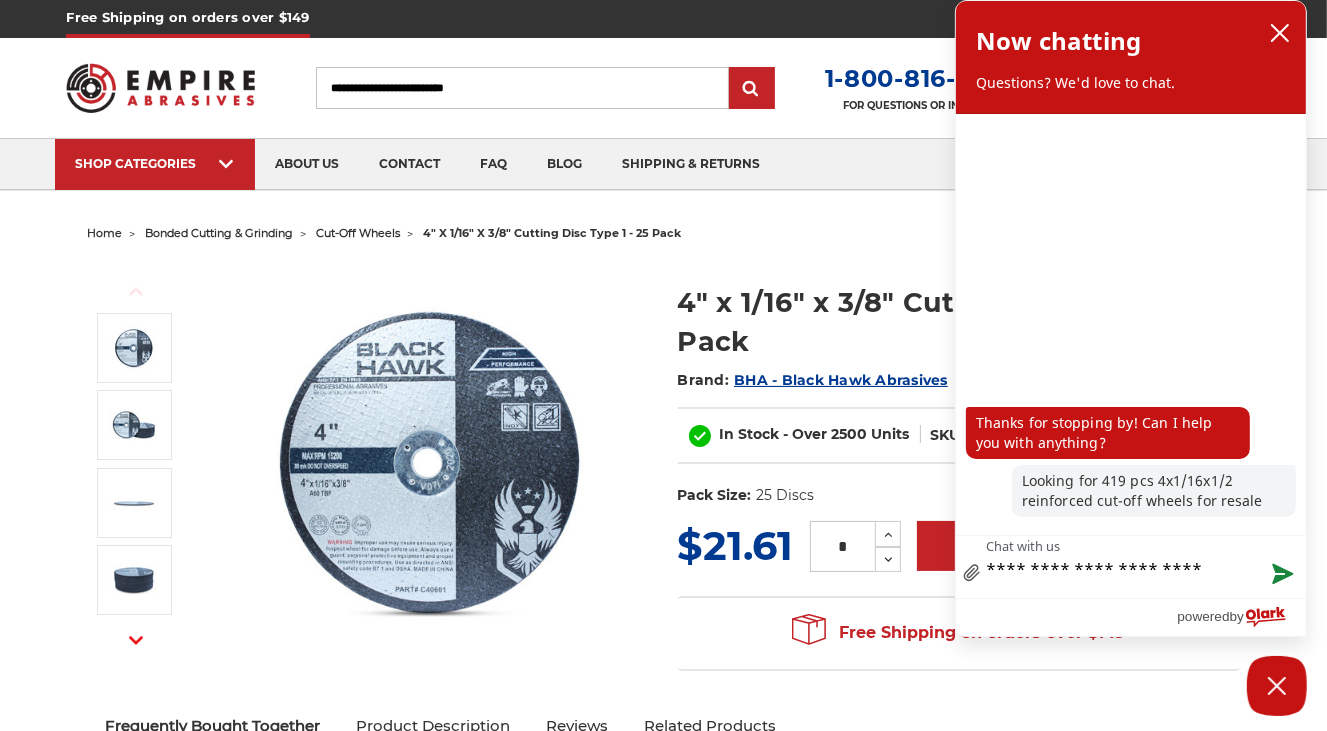 type on "**********" 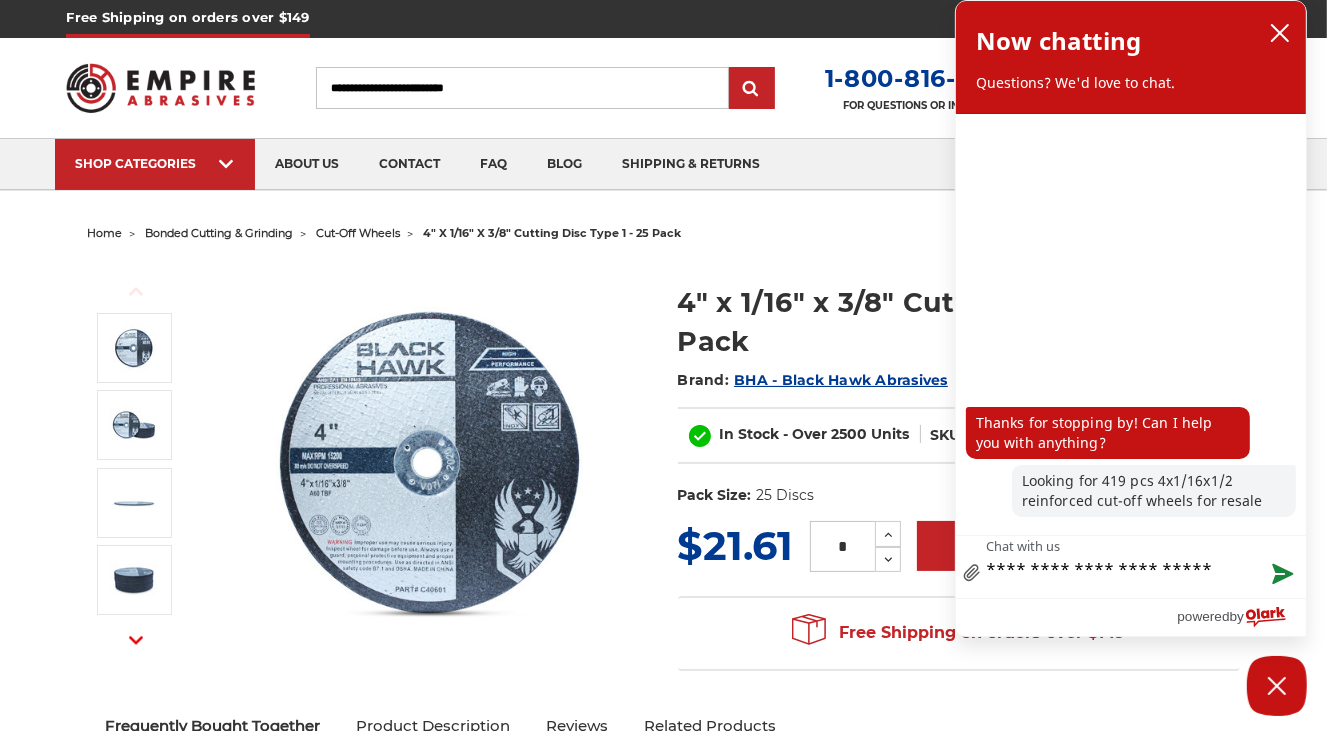 type on "**********" 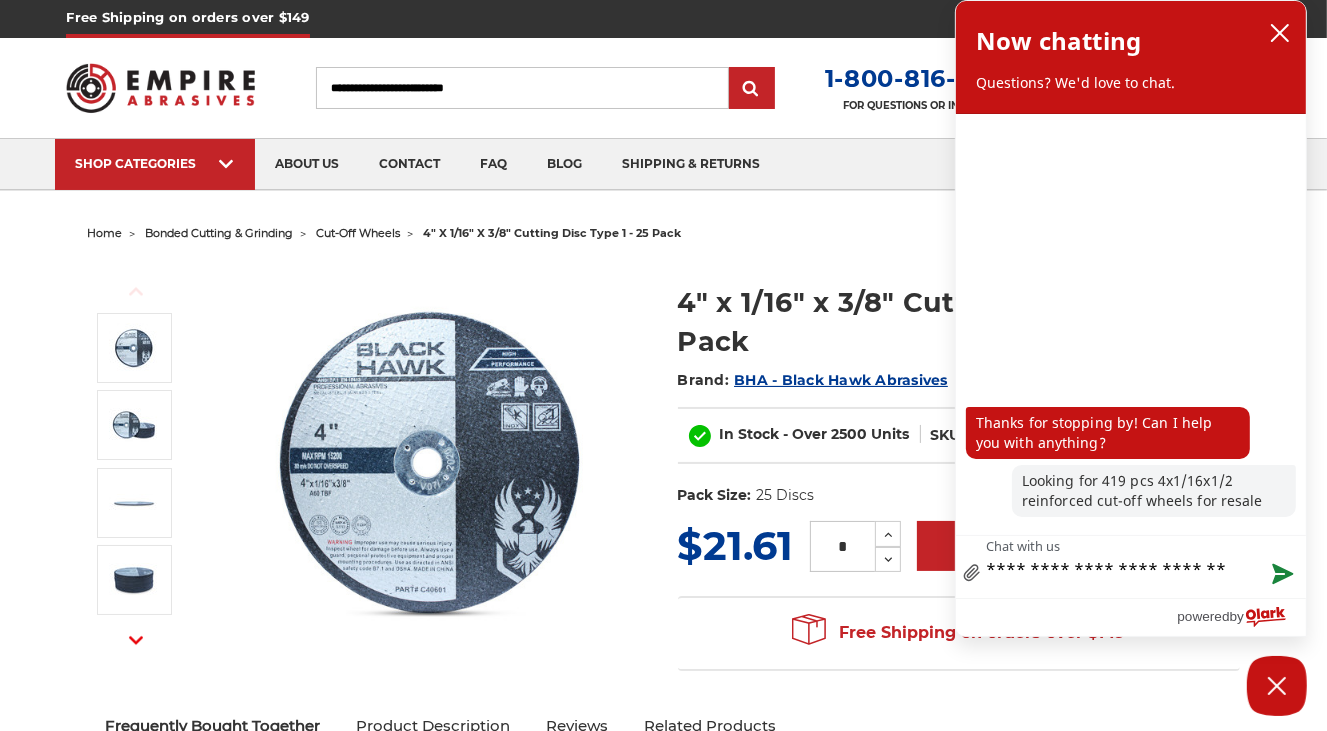 type on "**********" 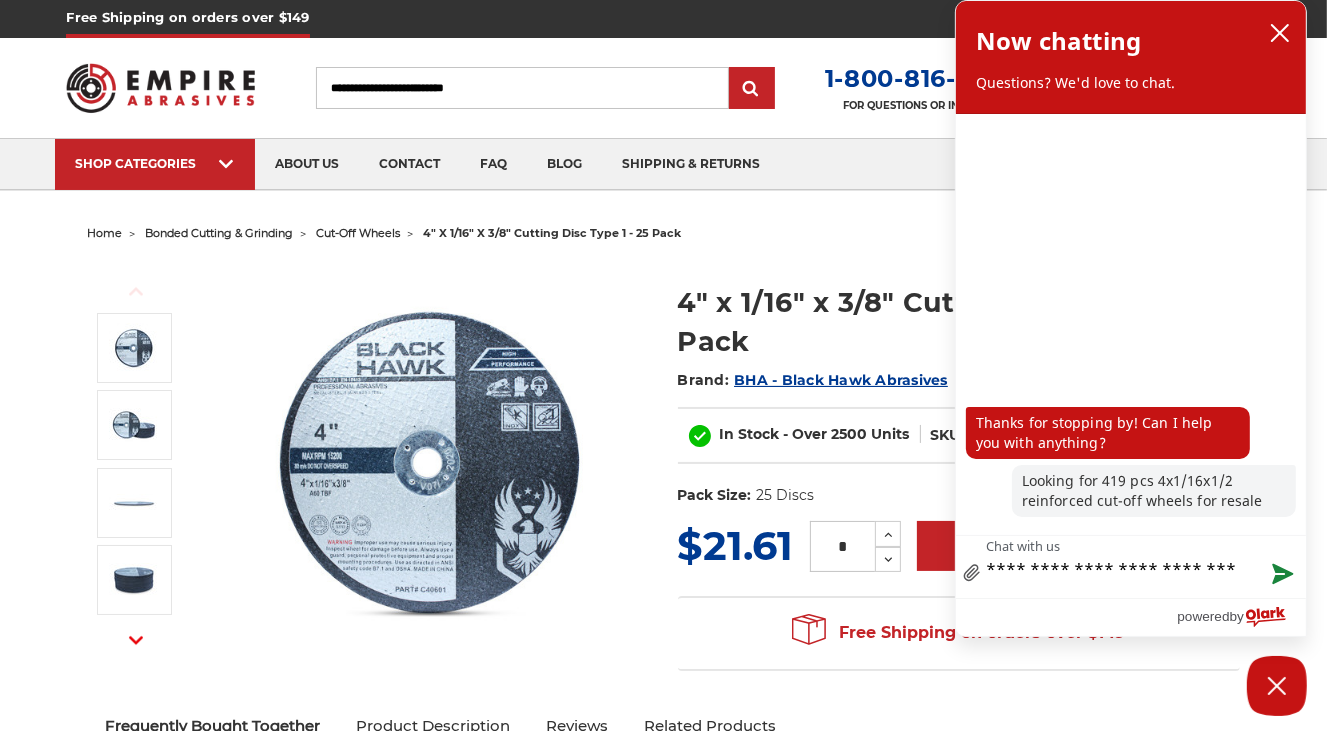 type on "**********" 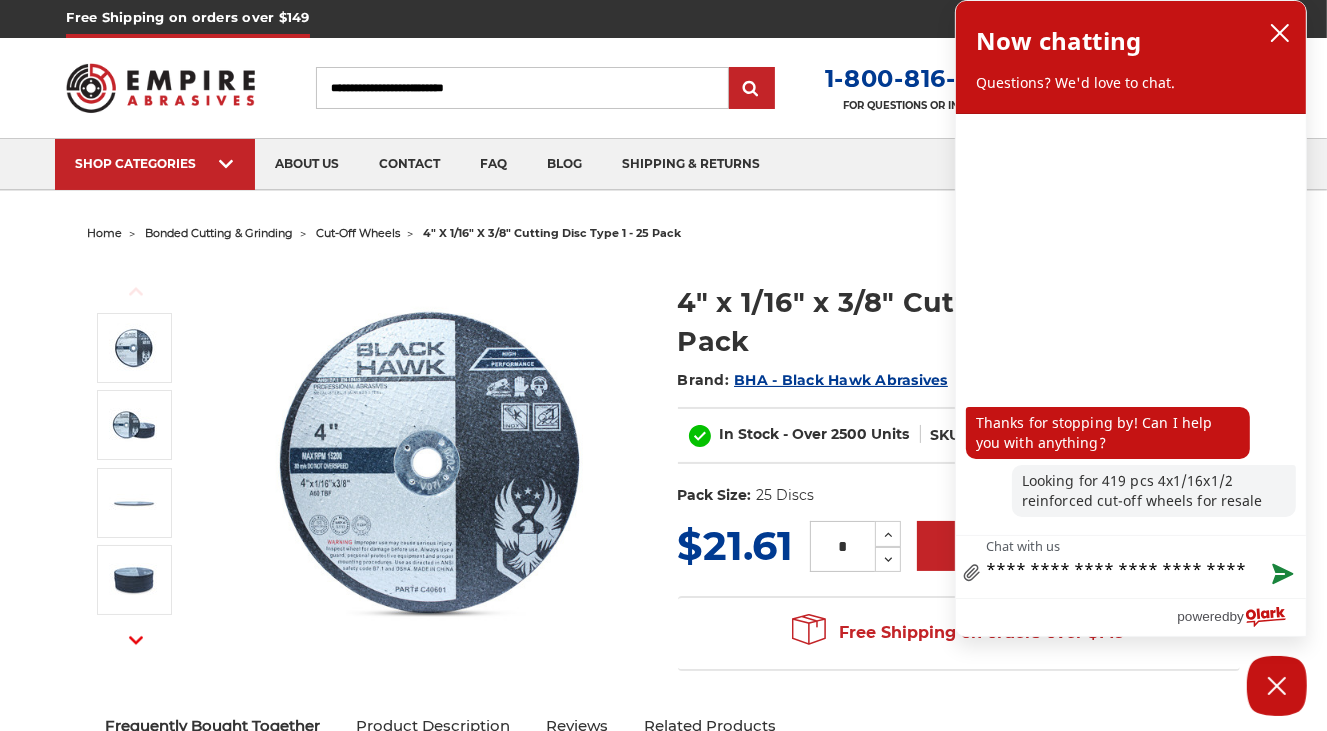 type on "**********" 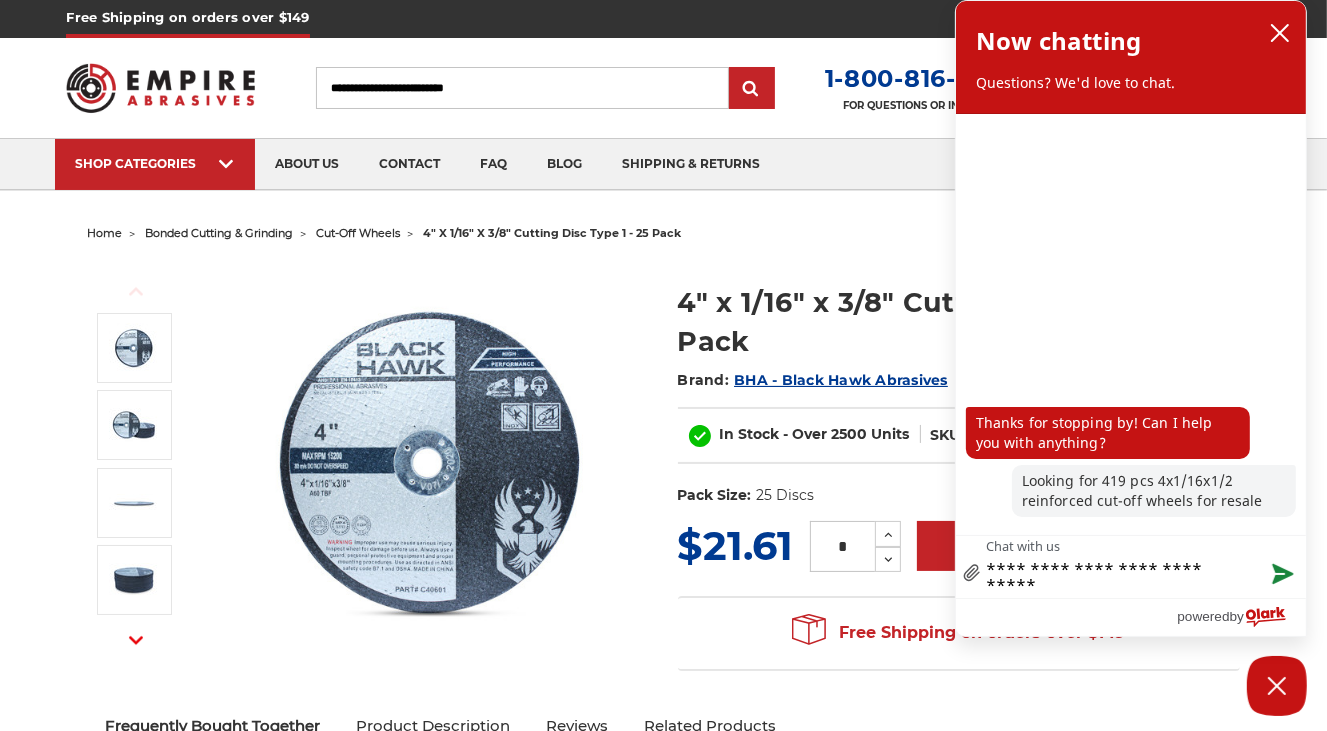 type on "**********" 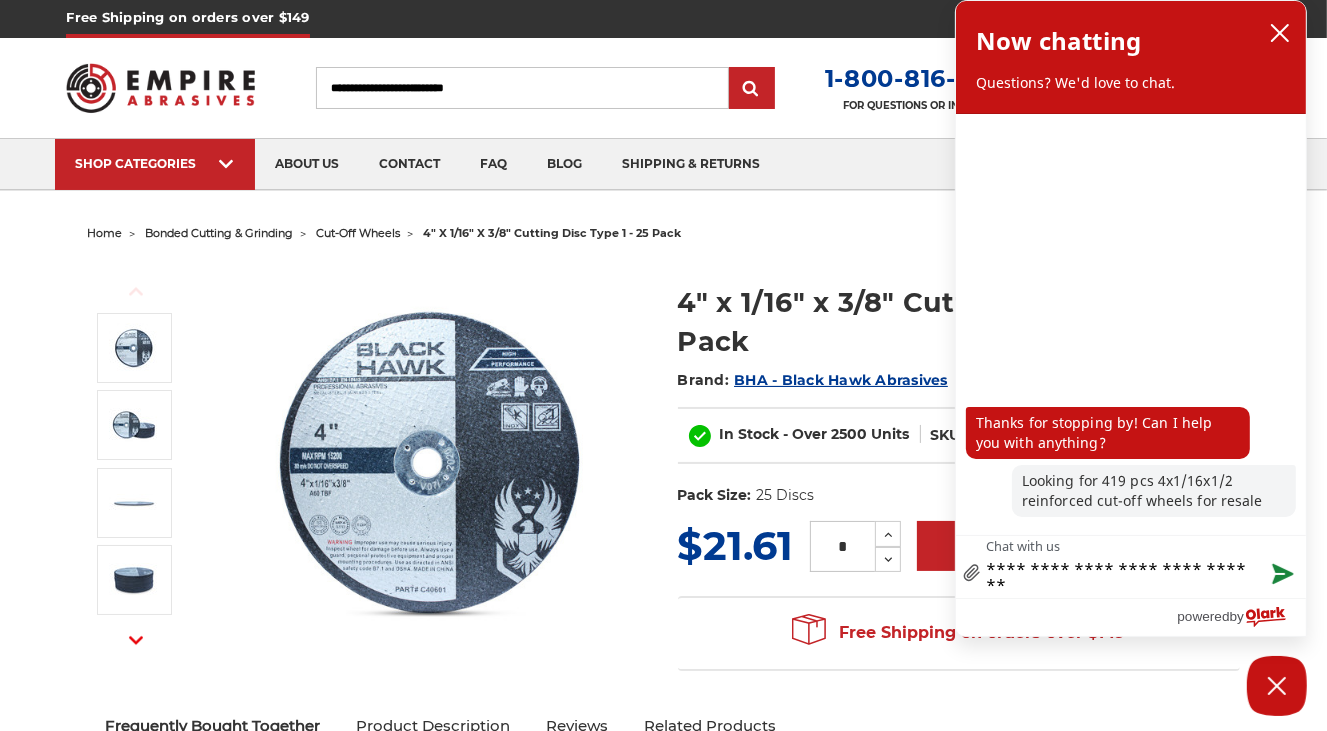 type 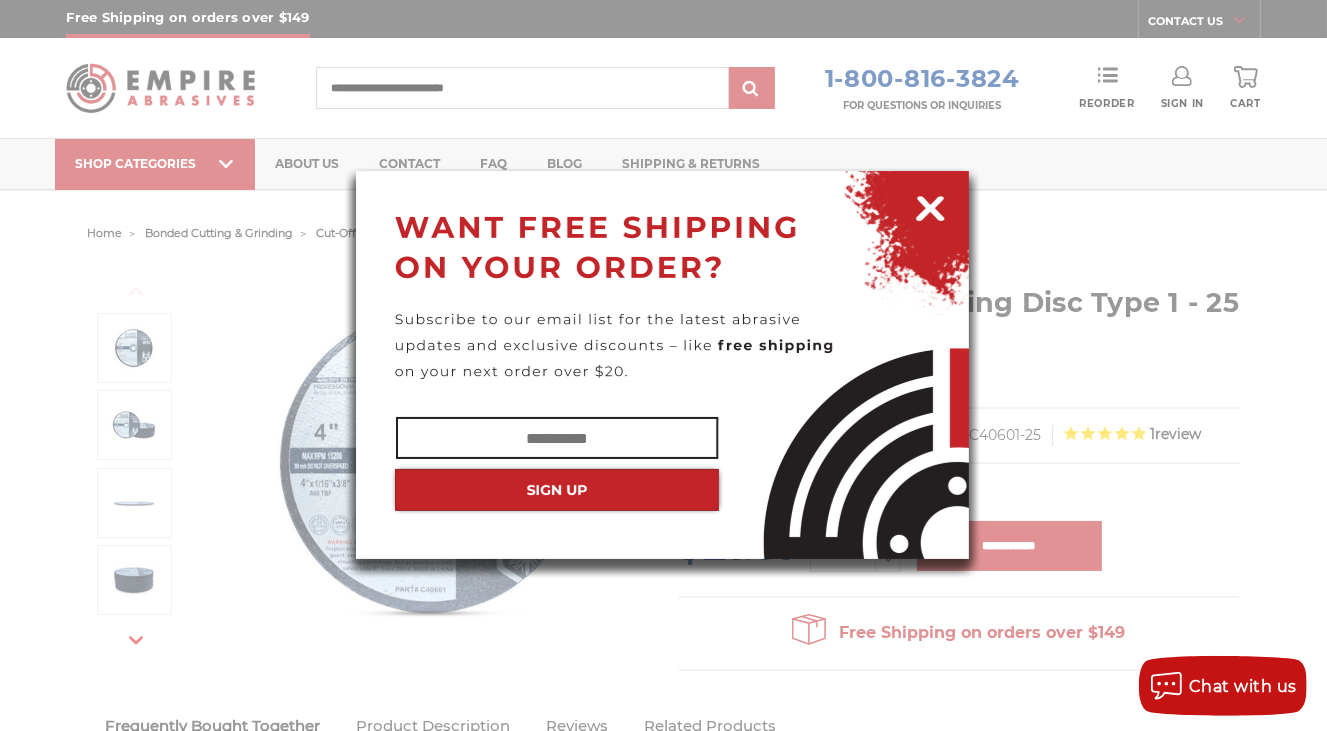 click at bounding box center (930, 205) 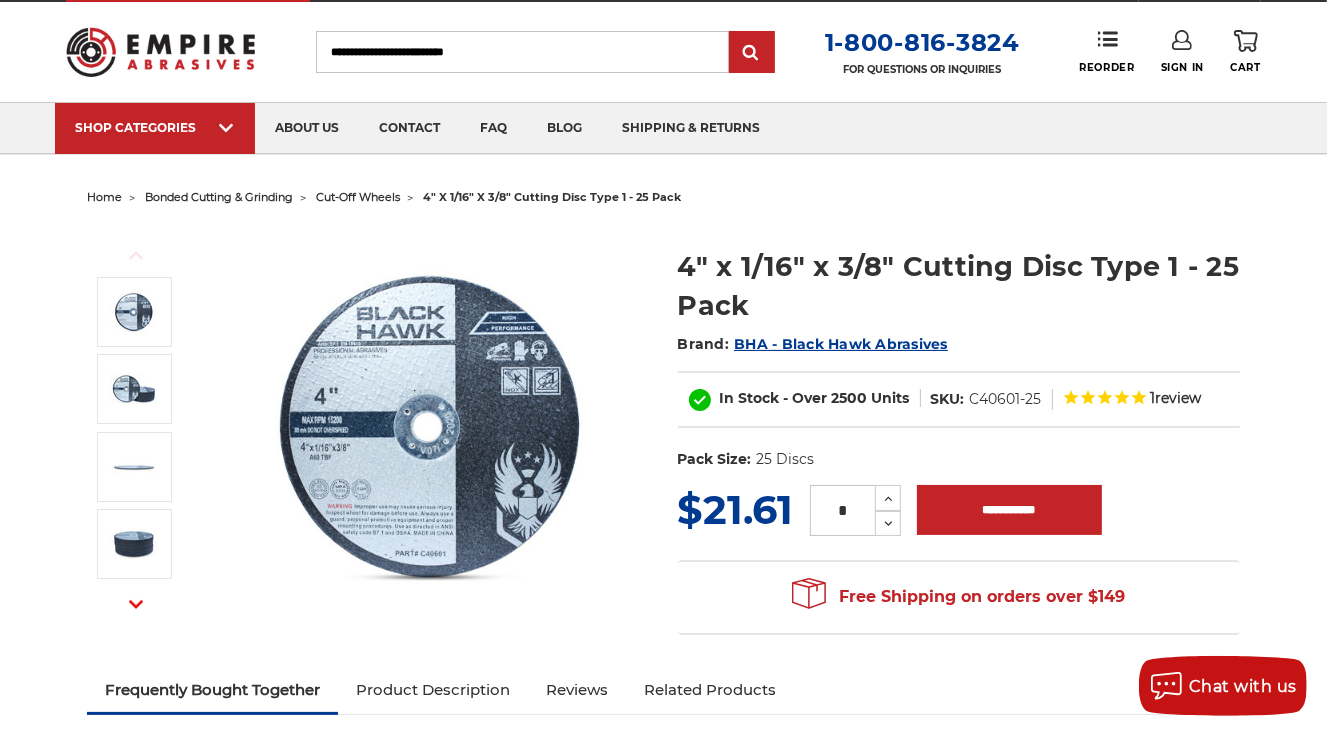 scroll, scrollTop: 0, scrollLeft: 0, axis: both 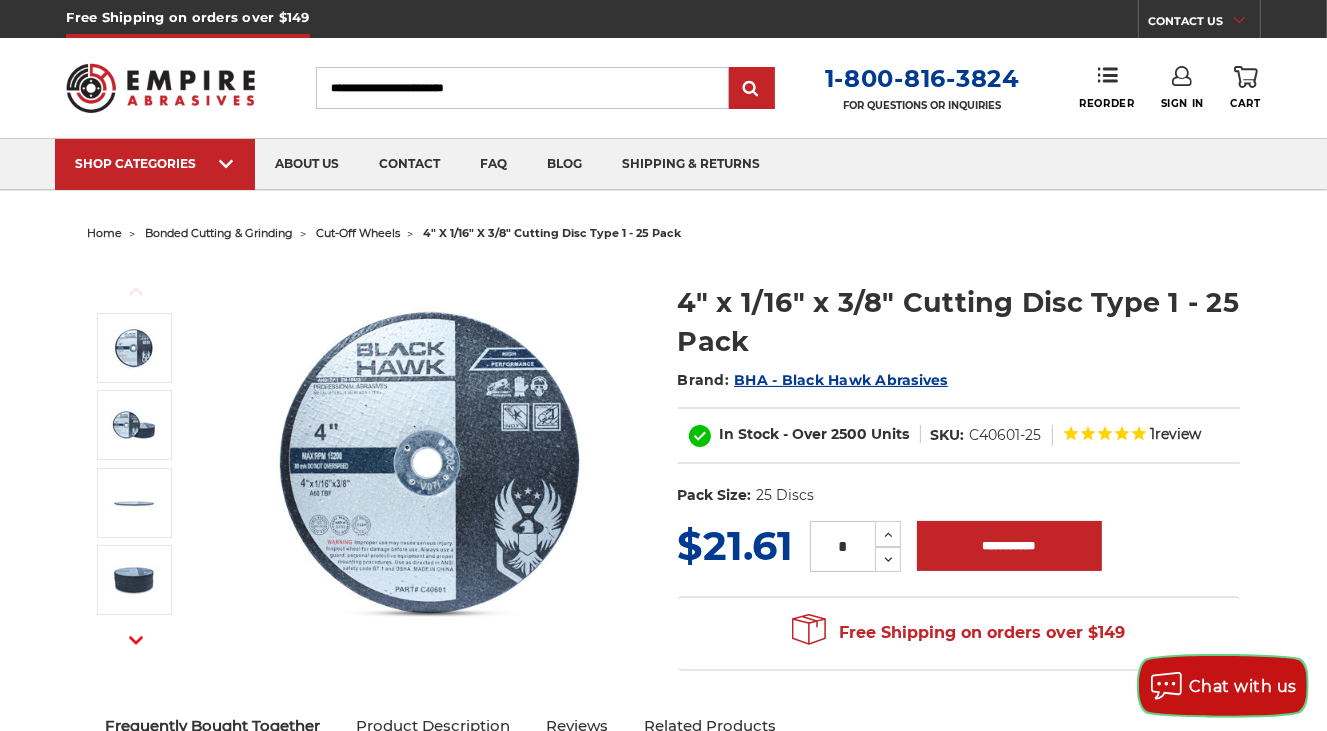 click on "Chat with us" at bounding box center (1223, 686) 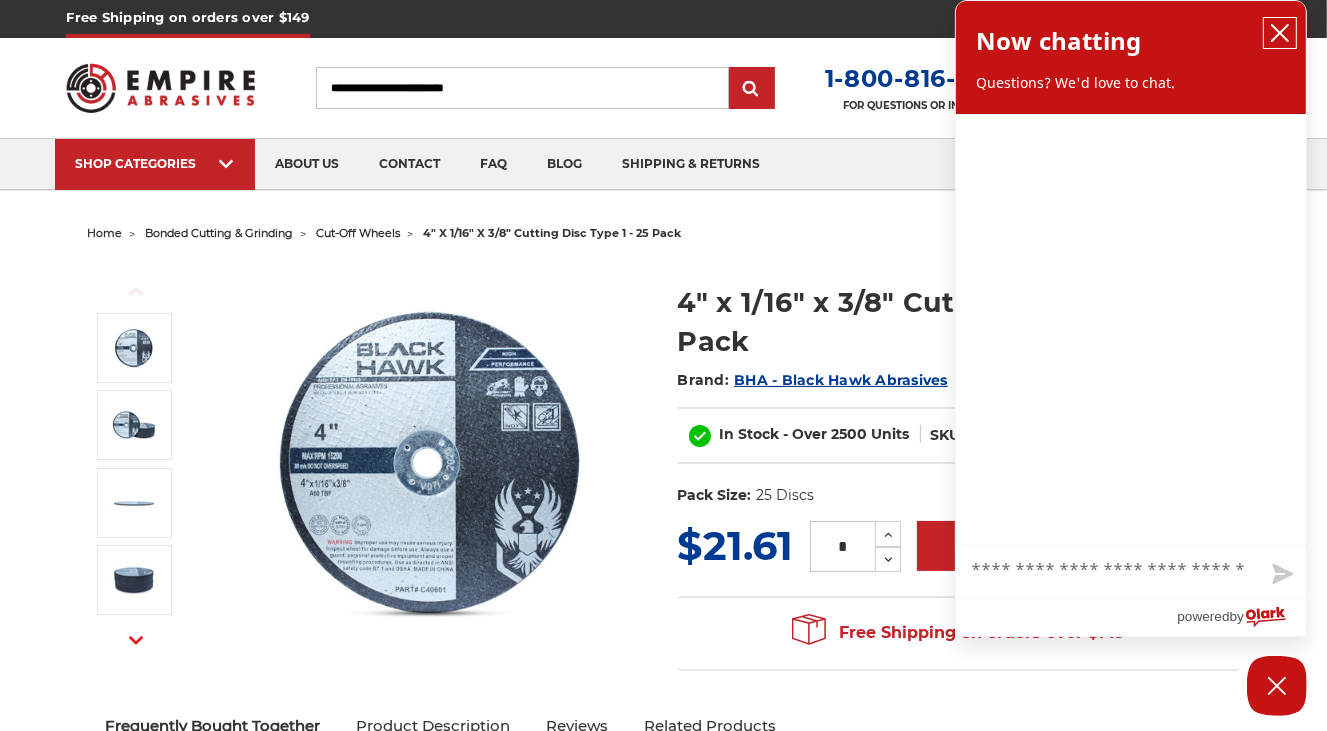 click 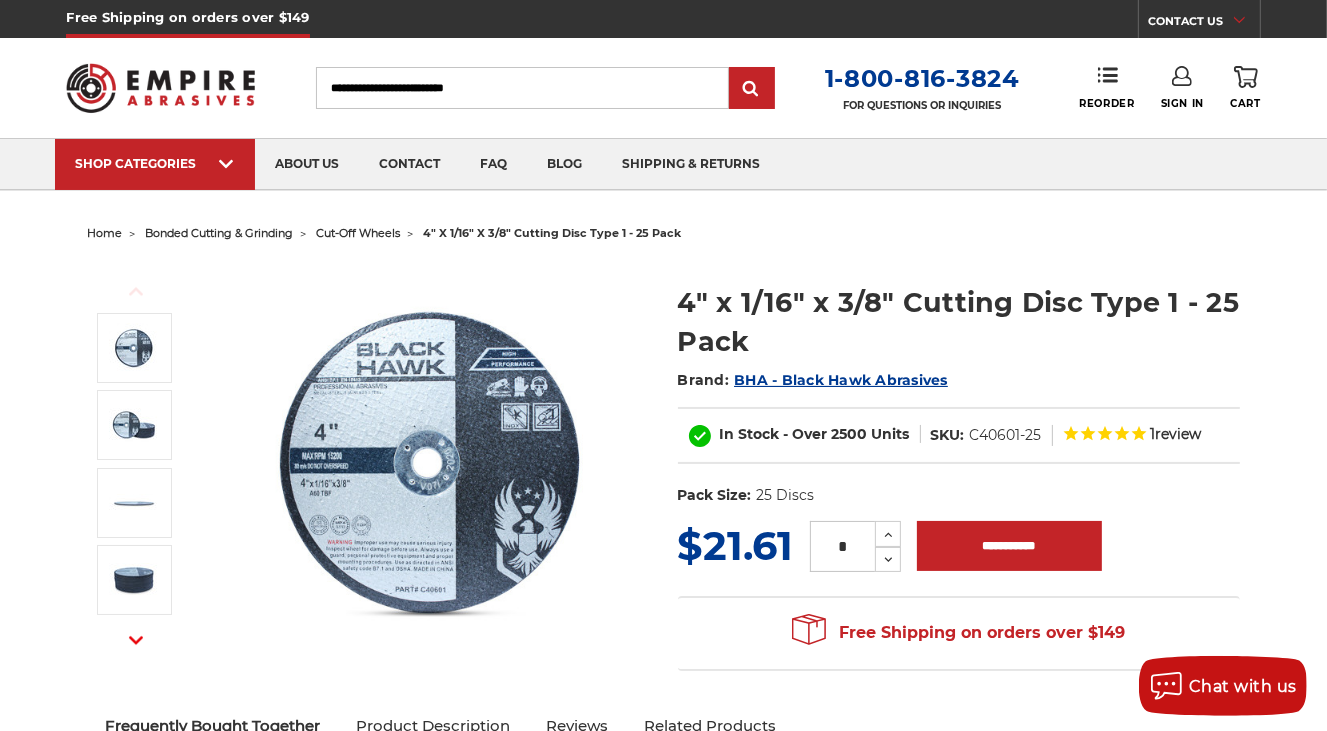 click on "cut-off wheels" at bounding box center [358, 233] 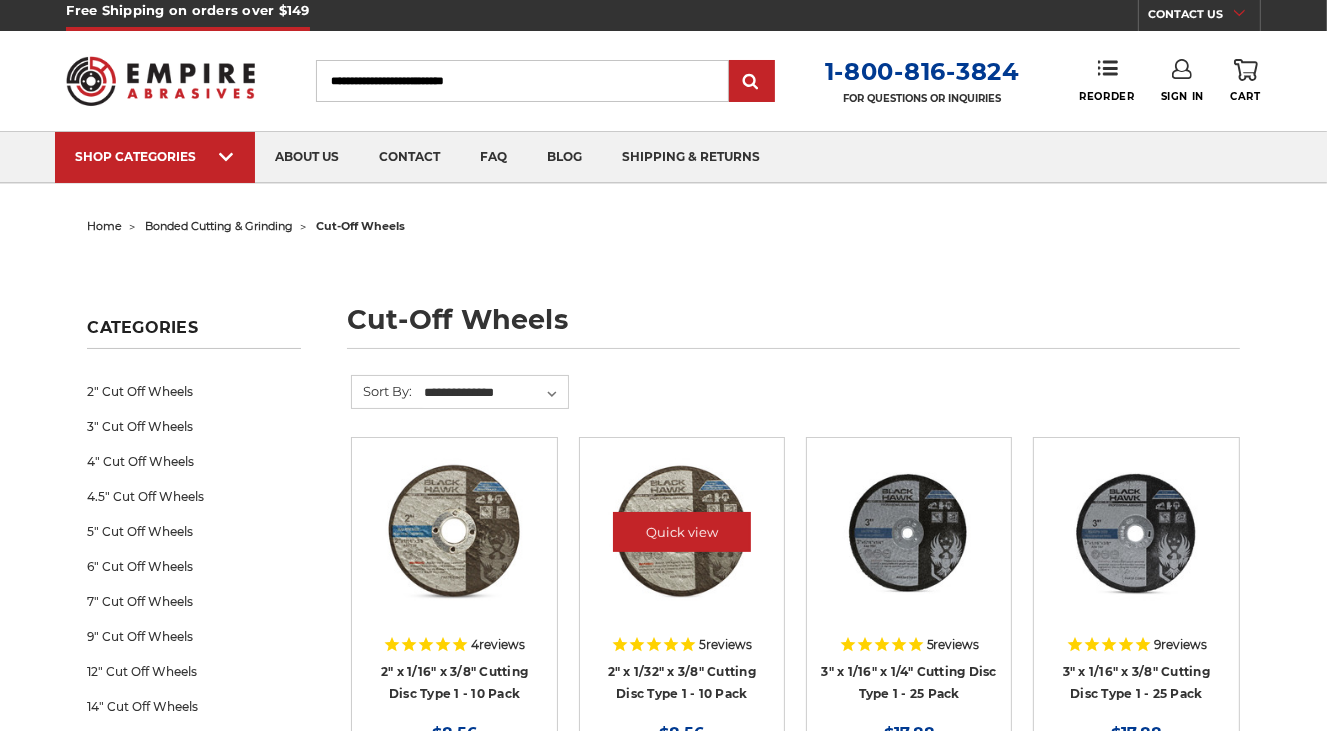 scroll, scrollTop: 300, scrollLeft: 0, axis: vertical 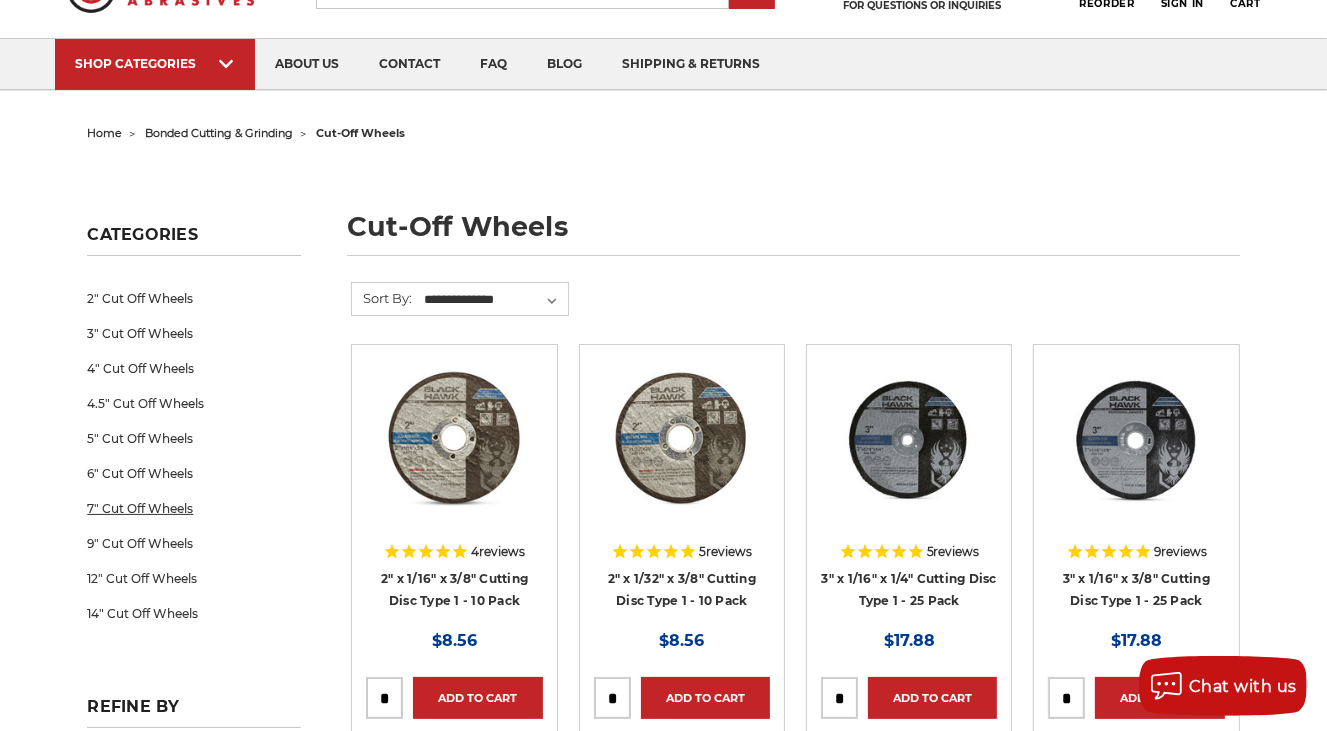 click on "7" Cut Off Wheels" at bounding box center (194, 508) 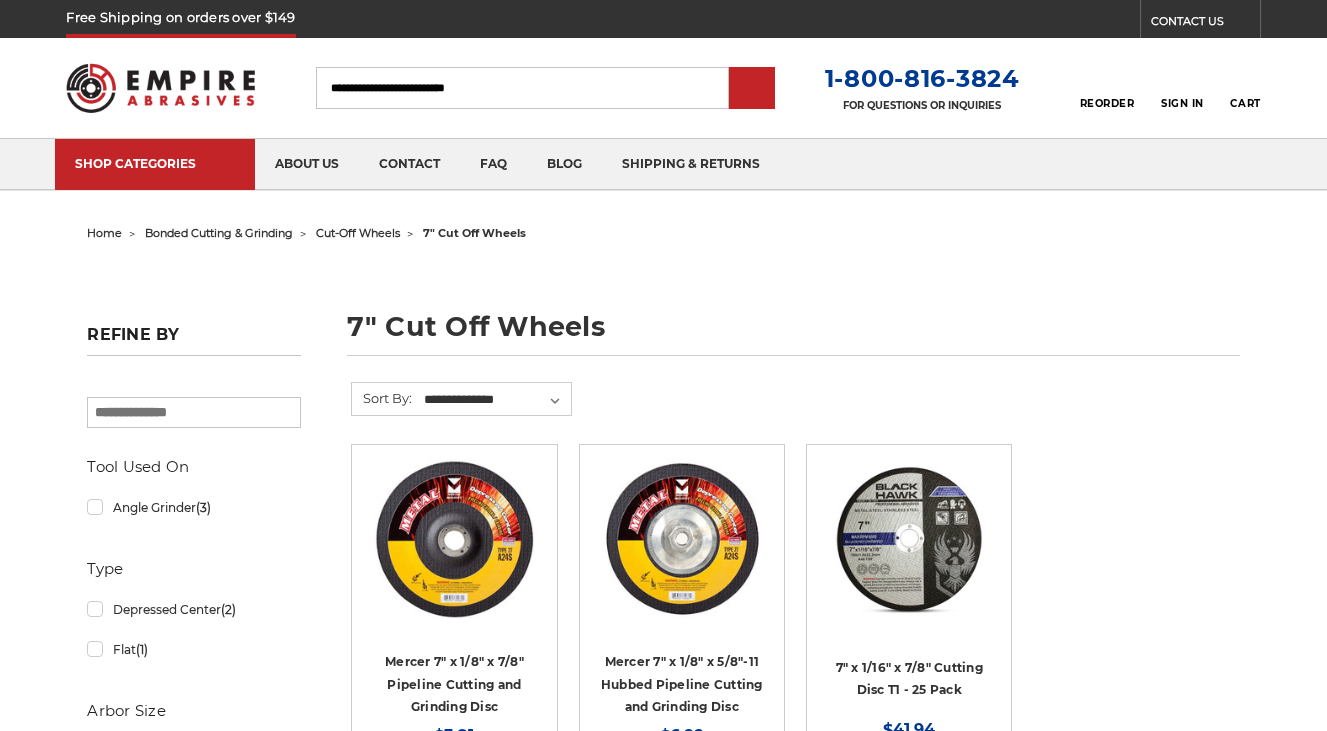 scroll, scrollTop: 0, scrollLeft: 0, axis: both 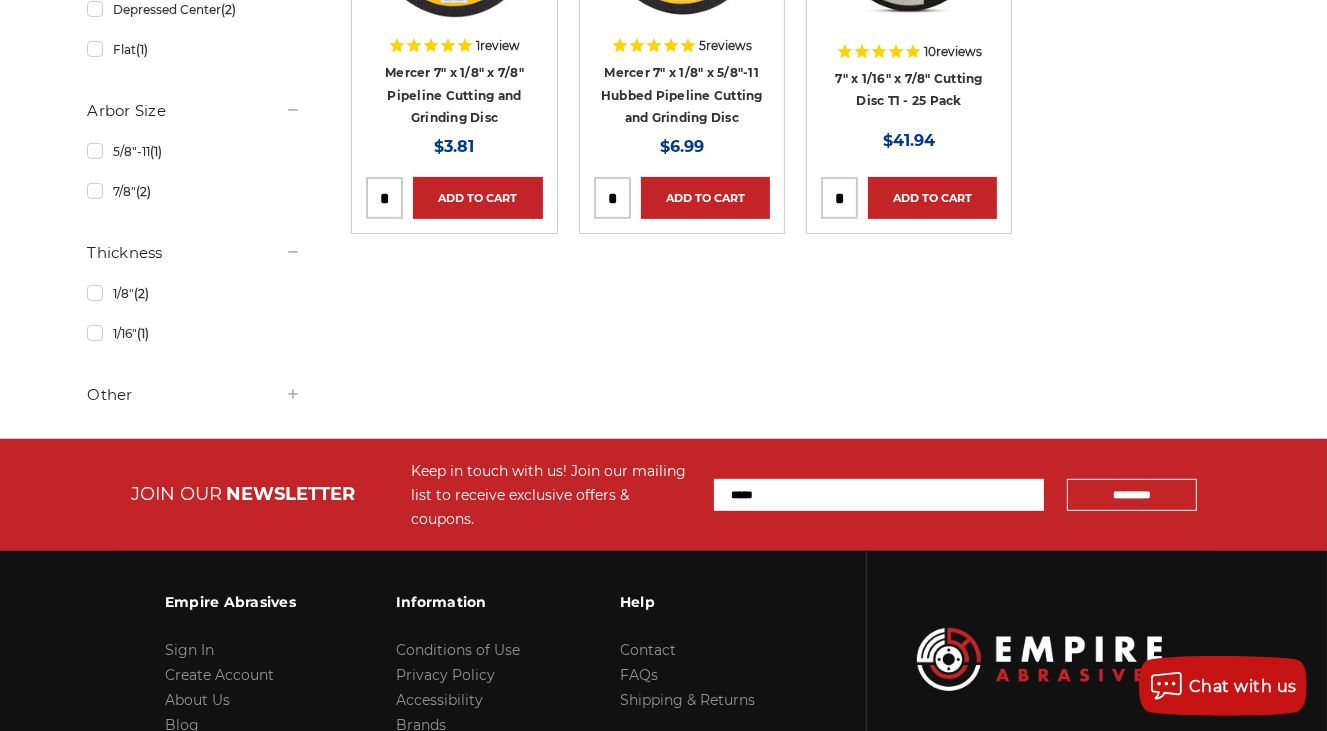 click on "Other" at bounding box center (194, 395) 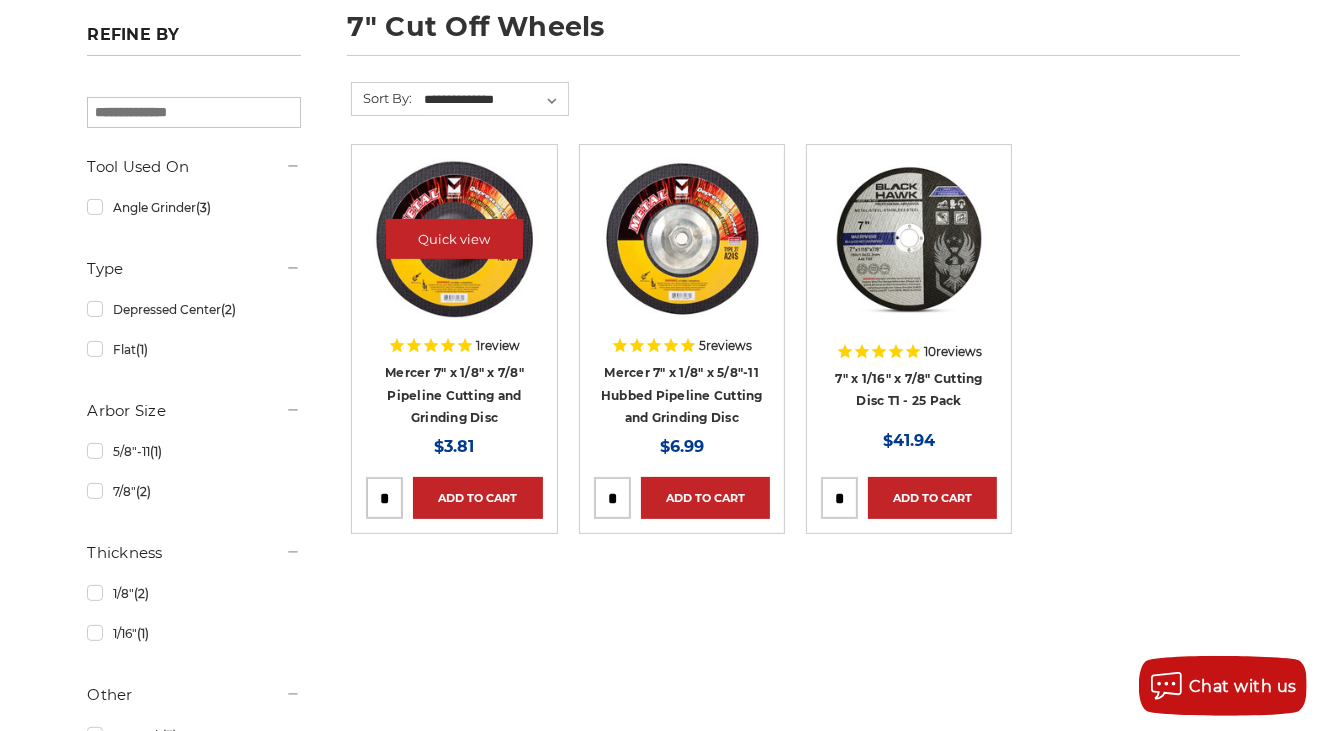 scroll, scrollTop: 0, scrollLeft: 0, axis: both 